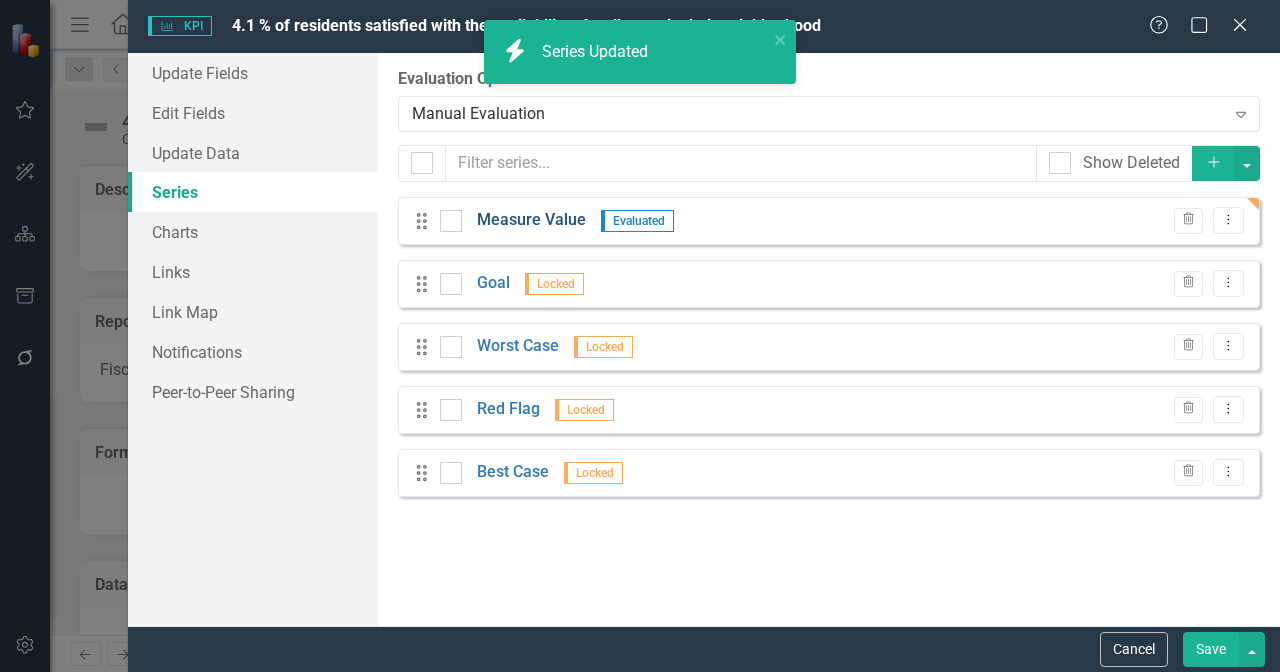 scroll, scrollTop: 0, scrollLeft: 0, axis: both 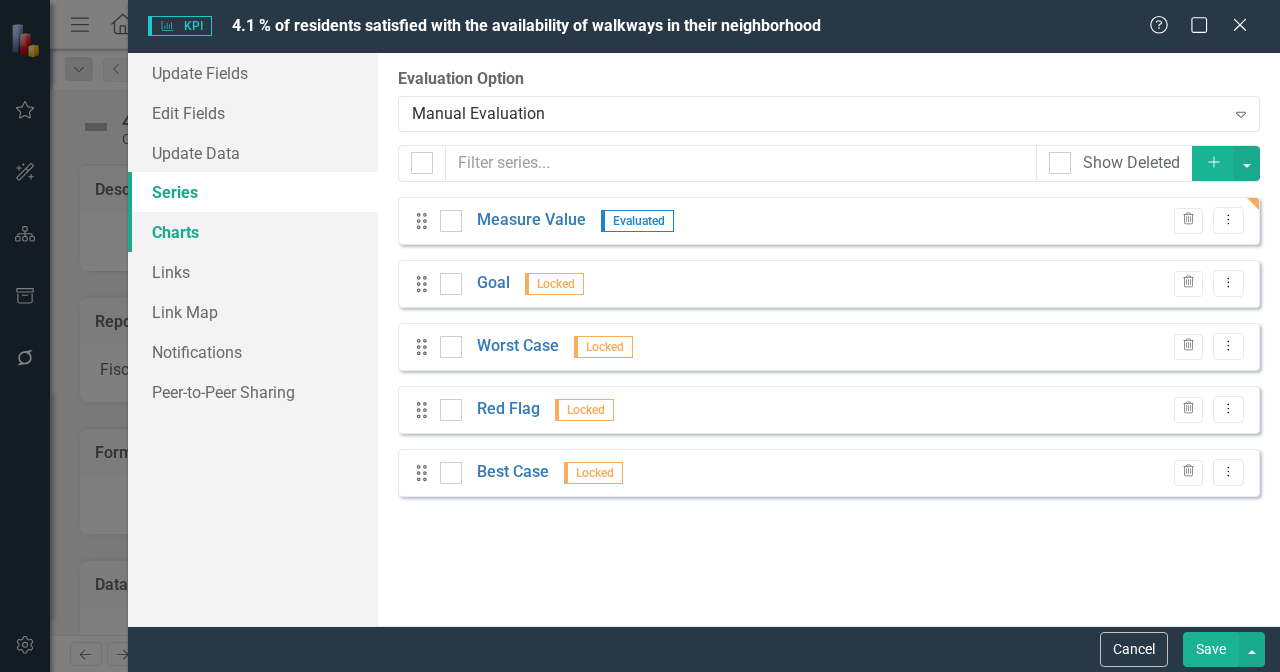 click on "Charts" at bounding box center (253, 232) 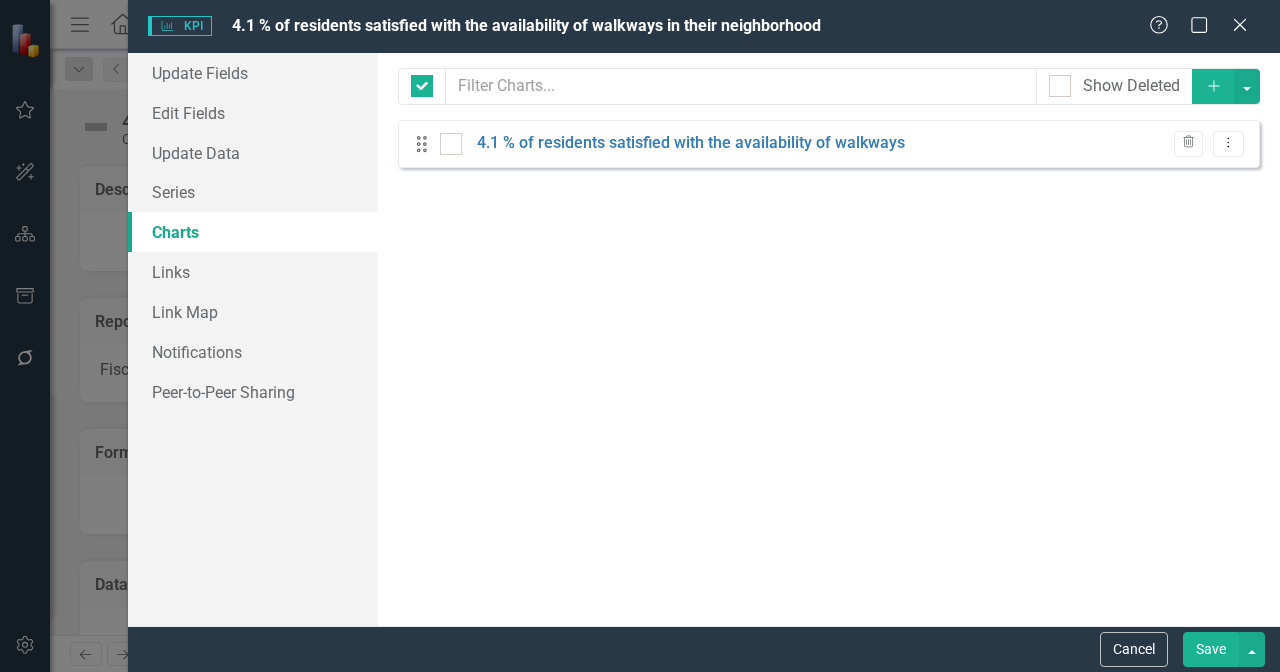 checkbox on "false" 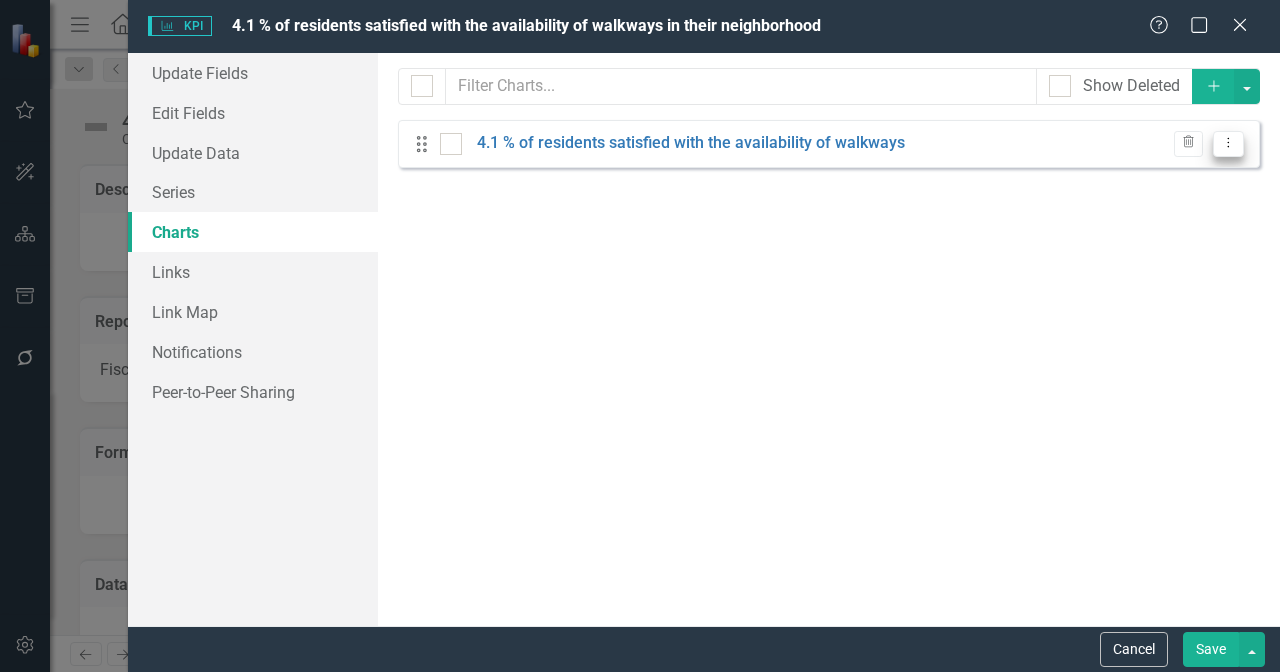 click on "Dropdown Menu" 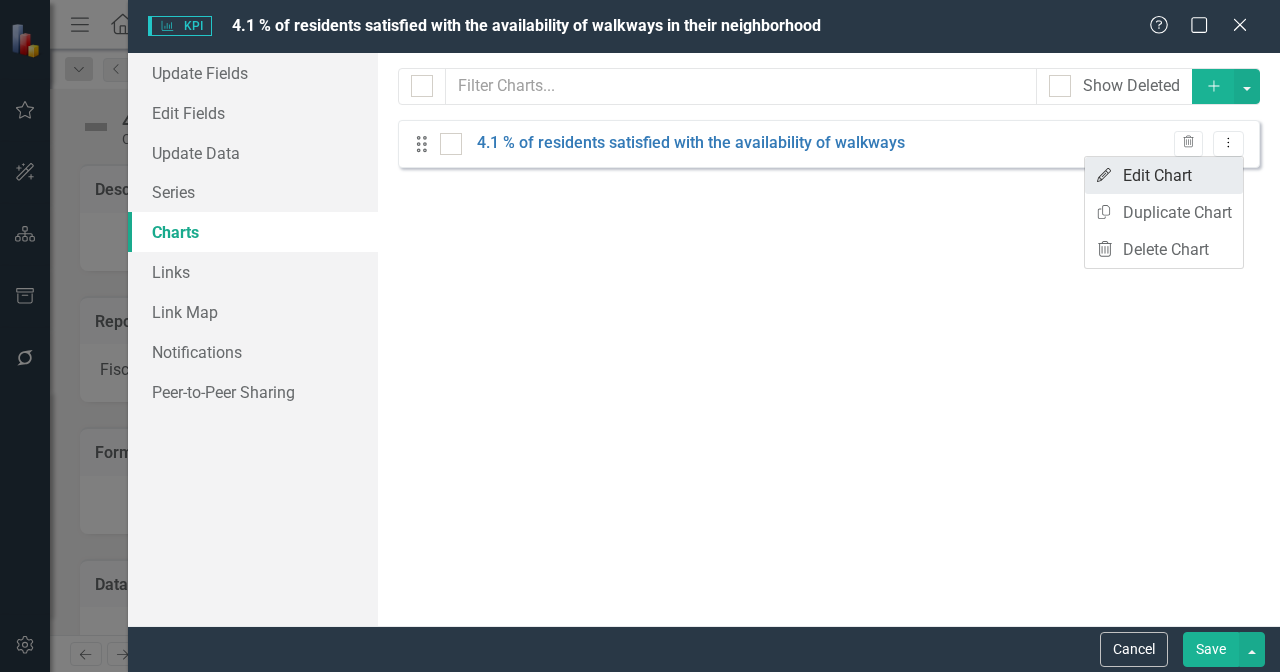 click on "Edit Edit Chart" at bounding box center [1164, 175] 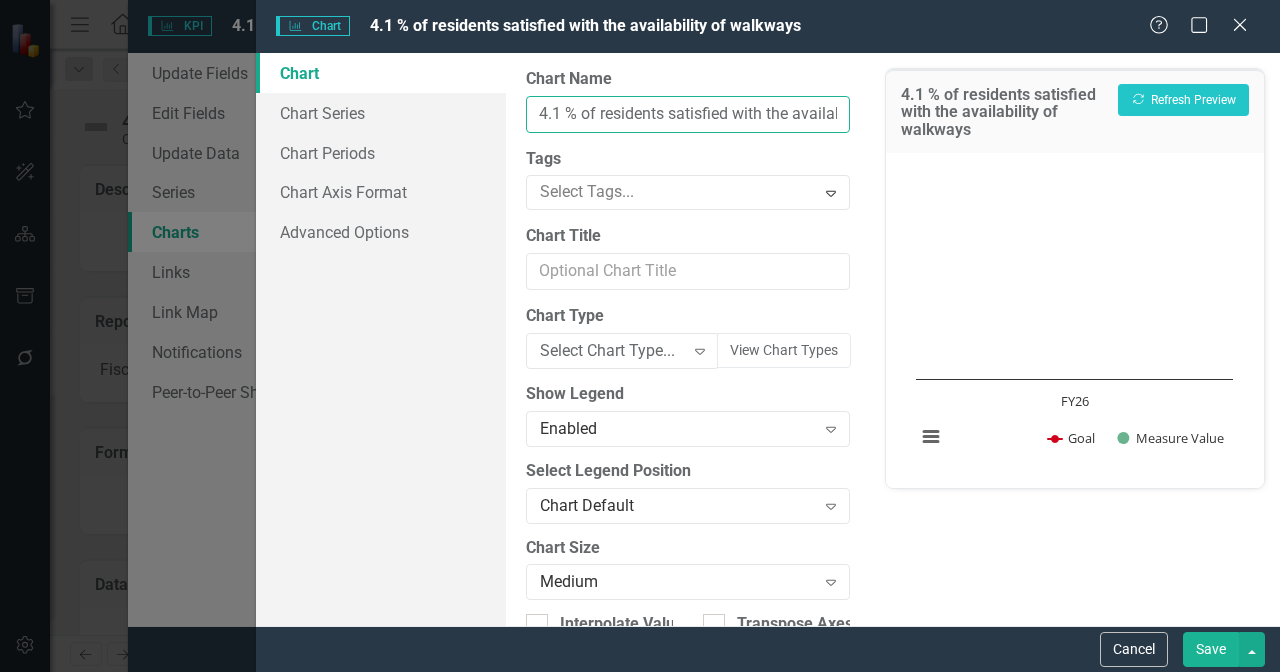 click on "4.1 % of residents satisfied with the availability of walkways" at bounding box center (688, 114) 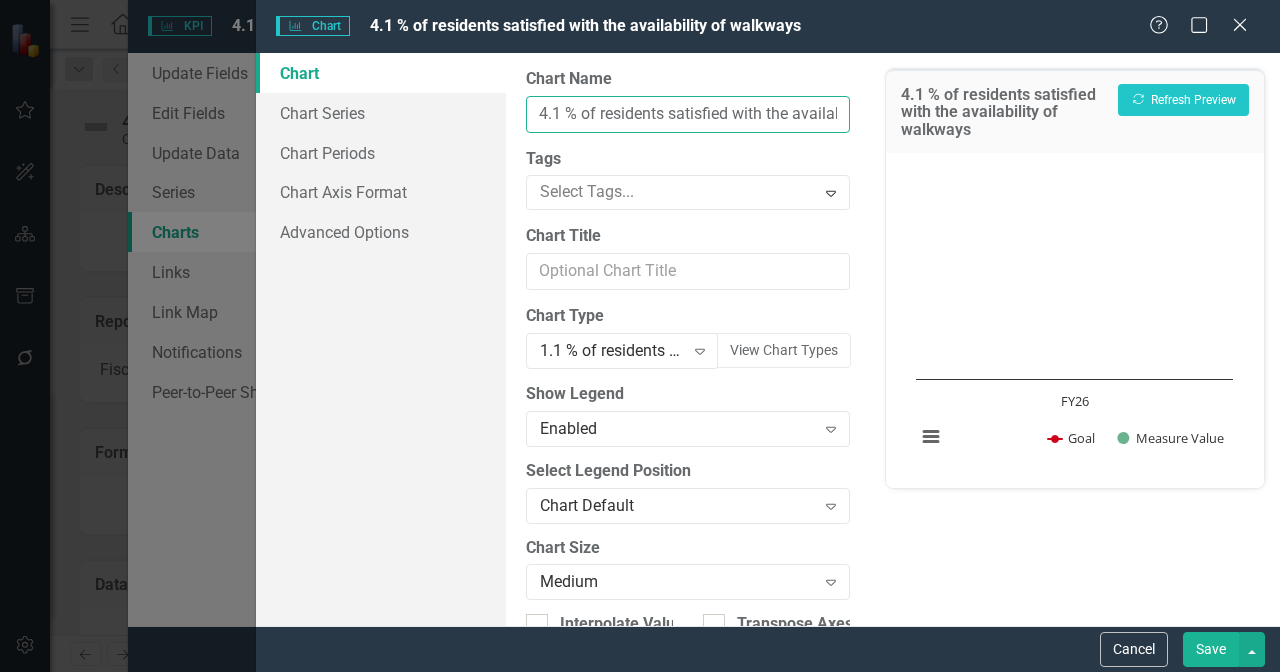click on "4.1 % of residents satisfied with the availability of walkways" at bounding box center [688, 114] 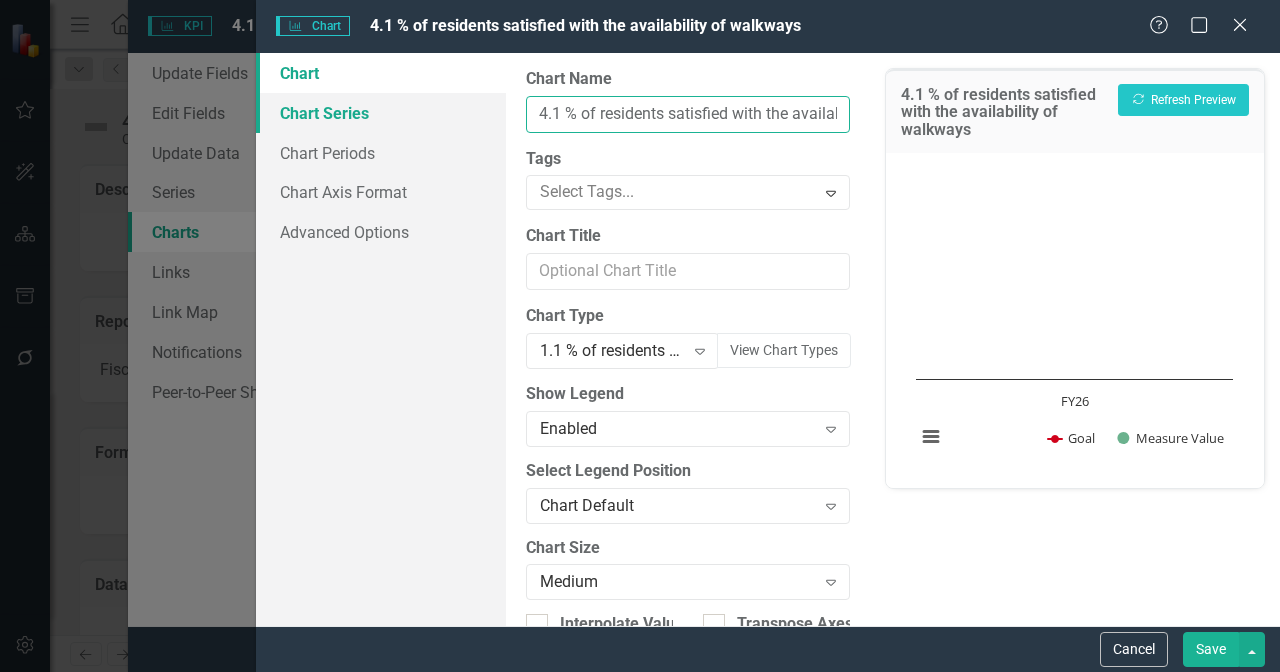 drag, startPoint x: 568, startPoint y: 113, endPoint x: 475, endPoint y: 116, distance: 93.04838 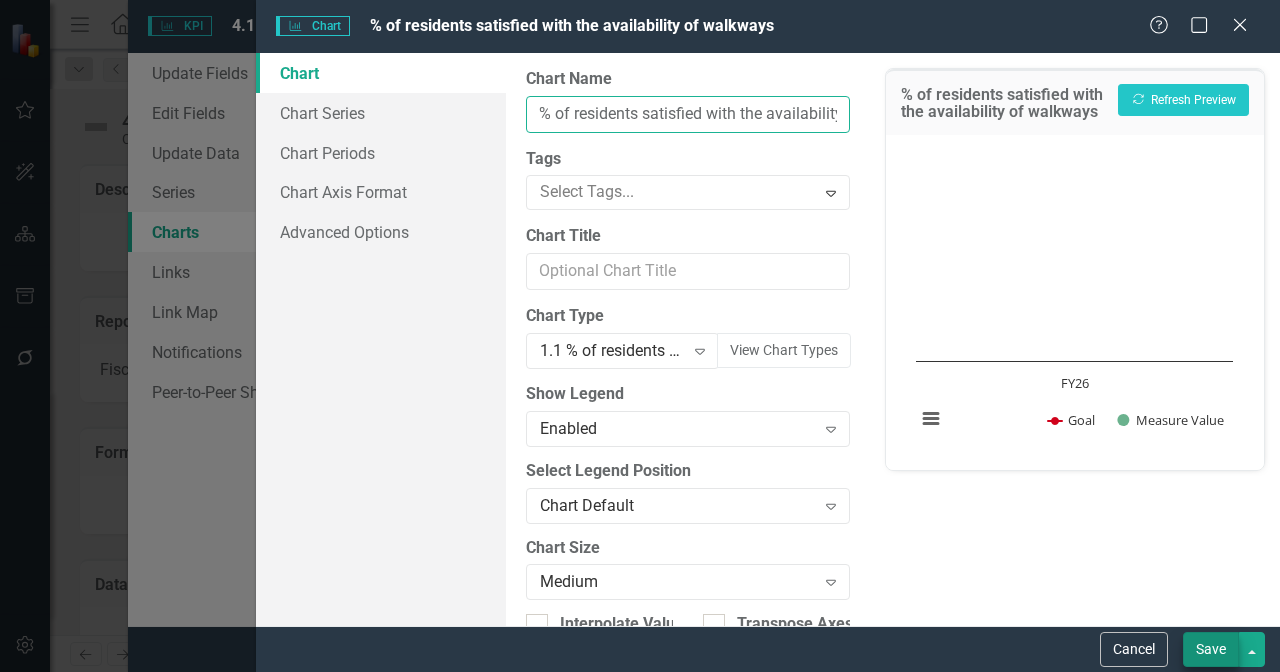 type on "% of residents satisfied with the availability of walkways" 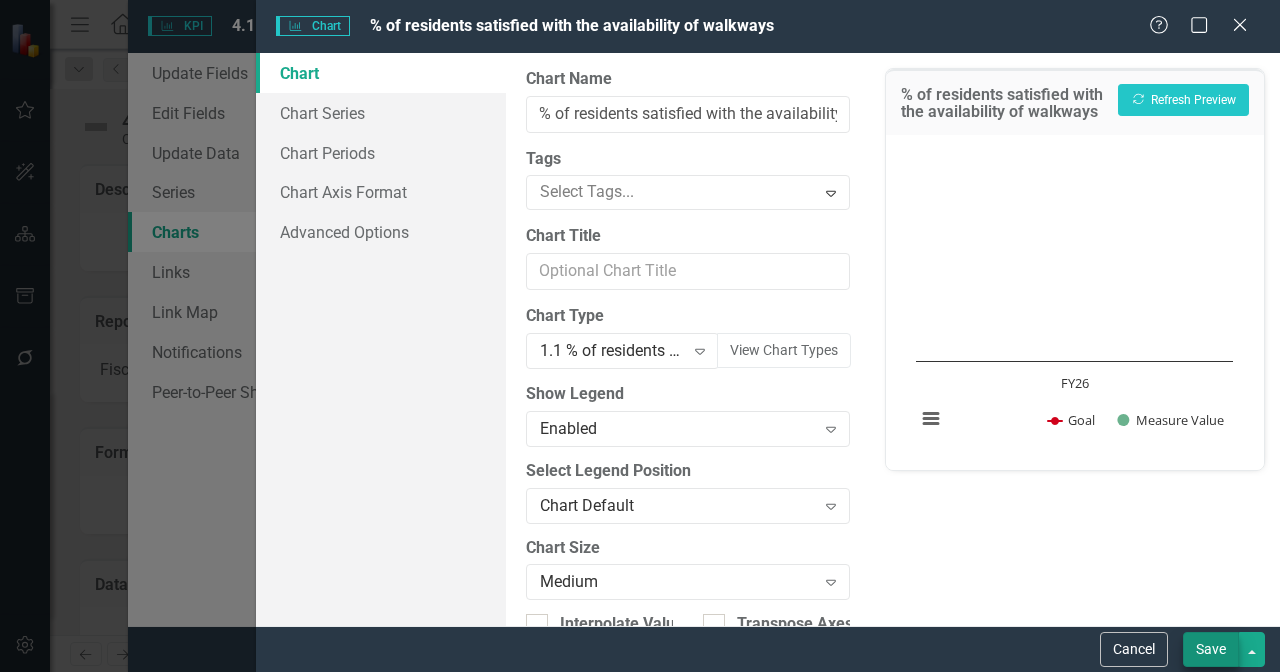 click on "Save" at bounding box center [1211, 649] 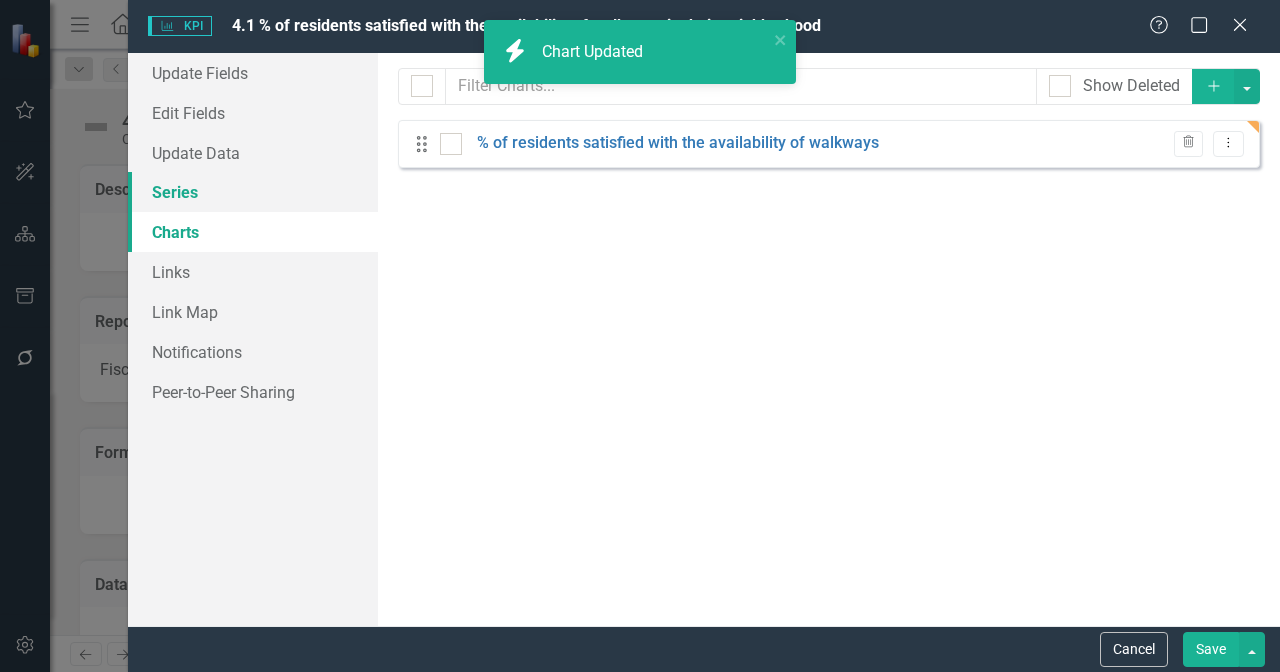 click on "Series" at bounding box center [253, 192] 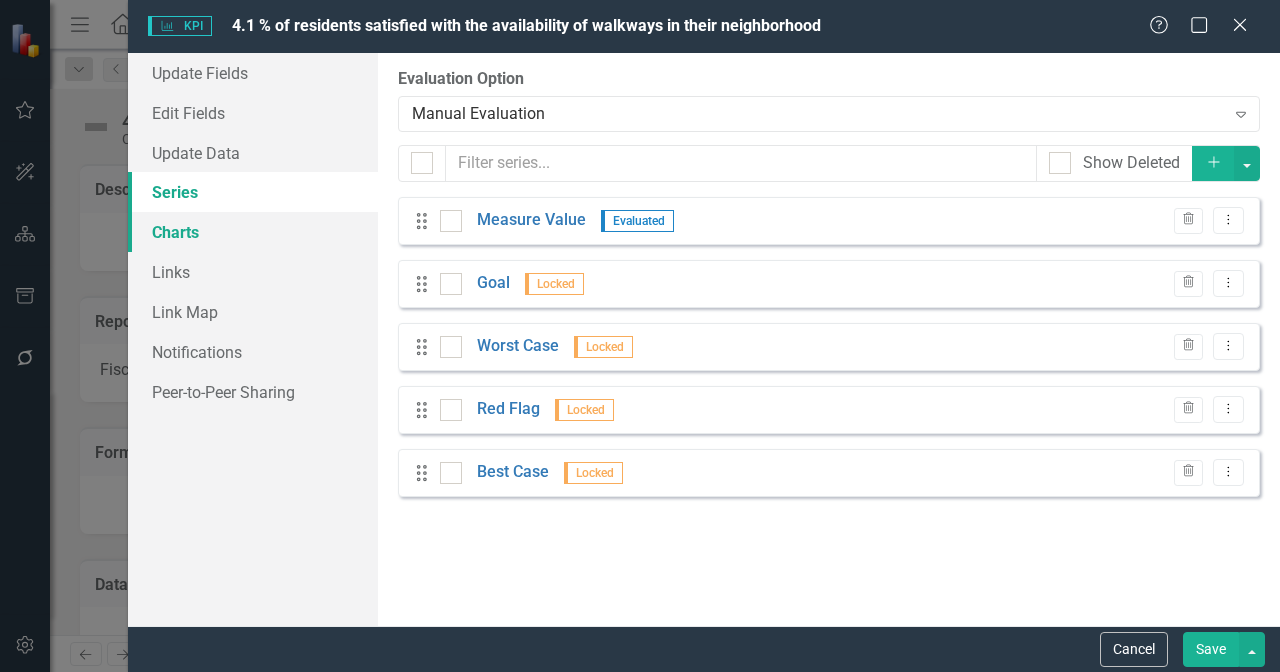 click on "Charts" at bounding box center (253, 232) 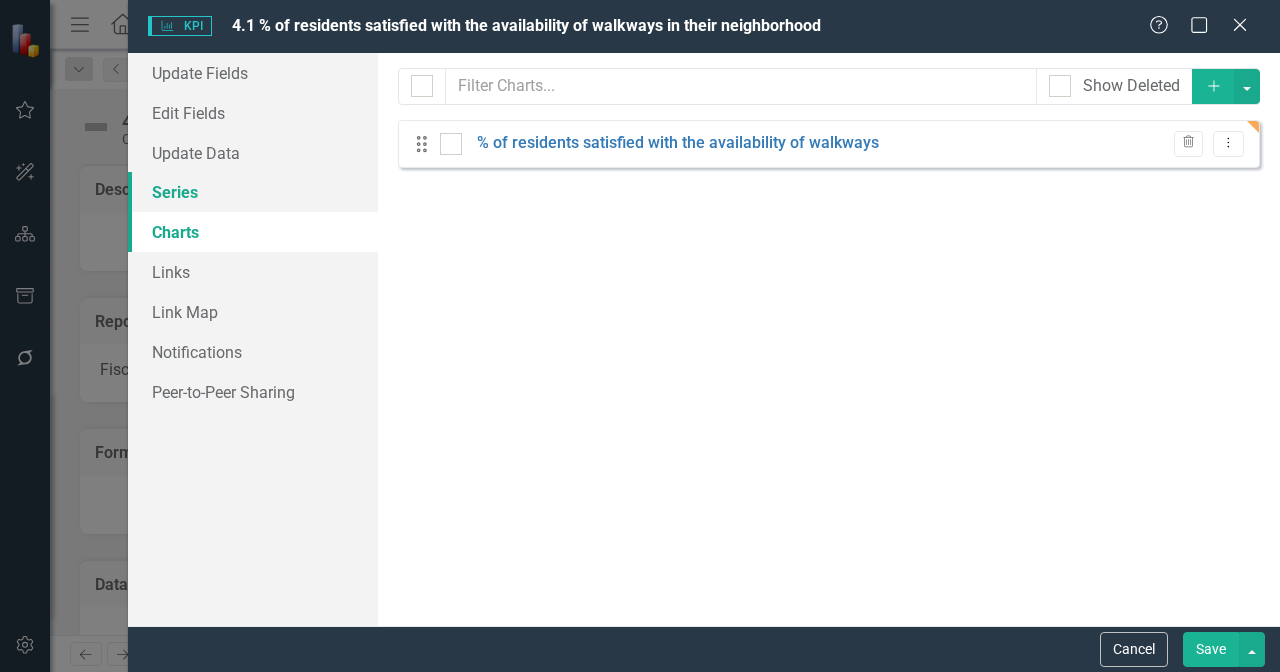 click on "Series" at bounding box center [253, 192] 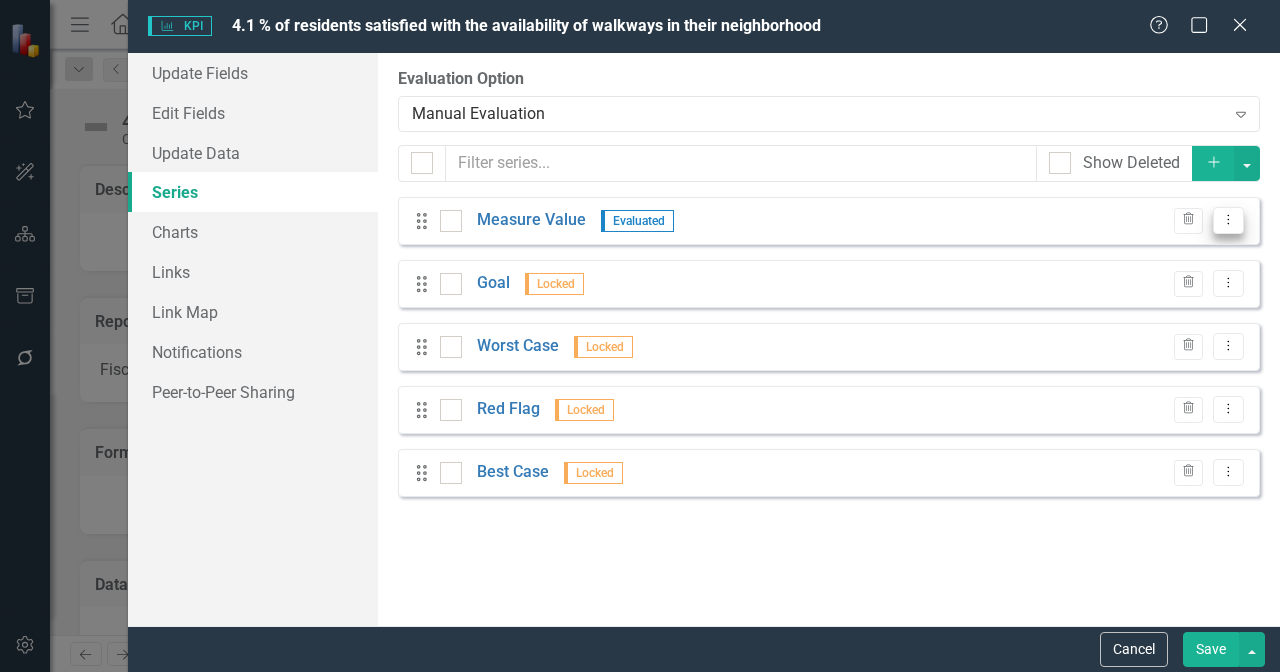click on "Dropdown Menu" at bounding box center [1228, 220] 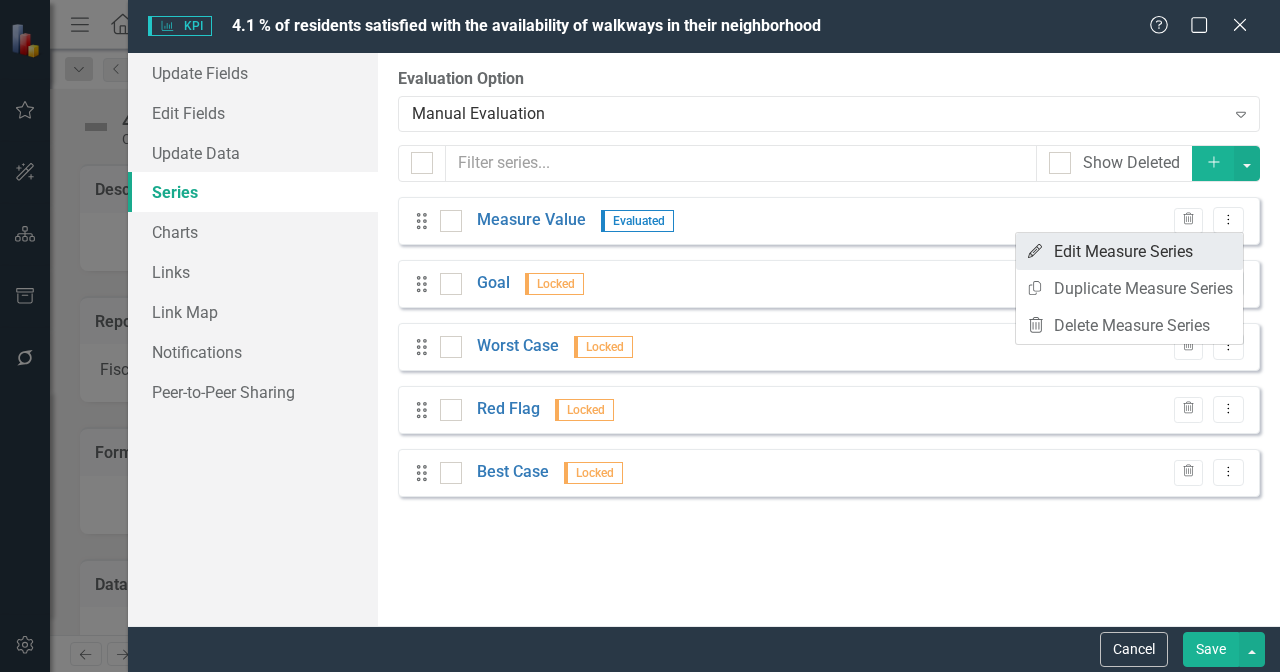 click on "Edit Edit Measure Series" at bounding box center [1129, 251] 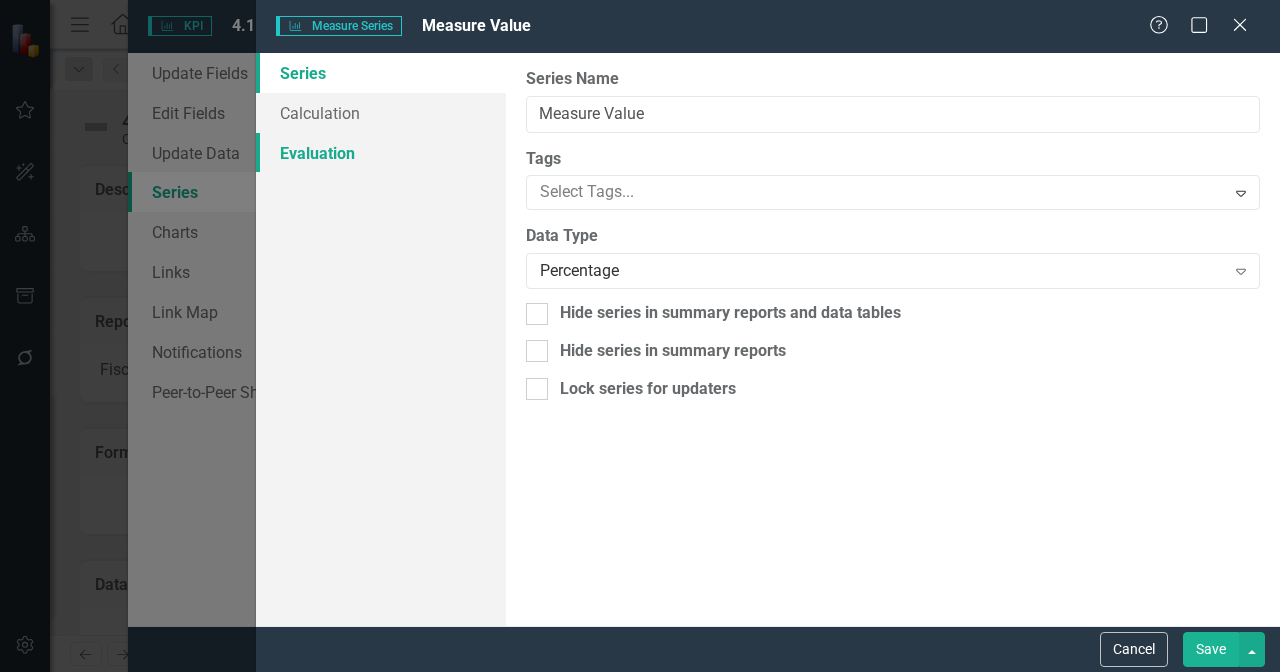 click on "Evaluation" at bounding box center [381, 153] 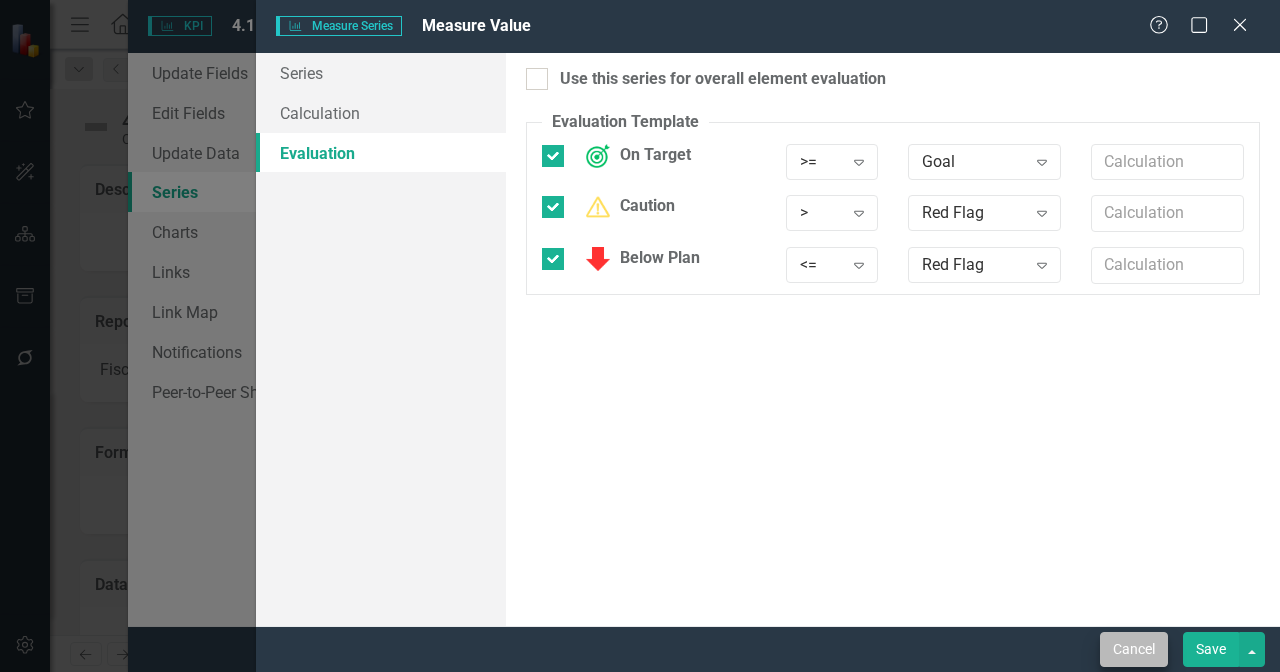 click on "Cancel" at bounding box center [1134, 649] 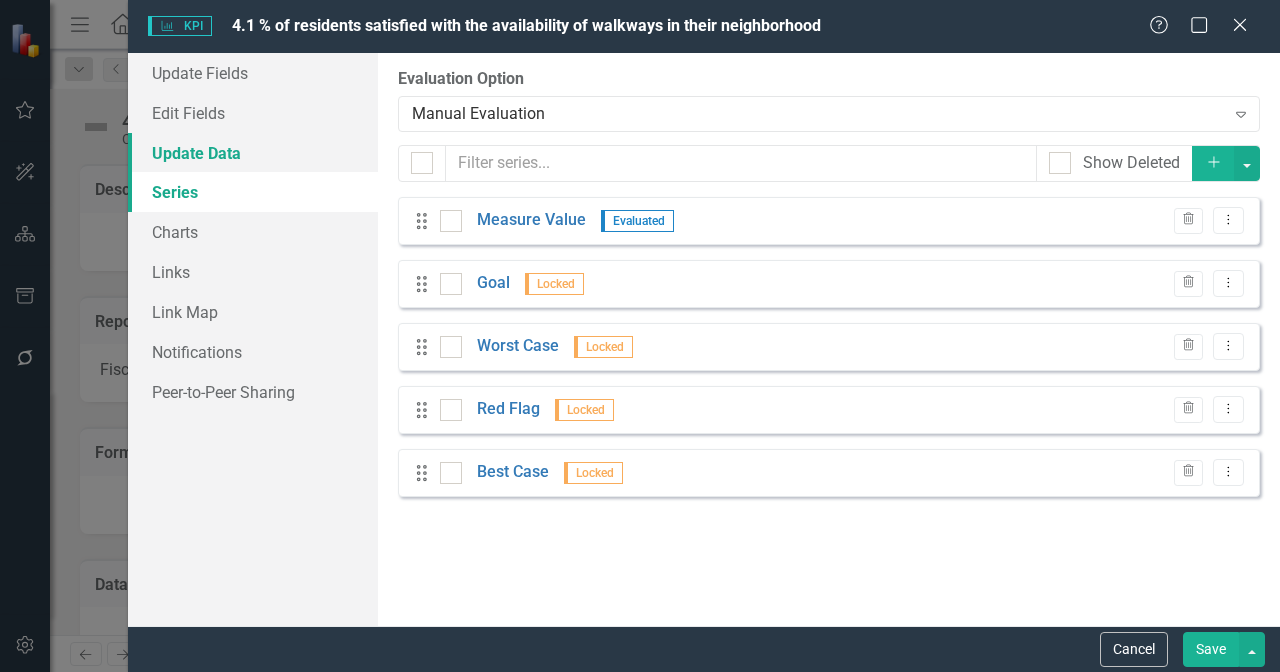 click on "Update  Data" at bounding box center (253, 153) 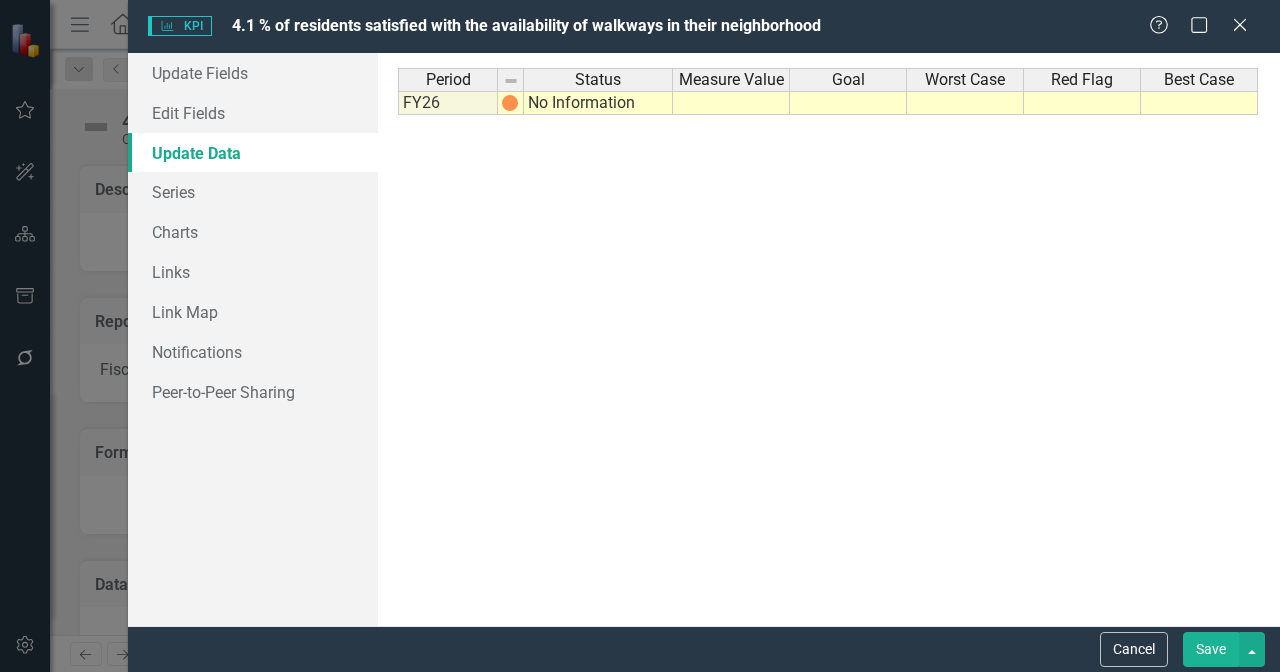 click on "No Information" at bounding box center [598, 103] 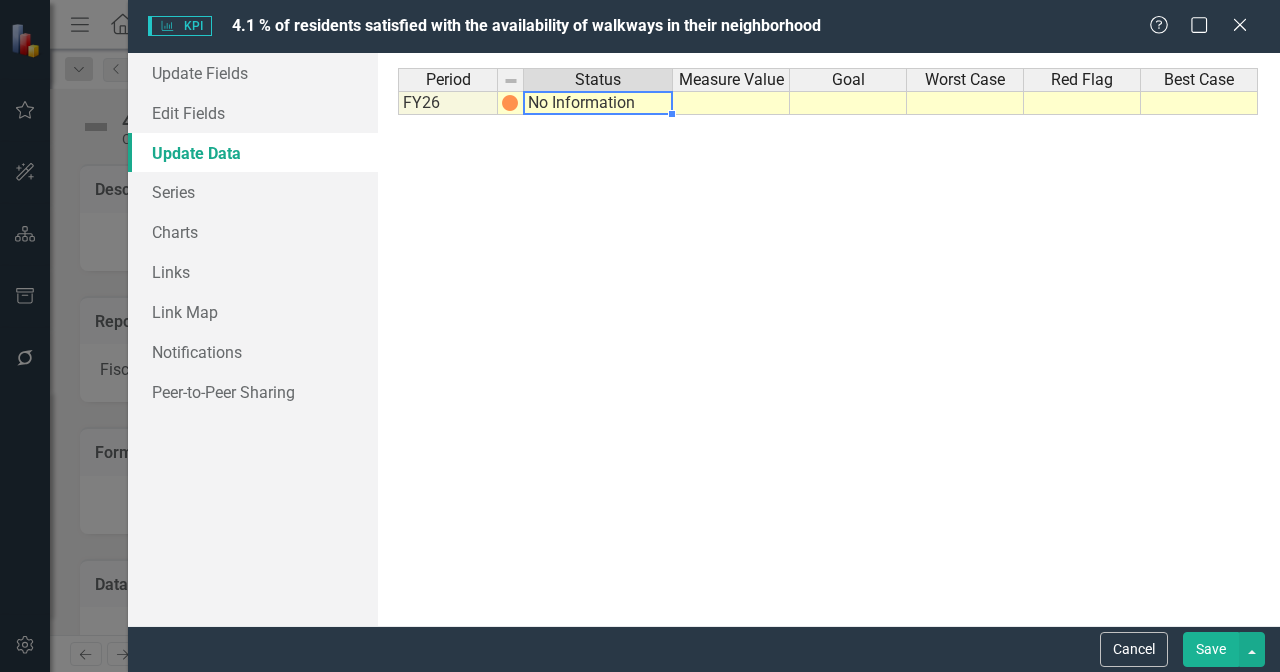 click on "No Information" at bounding box center [598, 103] 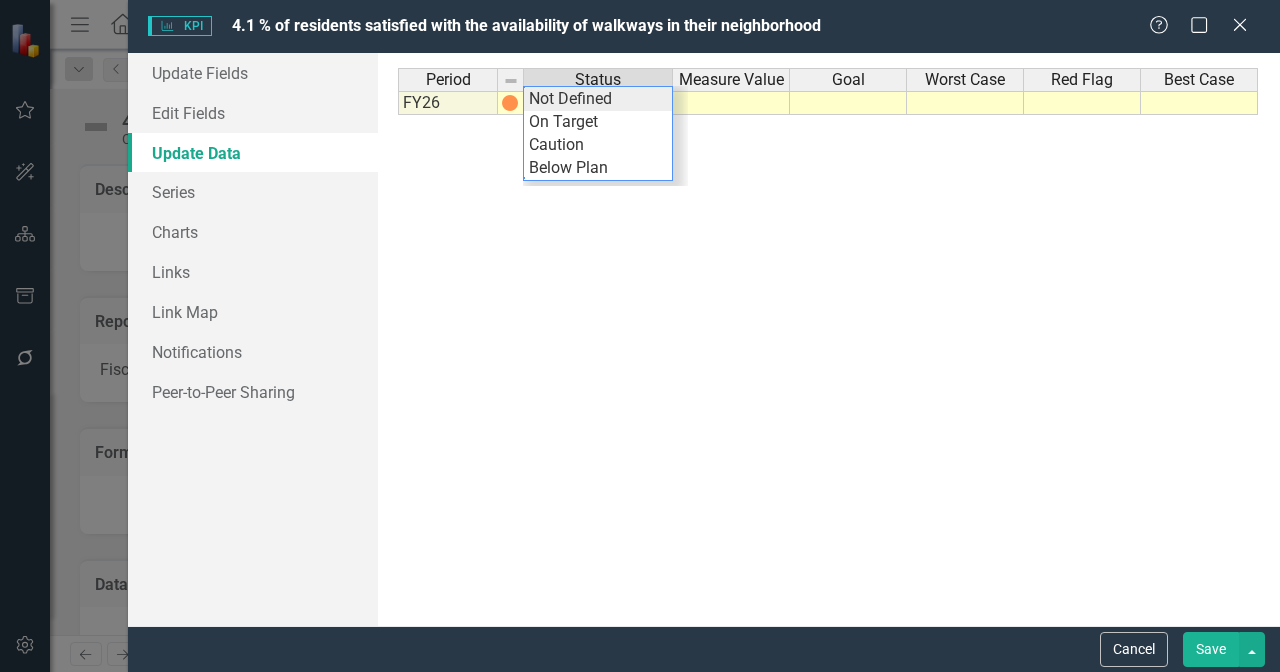 click on "Period Status Measure Value Goal Worst Case Red Flag Best Case FY26 No Information Period Status Measure Value Goal Worst Case Red Flag Best Case Period Status FY26 No Information Period Status No Information Not Defined On Target Caution Below Plan" at bounding box center (829, 339) 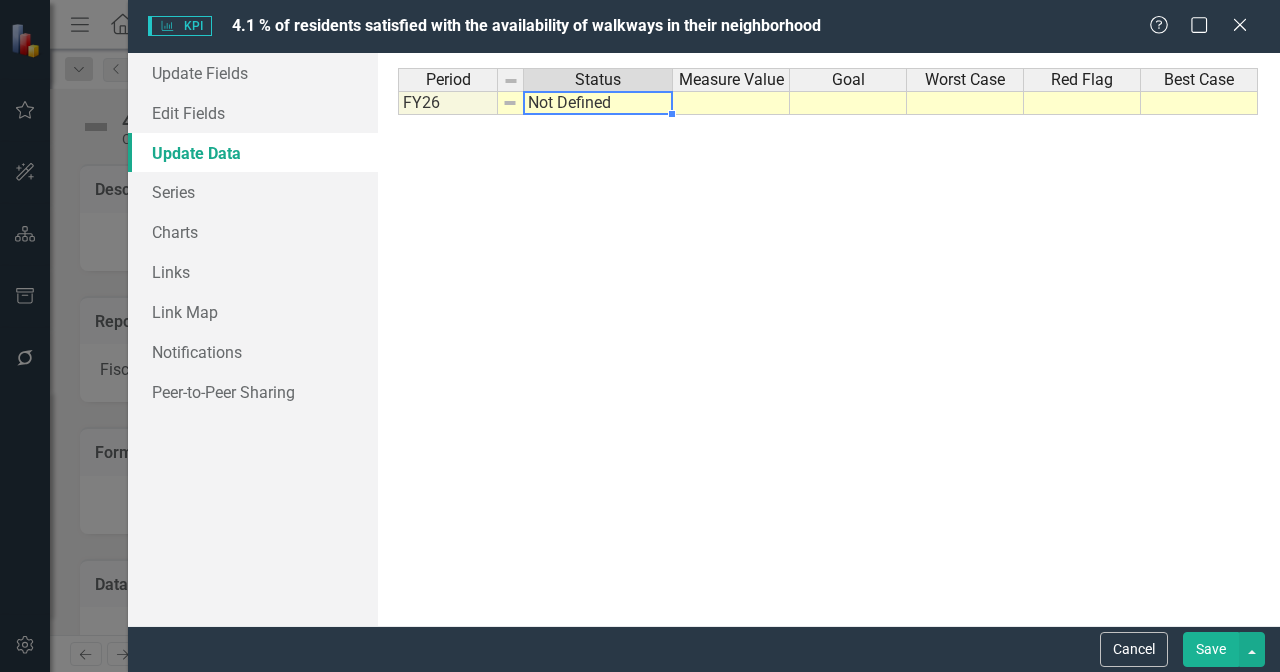 click on "Period Status FY26 Not Defined" at bounding box center [537, 340] 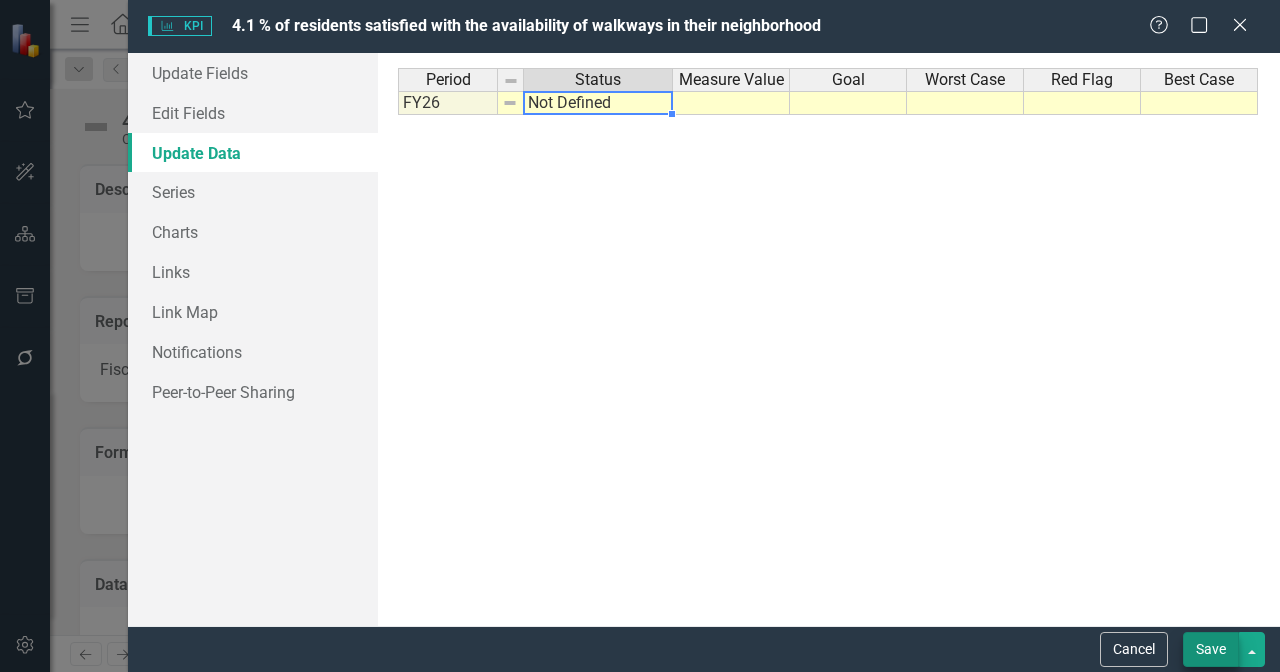 click on "Save" at bounding box center [1211, 649] 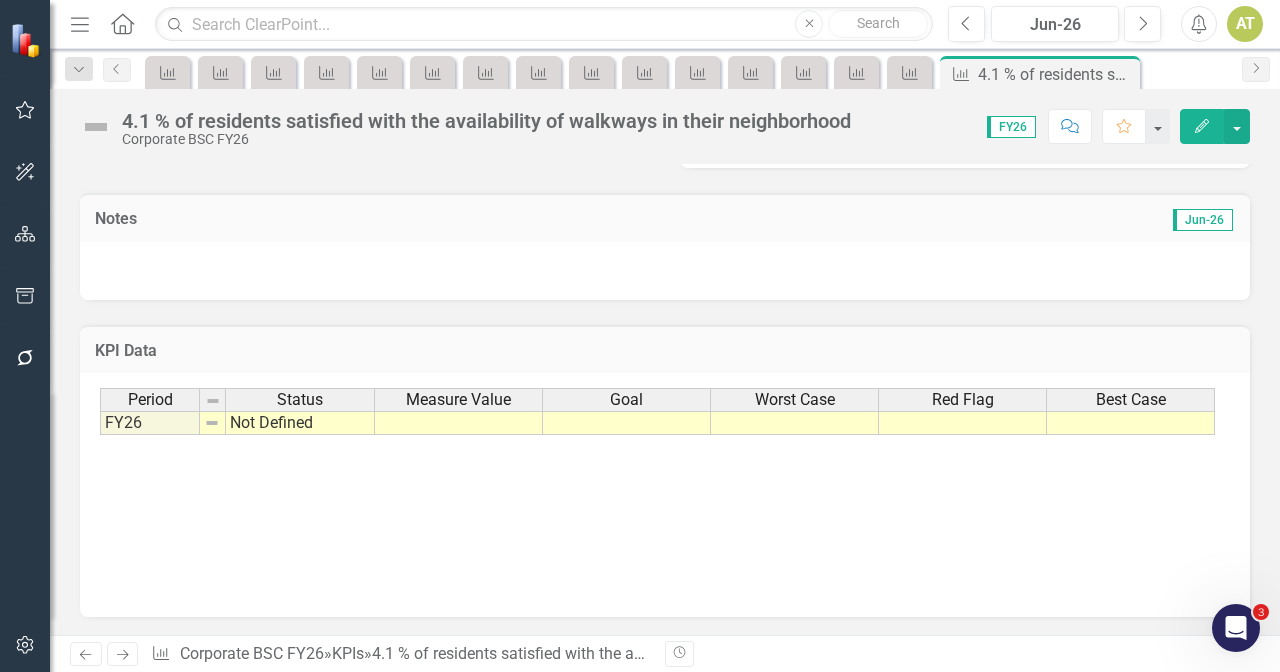 scroll, scrollTop: 0, scrollLeft: 0, axis: both 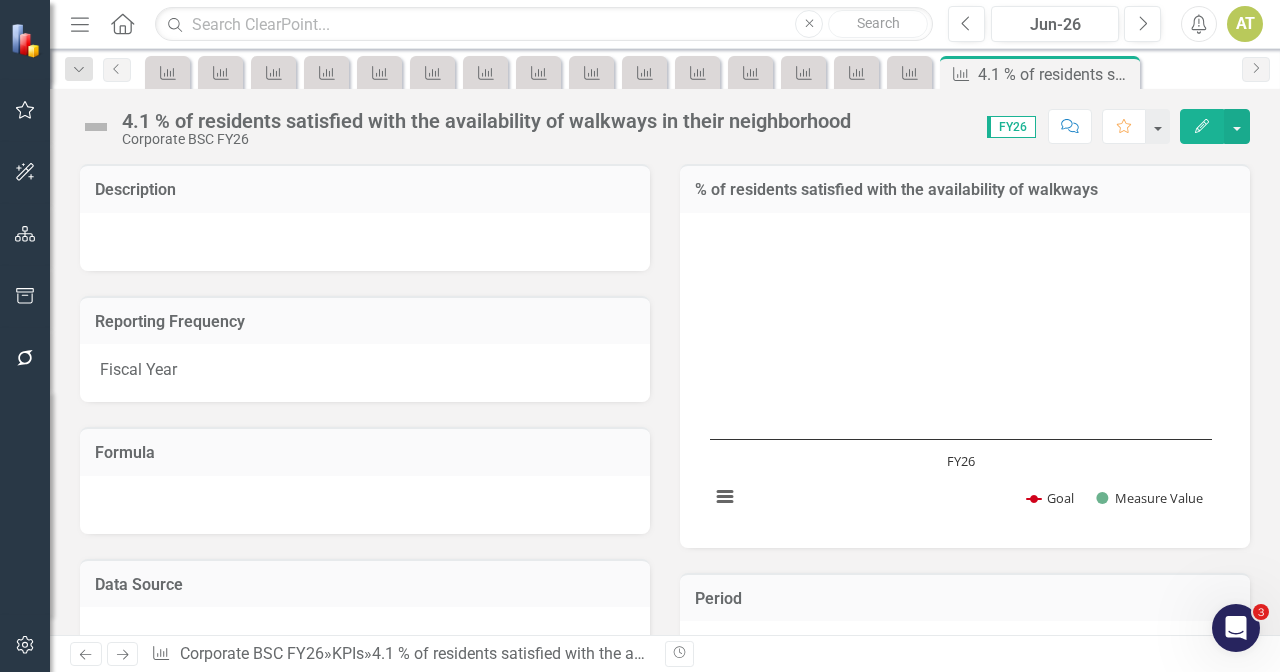 click on "Menu" 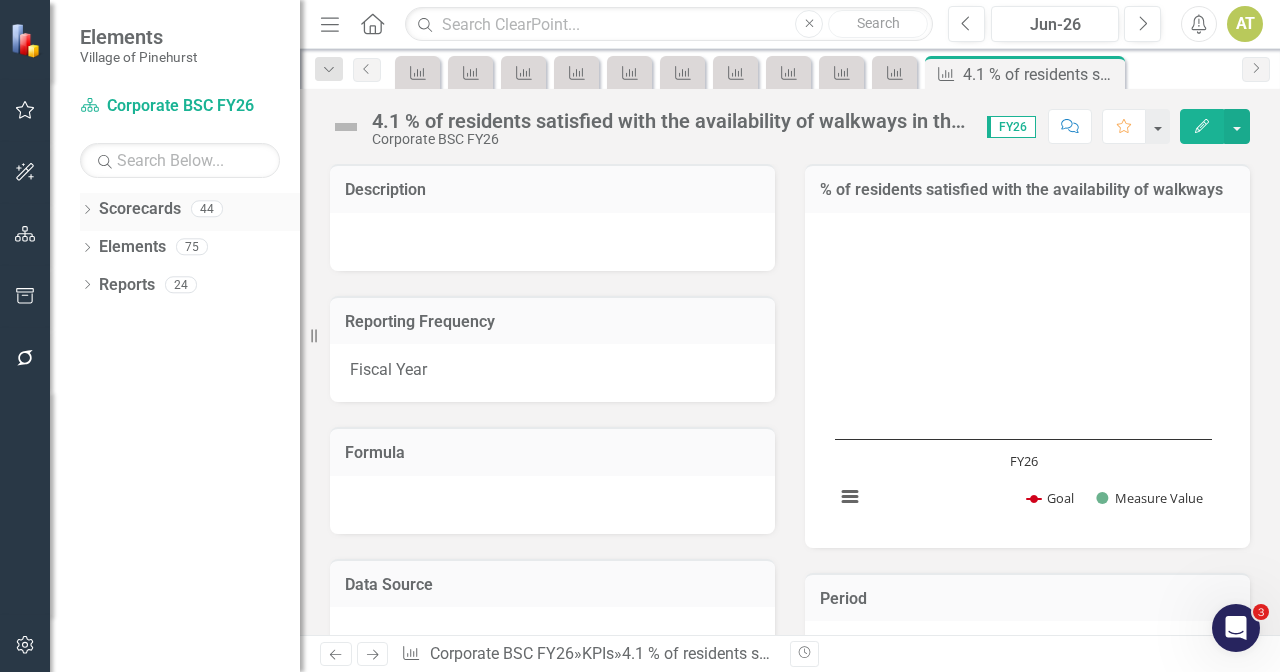 click on "Dropdown" 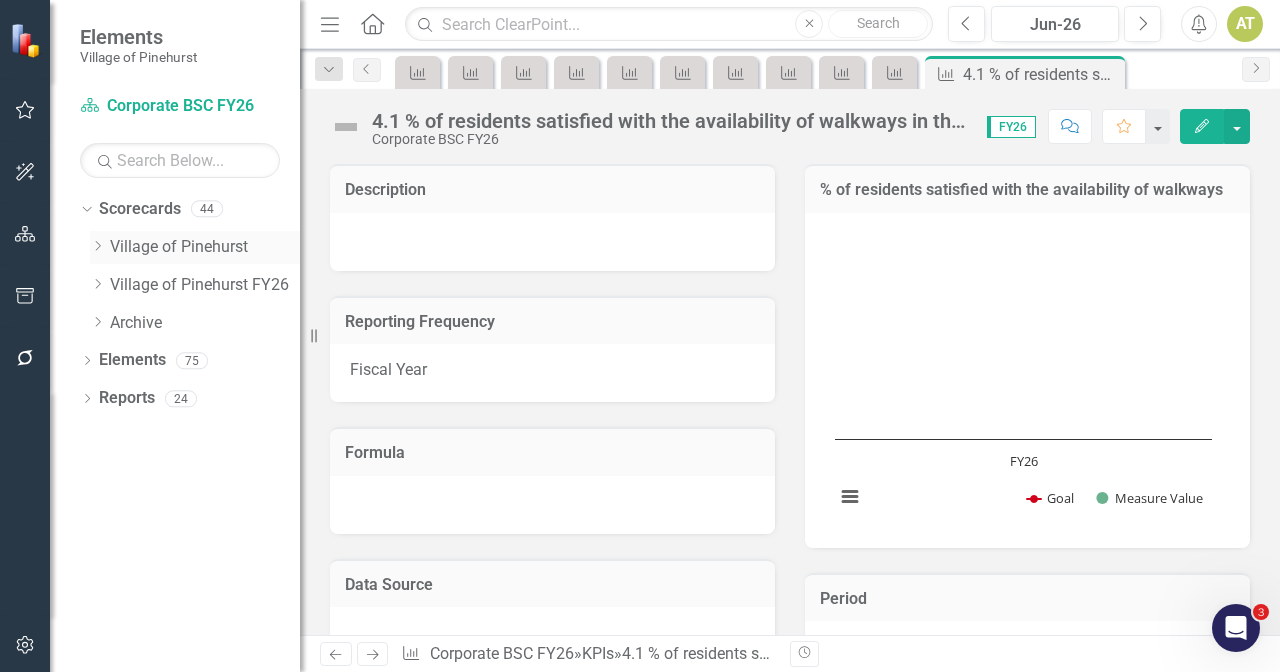 click on "Dropdown" 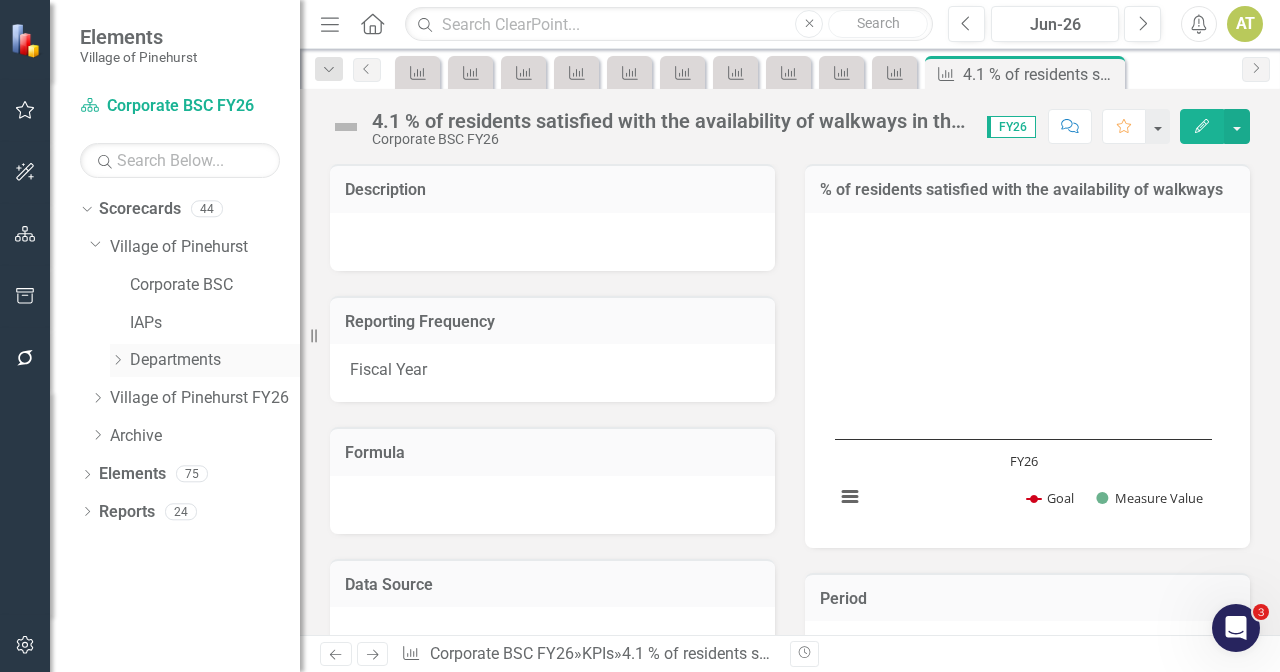 click on "Dropdown" 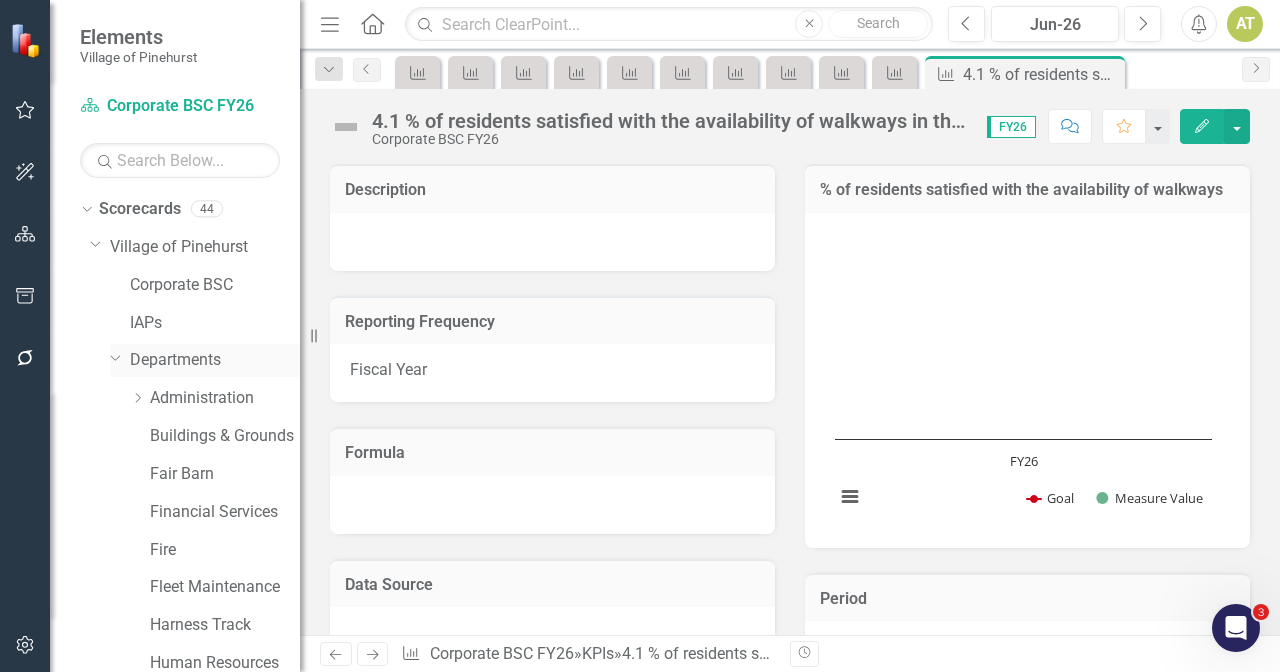 click on "Dropdown" 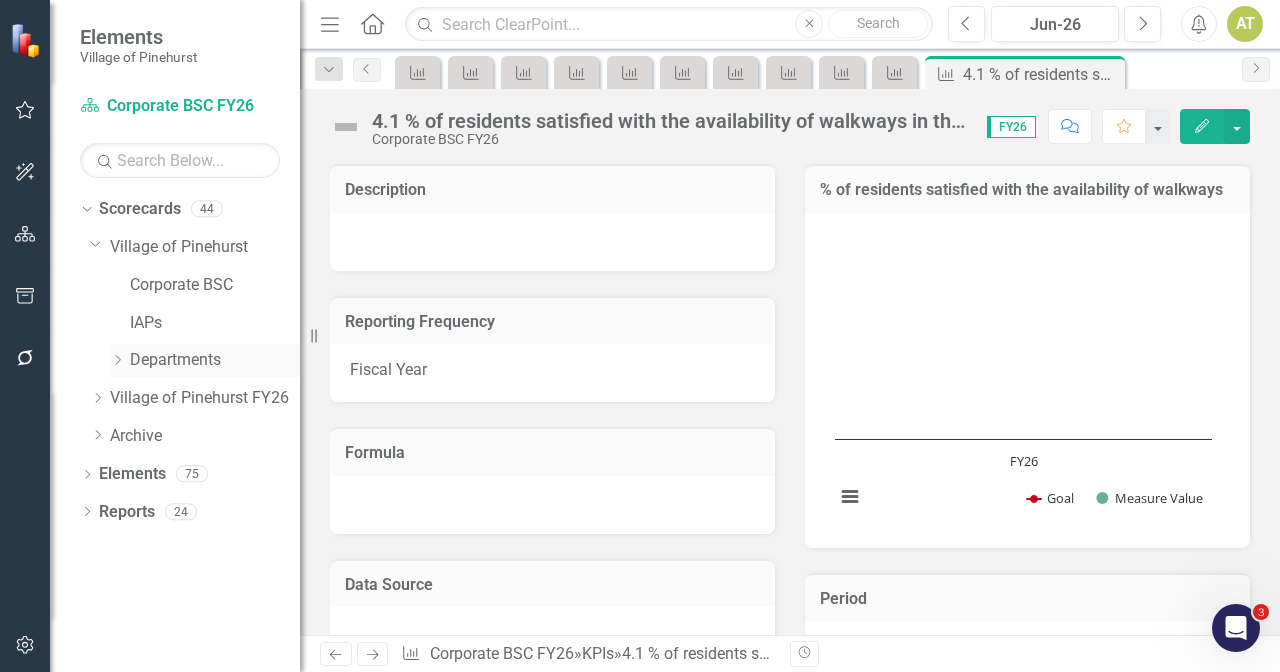 click on "Dropdown" 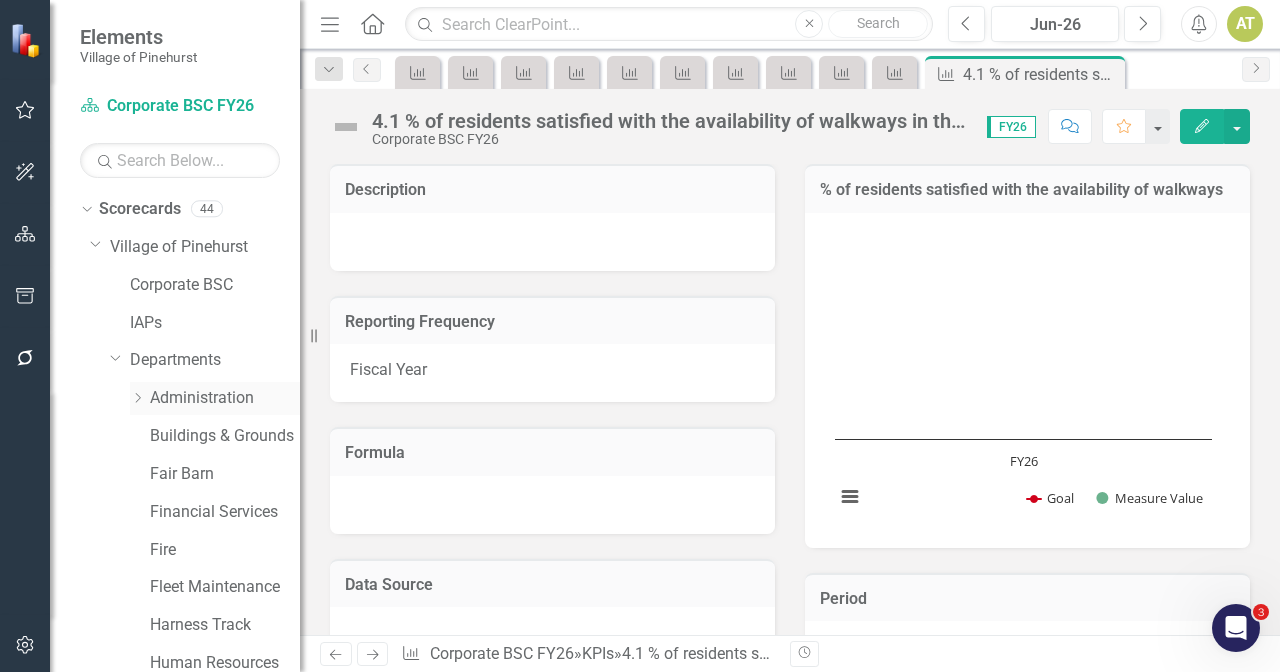 click on "Dropdown" 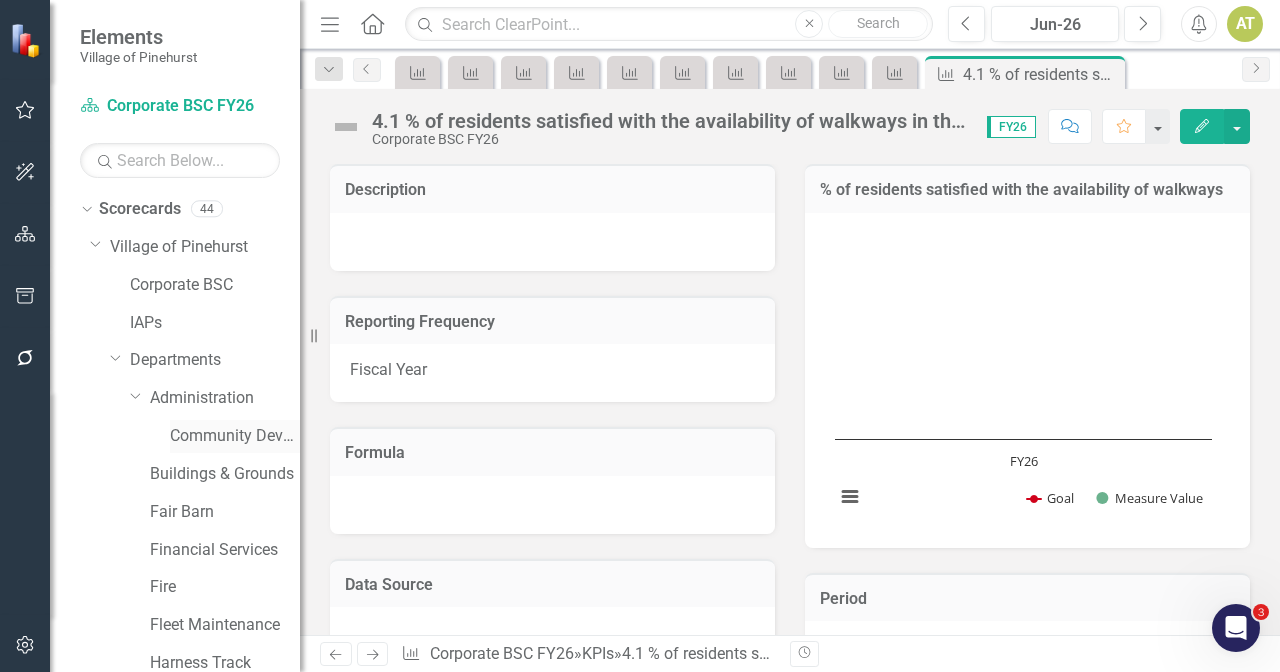 click on "Community Development" at bounding box center (235, 436) 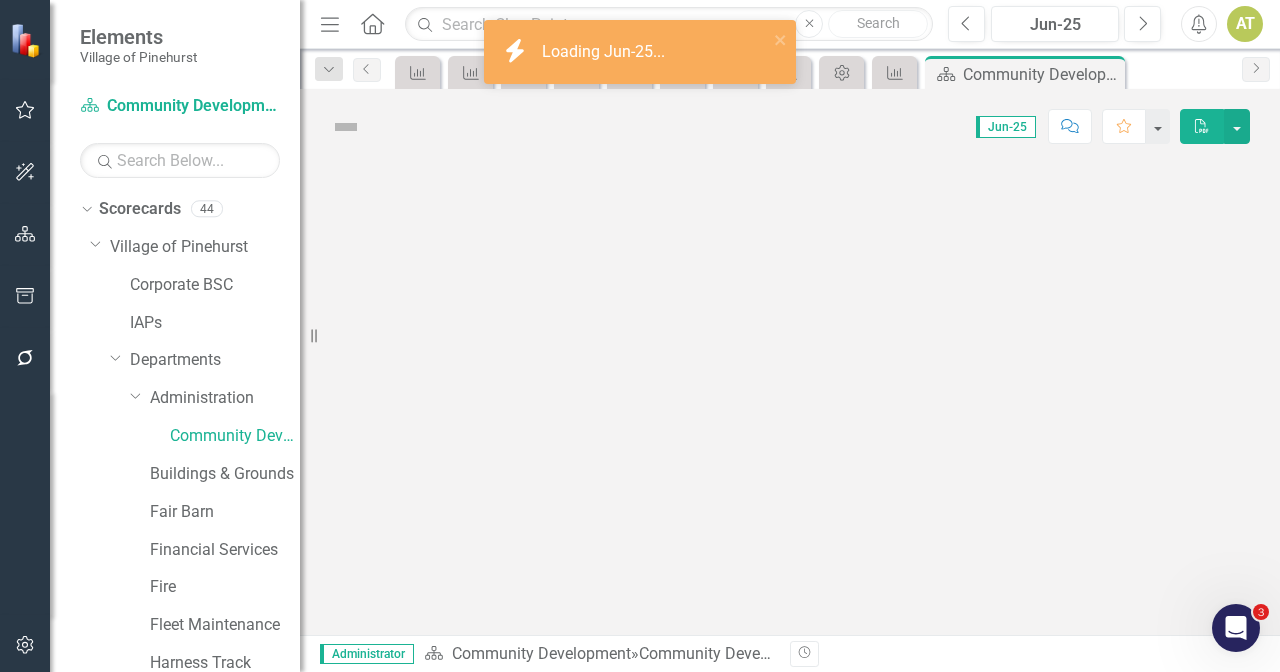 click on "Elements" at bounding box center (132, 1079) 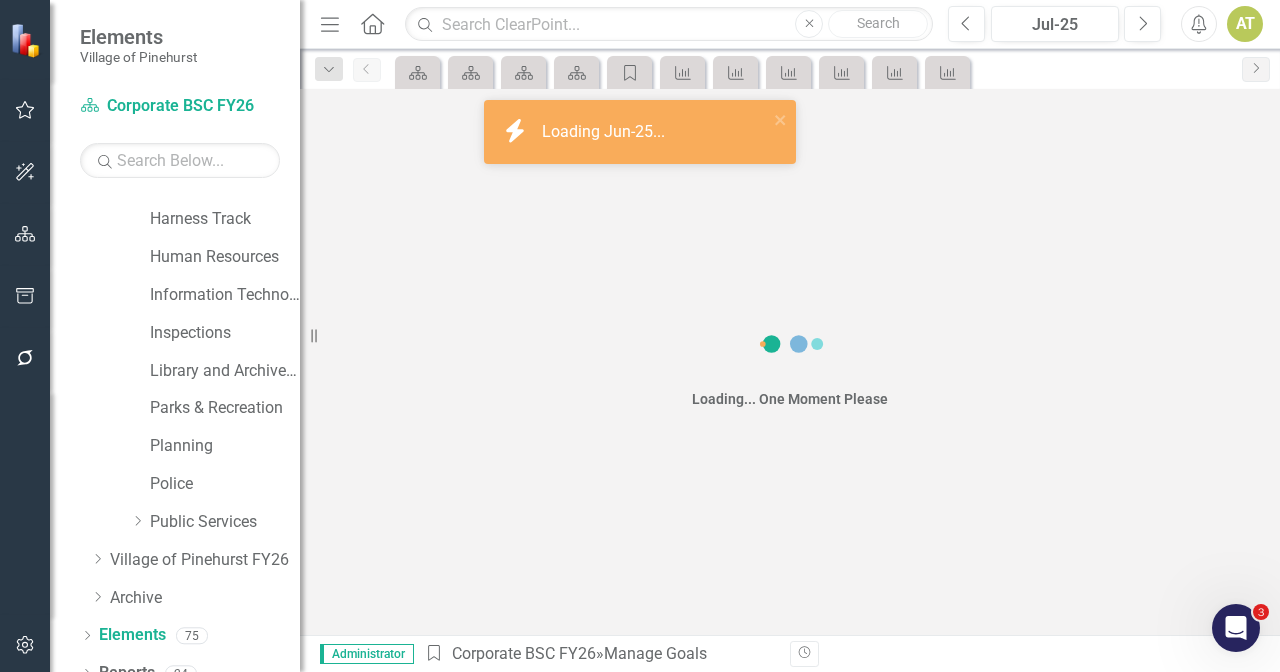 scroll, scrollTop: 0, scrollLeft: 0, axis: both 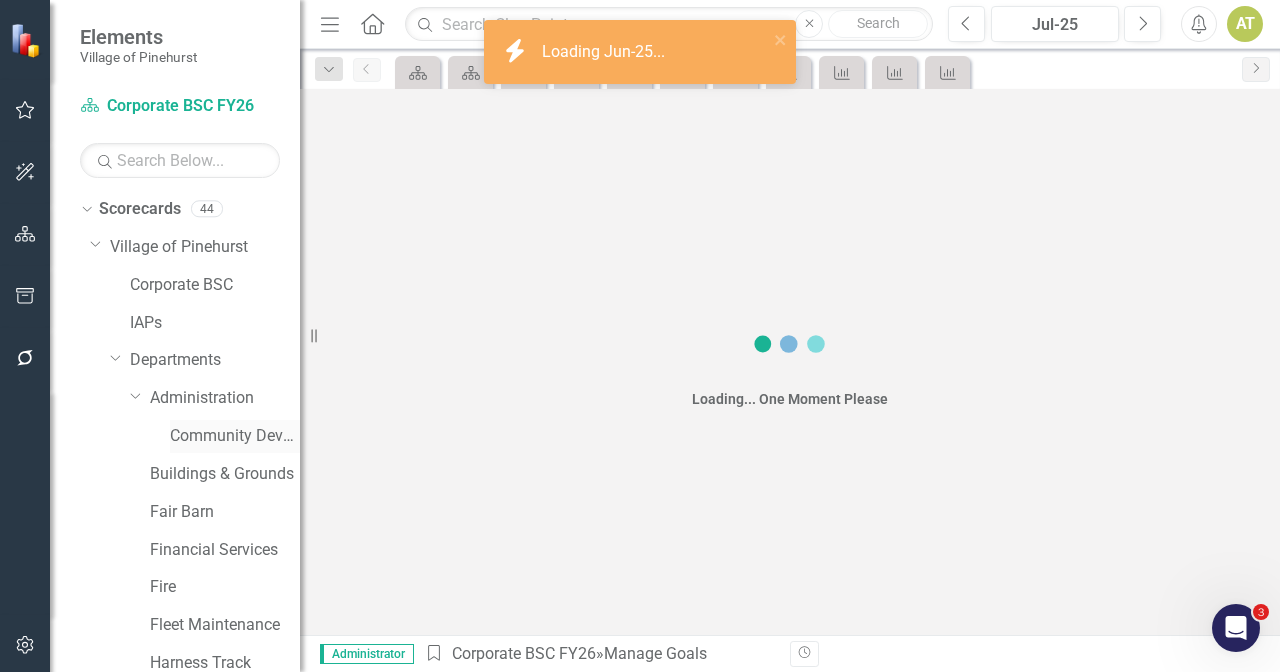 click on "Community Development" at bounding box center [235, 436] 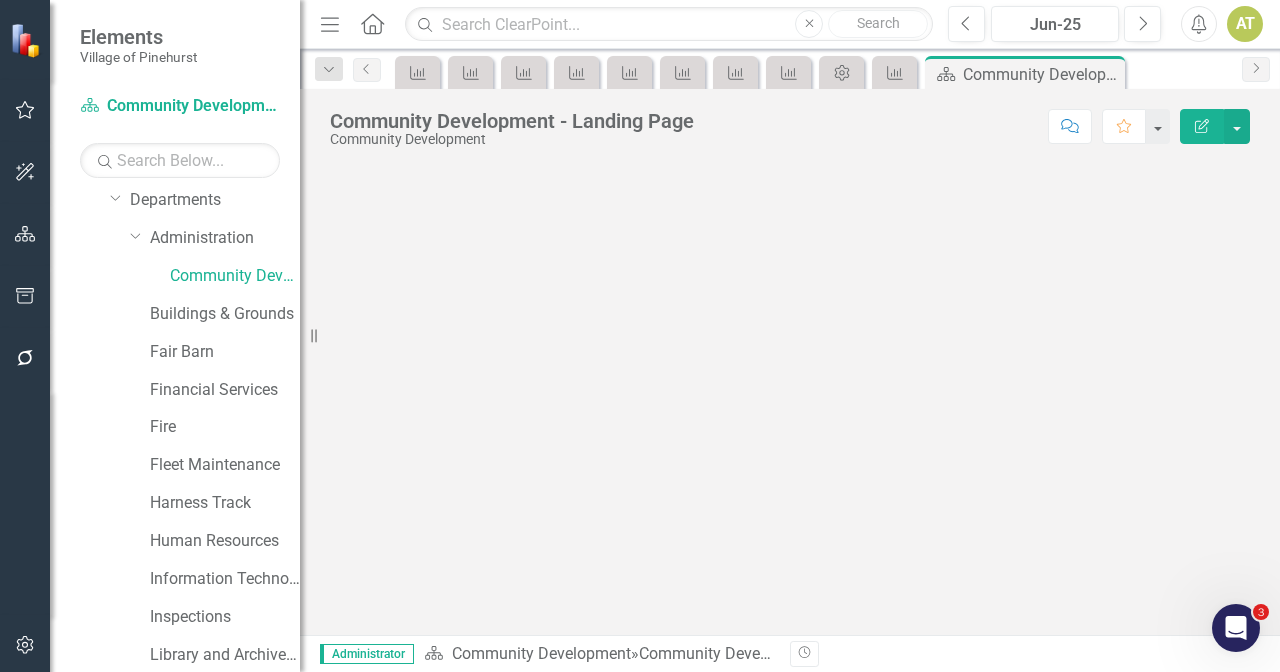 scroll, scrollTop: 444, scrollLeft: 0, axis: vertical 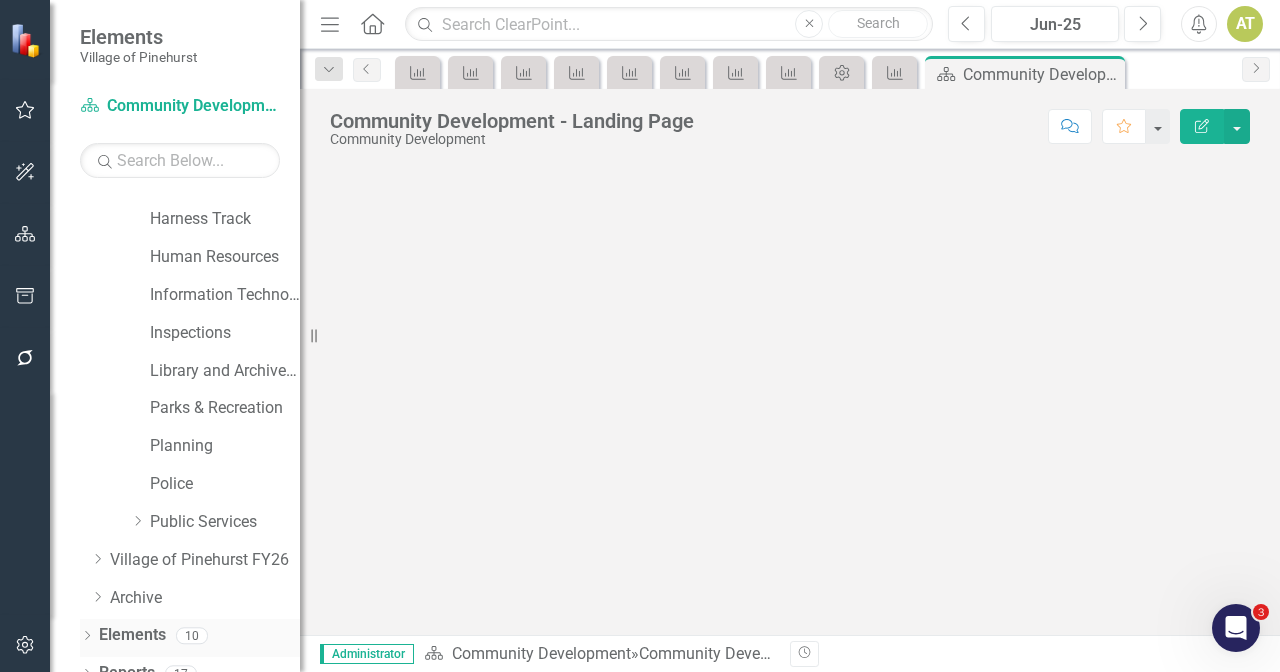 click on "Elements" at bounding box center (132, 635) 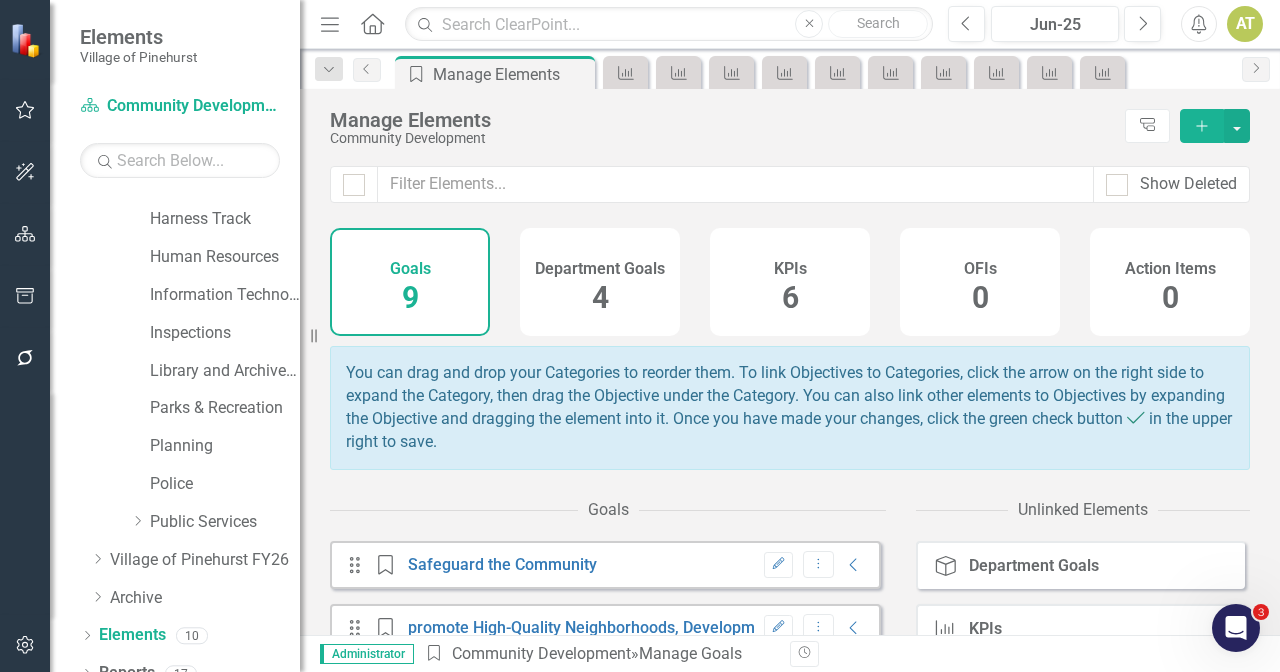 click on "KPIs 6" at bounding box center (790, 282) 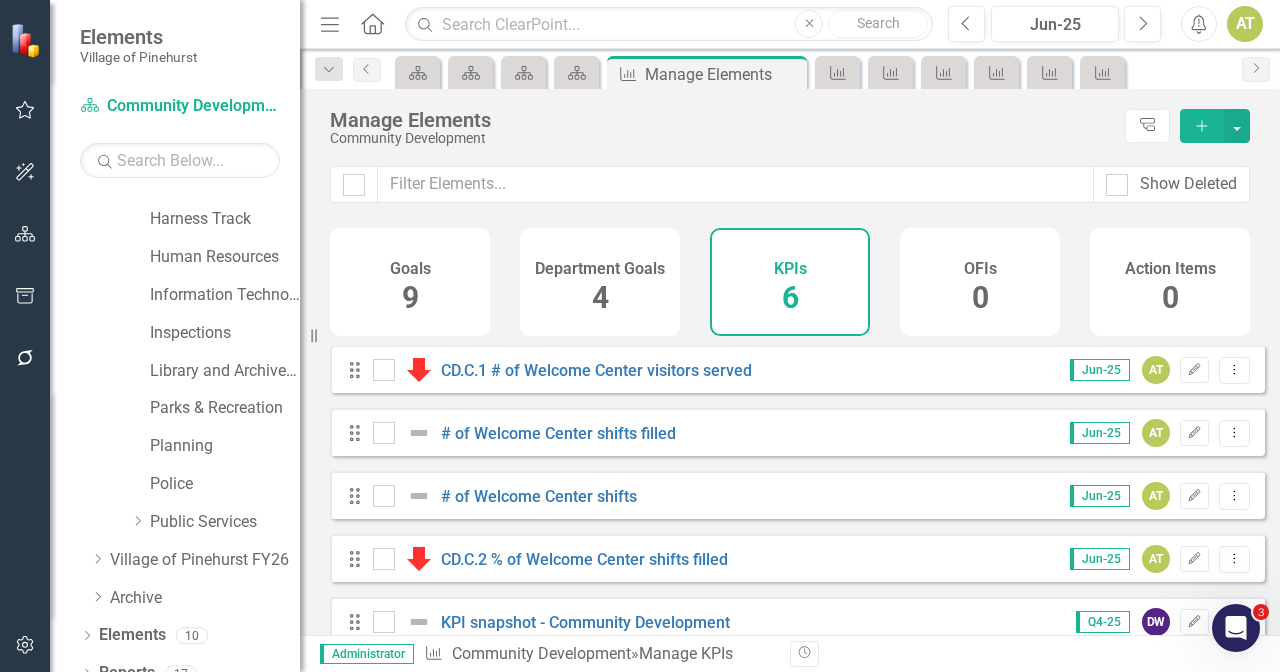 scroll, scrollTop: 0, scrollLeft: 0, axis: both 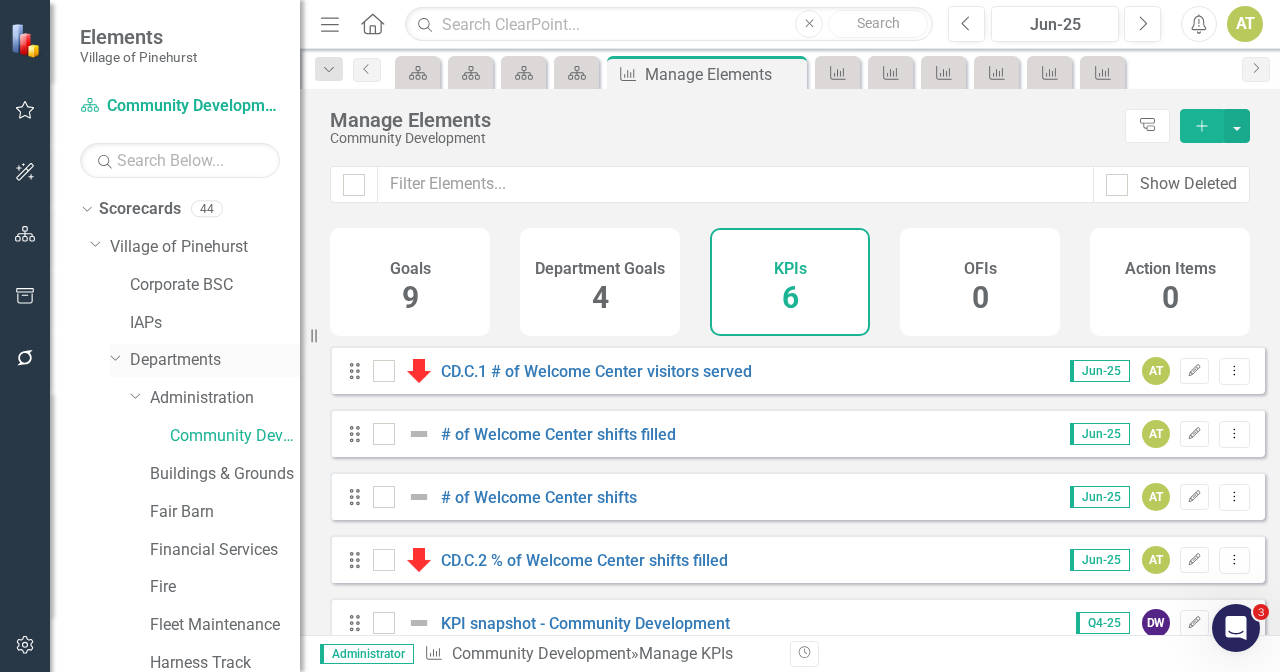click on "Dropdown" 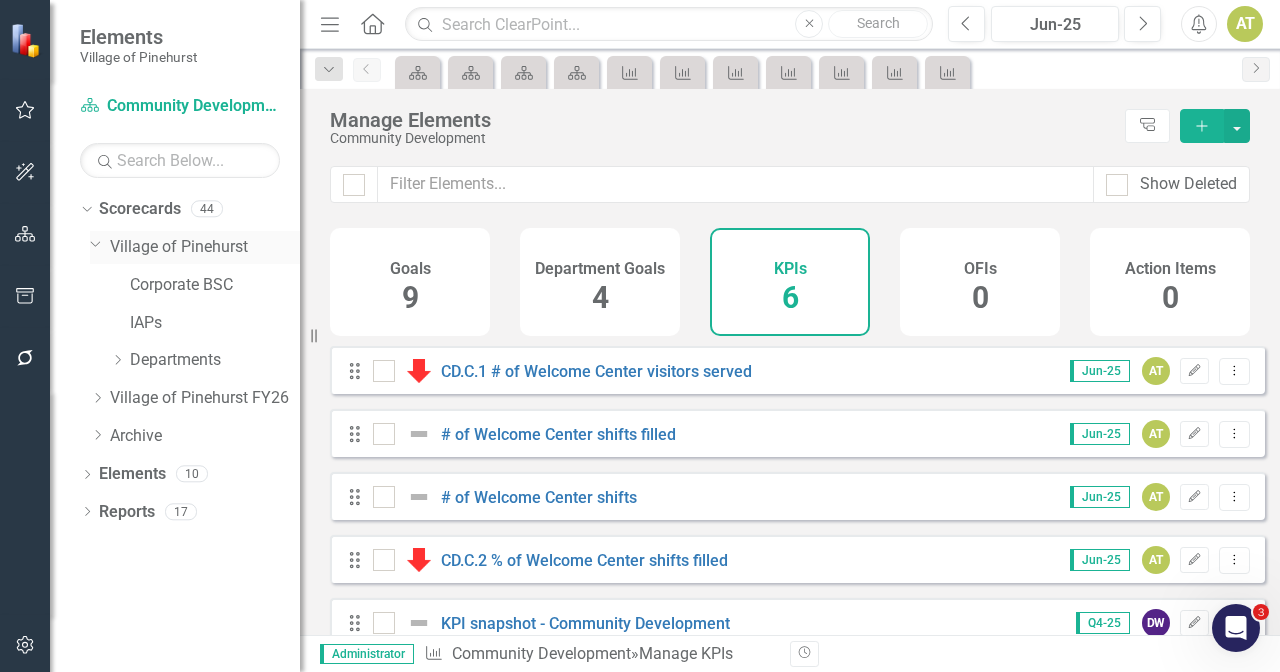 click on "Dropdown" 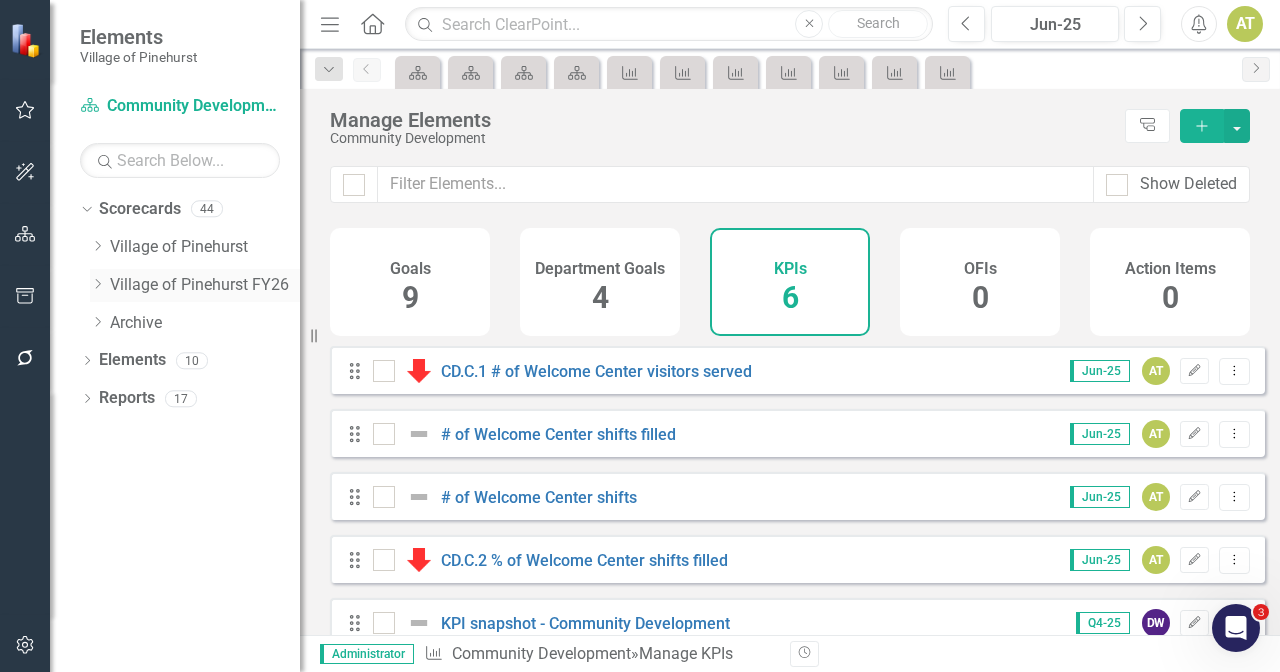 click on "Village of Pinehurst FY26" at bounding box center (205, 285) 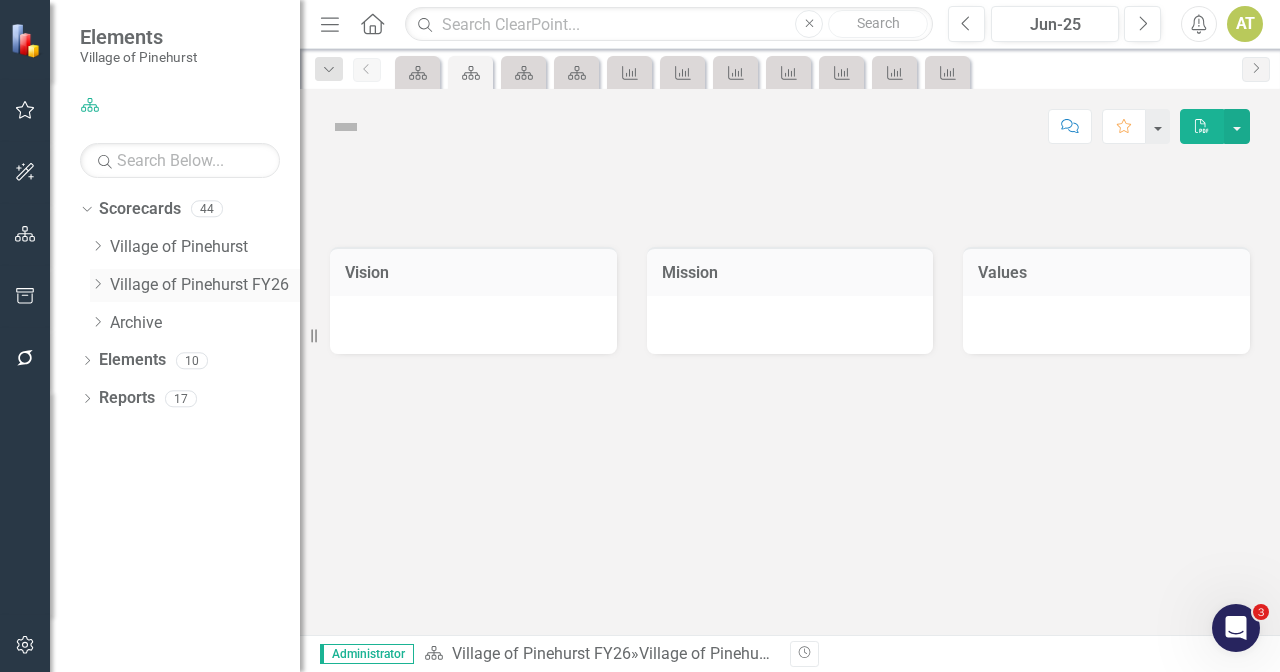 click on "Dropdown" 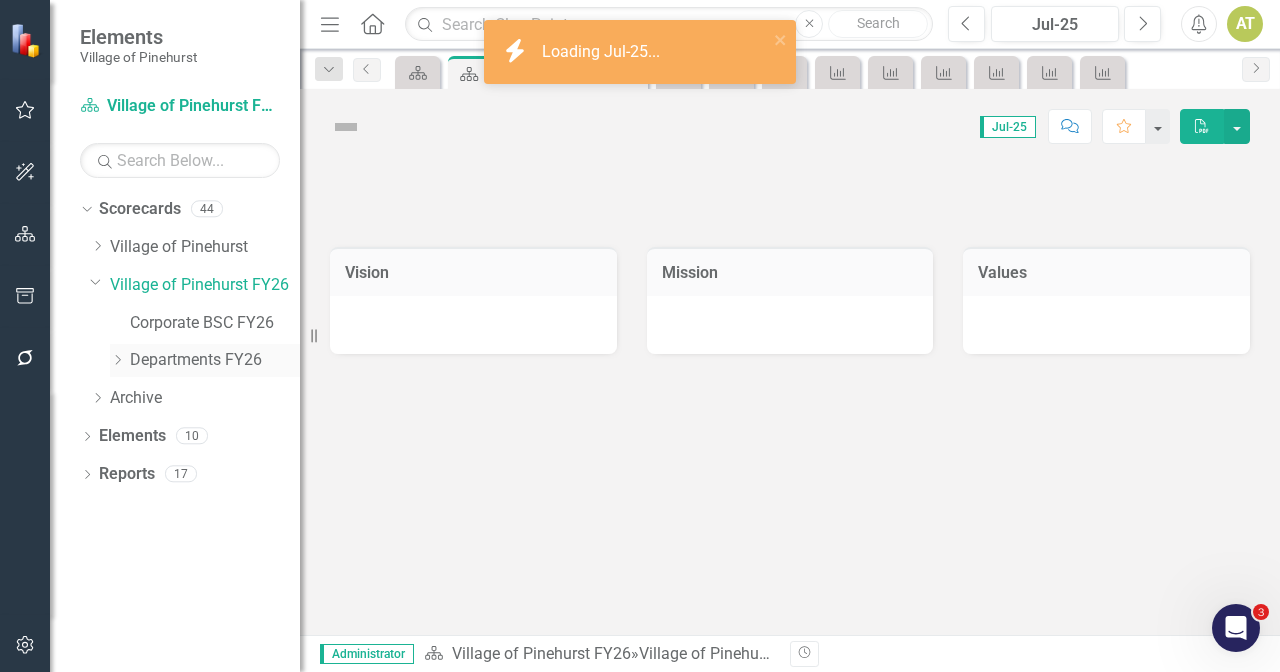 click on "Dropdown" 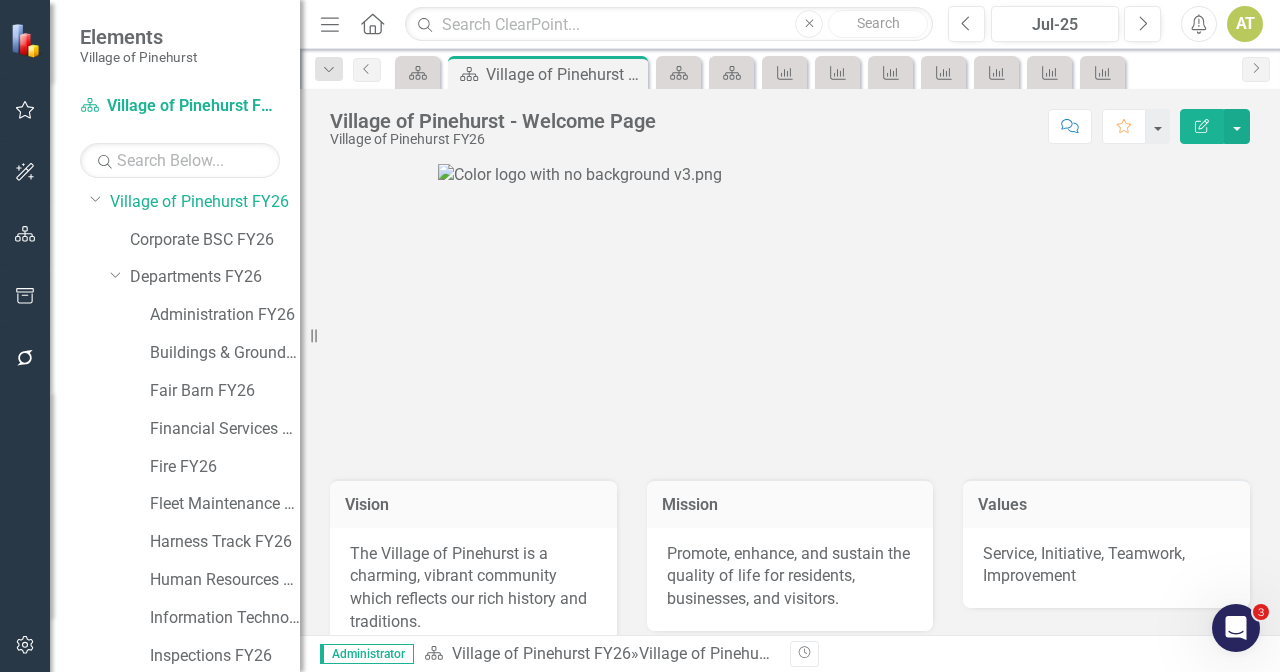 scroll, scrollTop: 62, scrollLeft: 0, axis: vertical 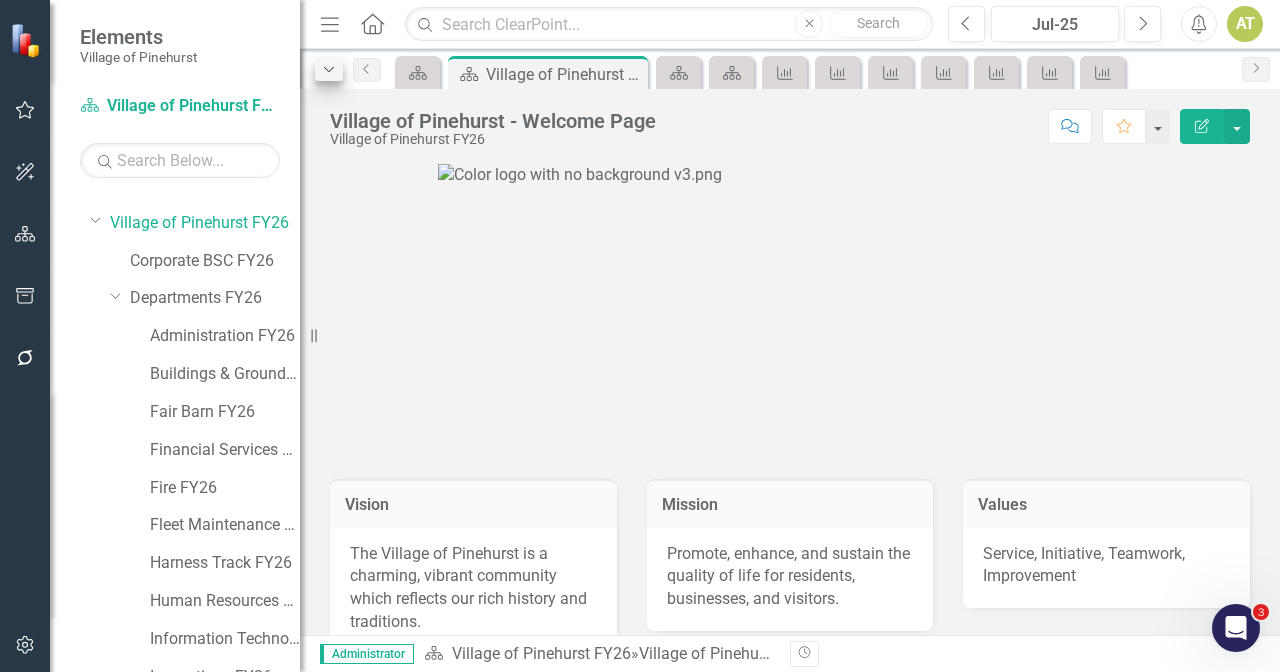 click on "Dropdown" 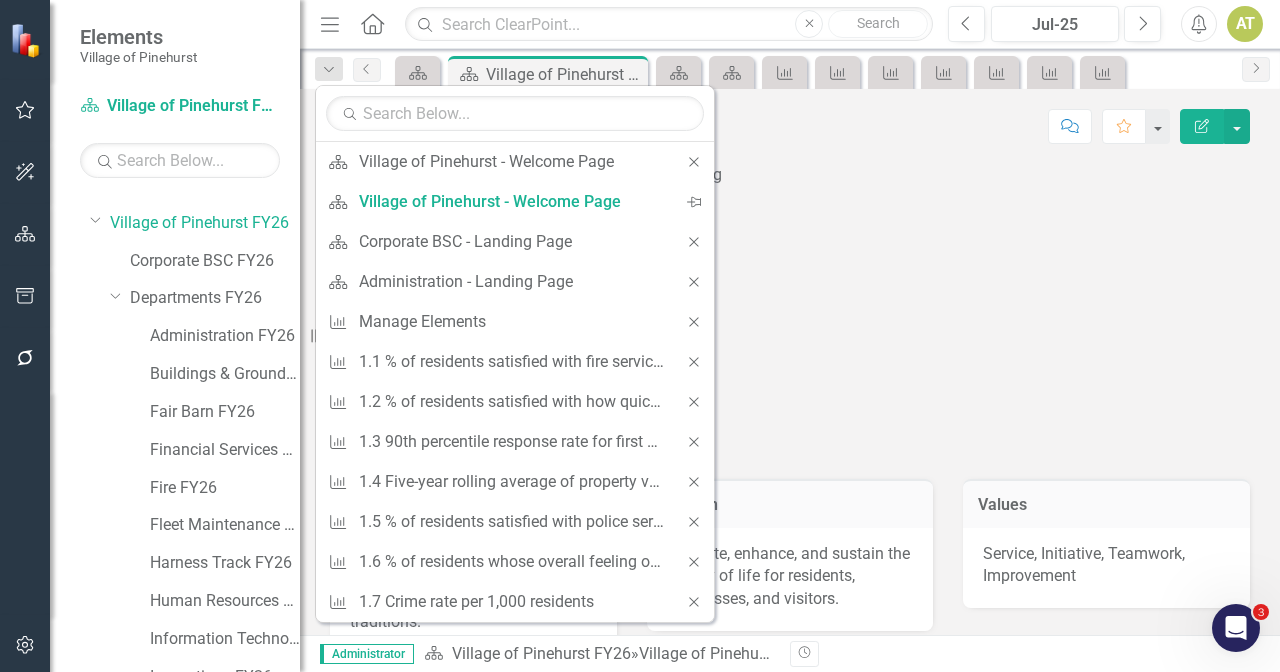 scroll, scrollTop: 719, scrollLeft: 0, axis: vertical 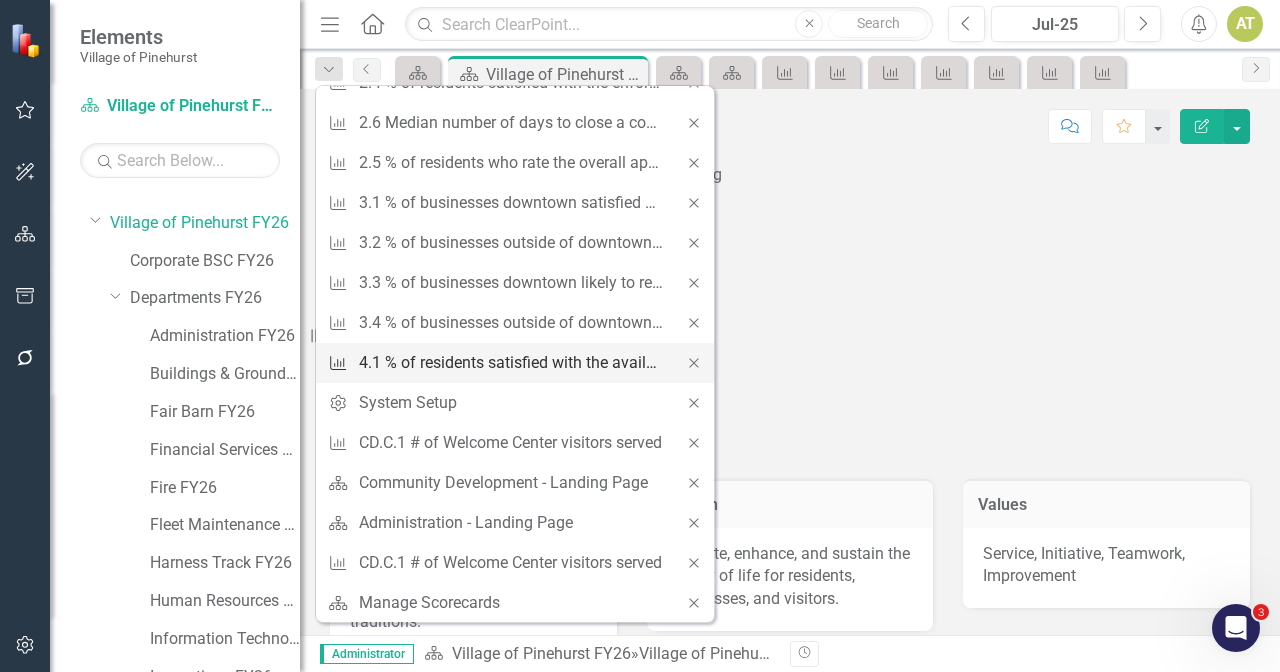 click on "4.1 % of residents satisfied with the availability of walkways in their neighborhood" at bounding box center [511, 362] 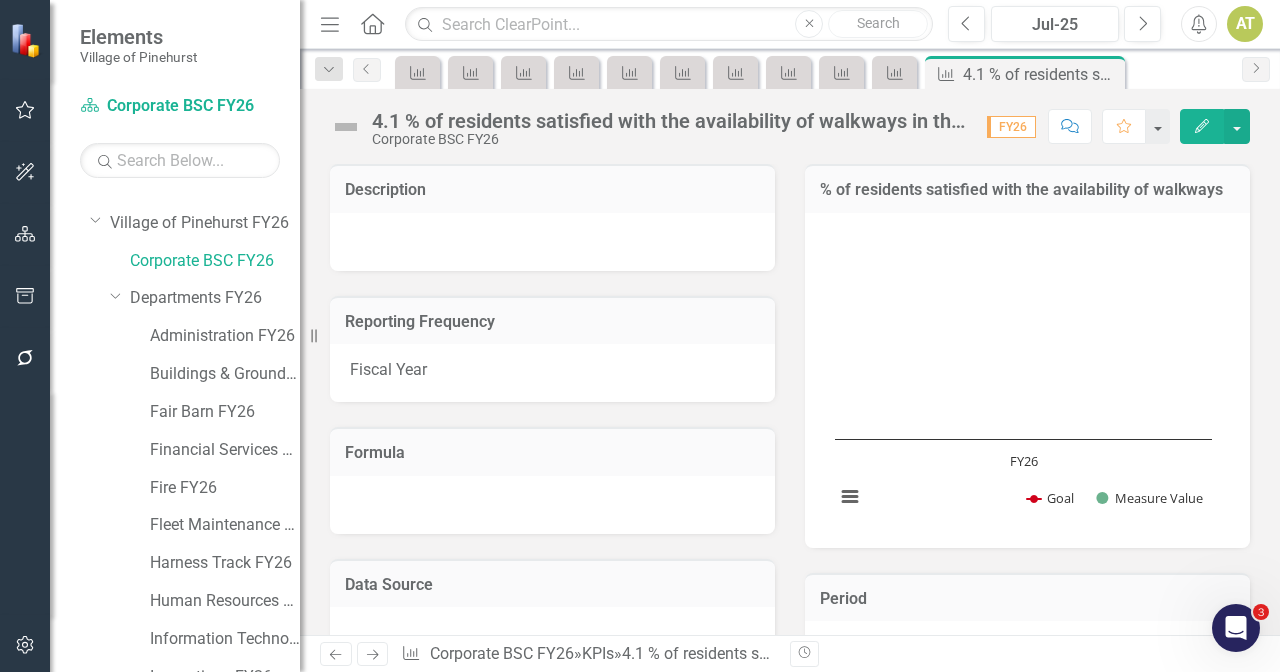 scroll, scrollTop: 511, scrollLeft: 0, axis: vertical 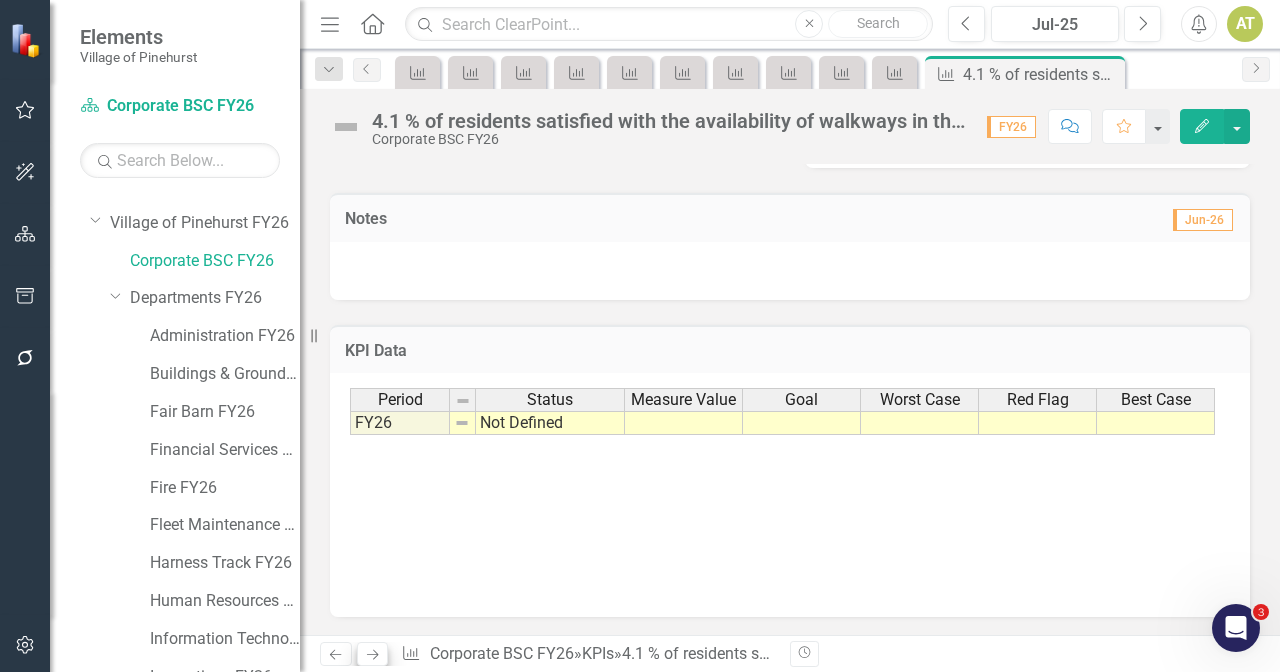 click on "Next" 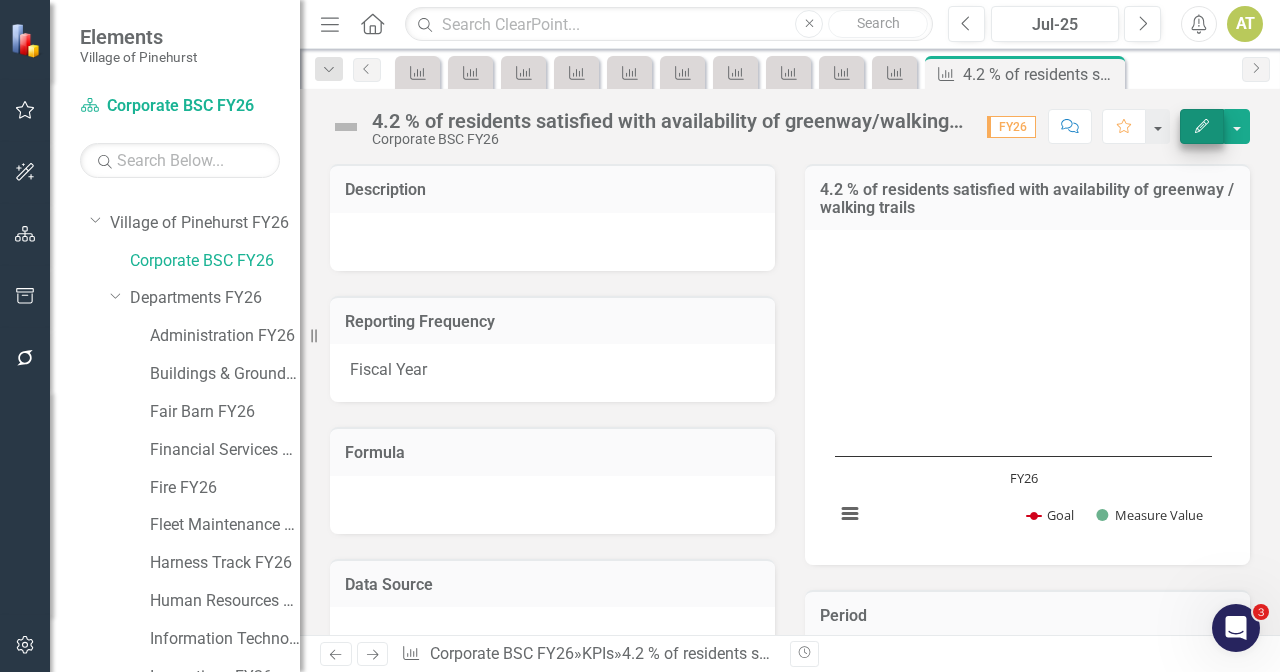 click on "Edit" 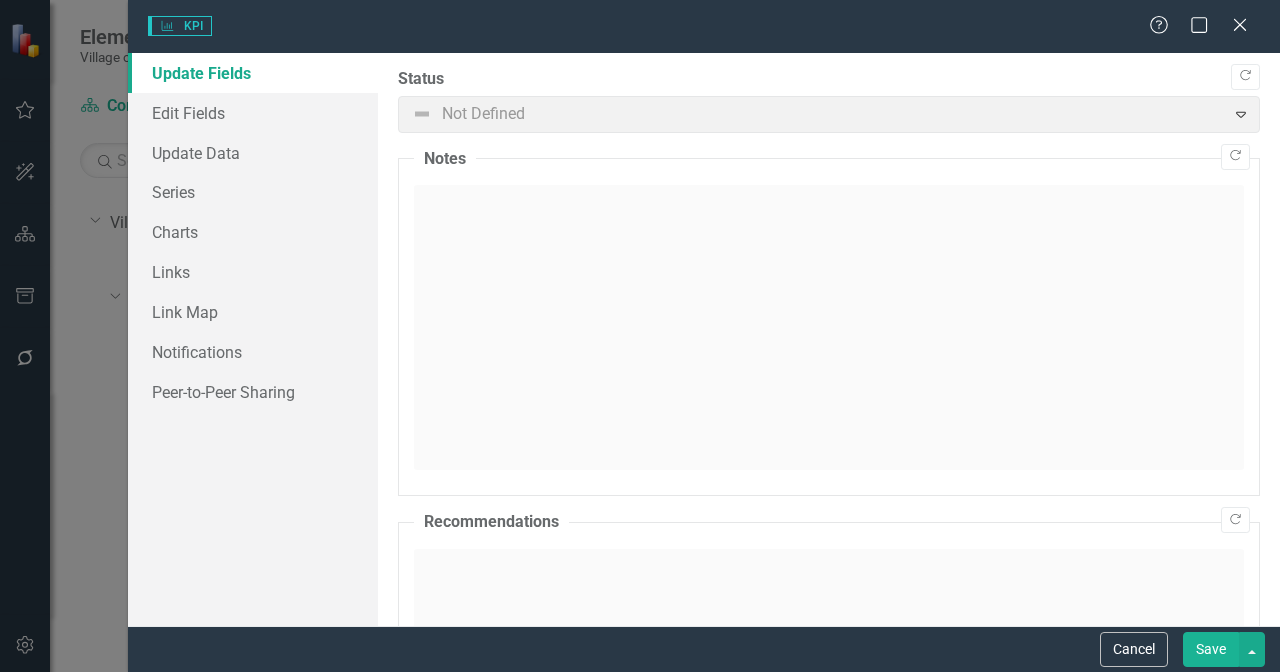 click on "Edit Fields" at bounding box center [253, 113] 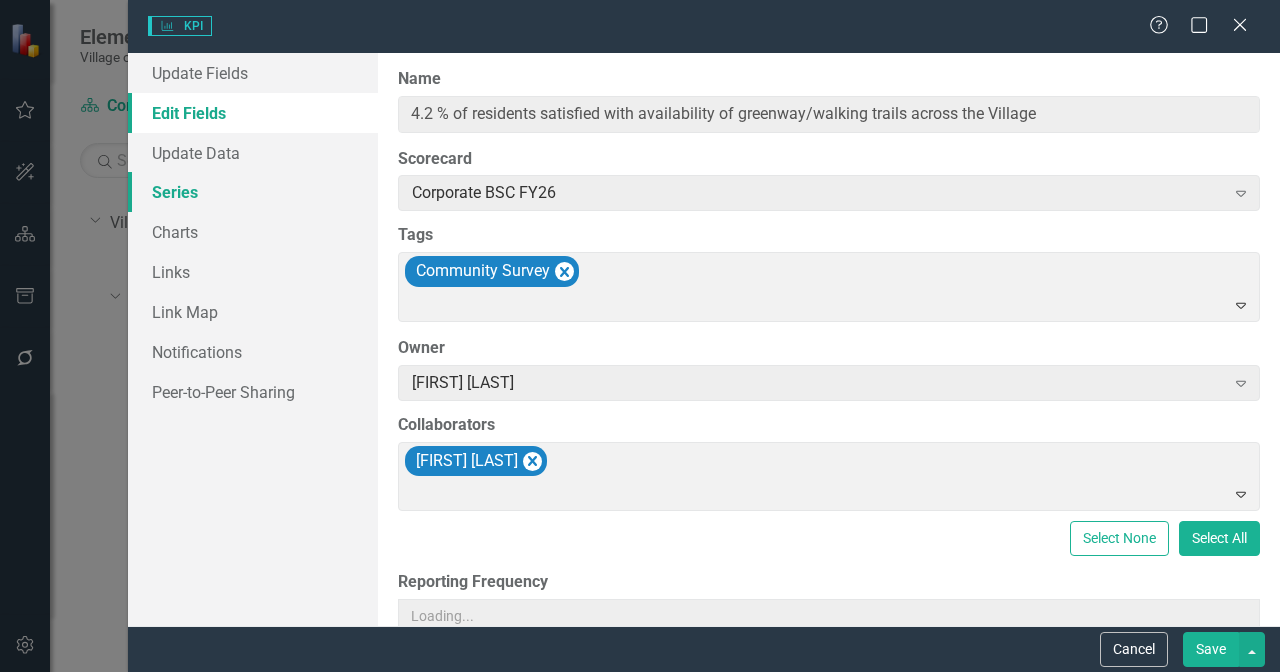 click on "Series" at bounding box center (253, 192) 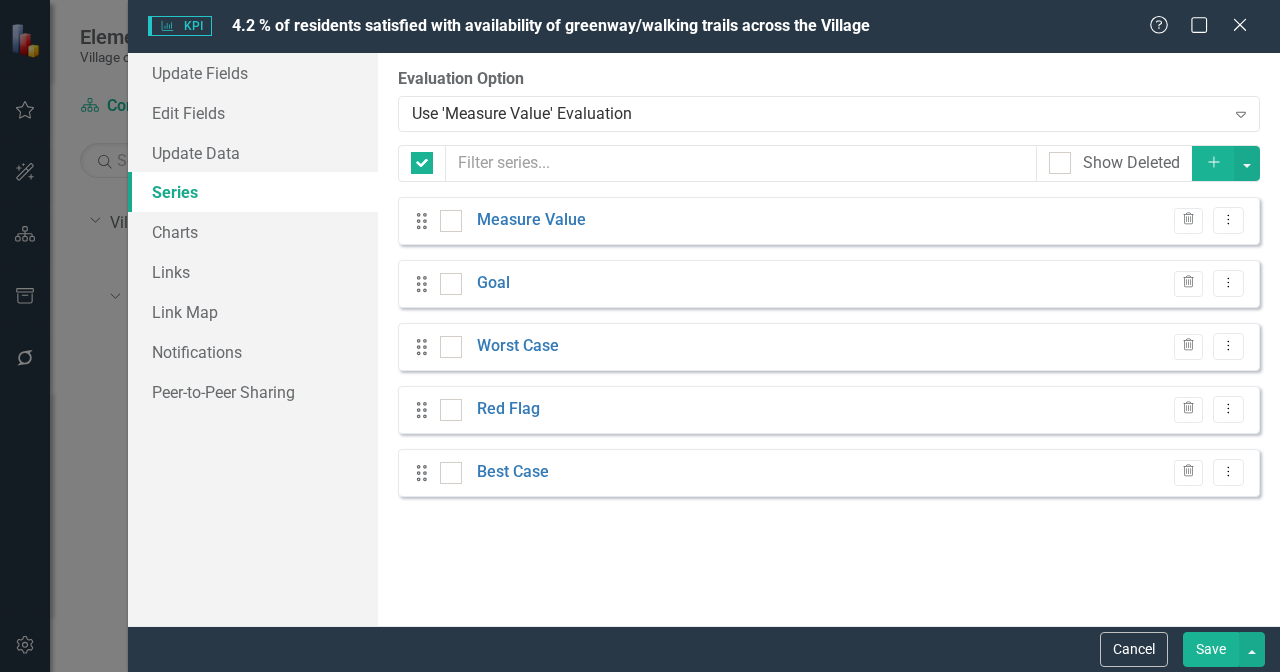 click on "Dropdown Menu" 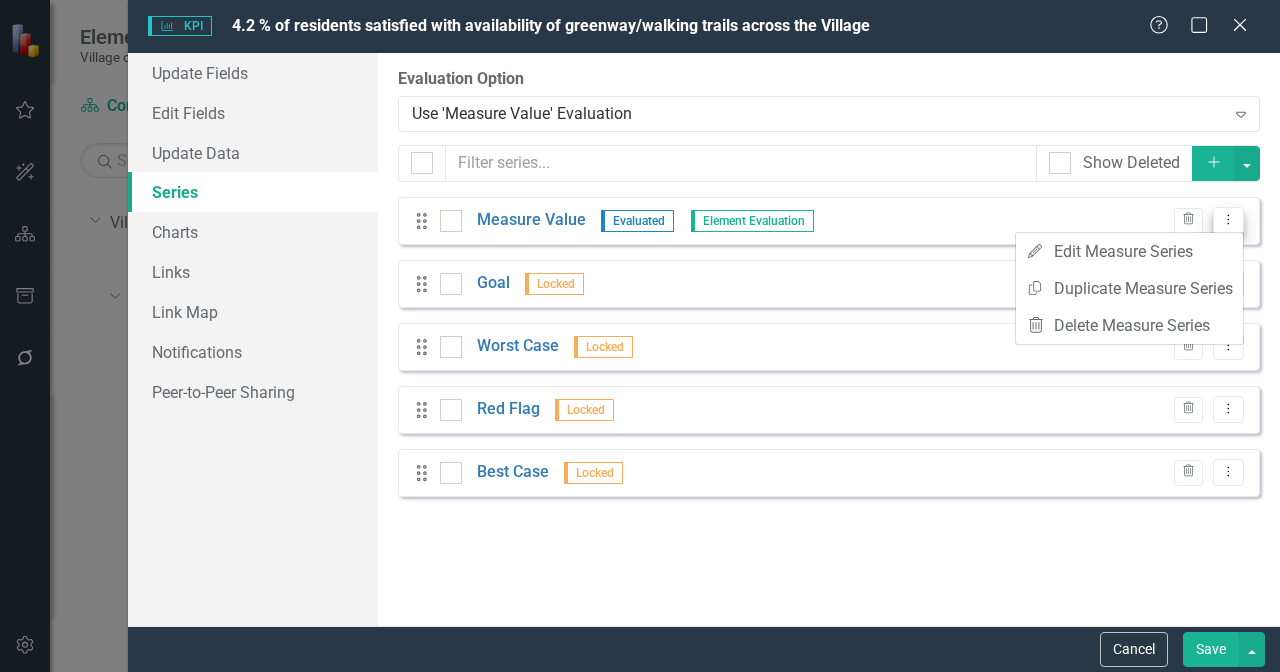 checkbox on "false" 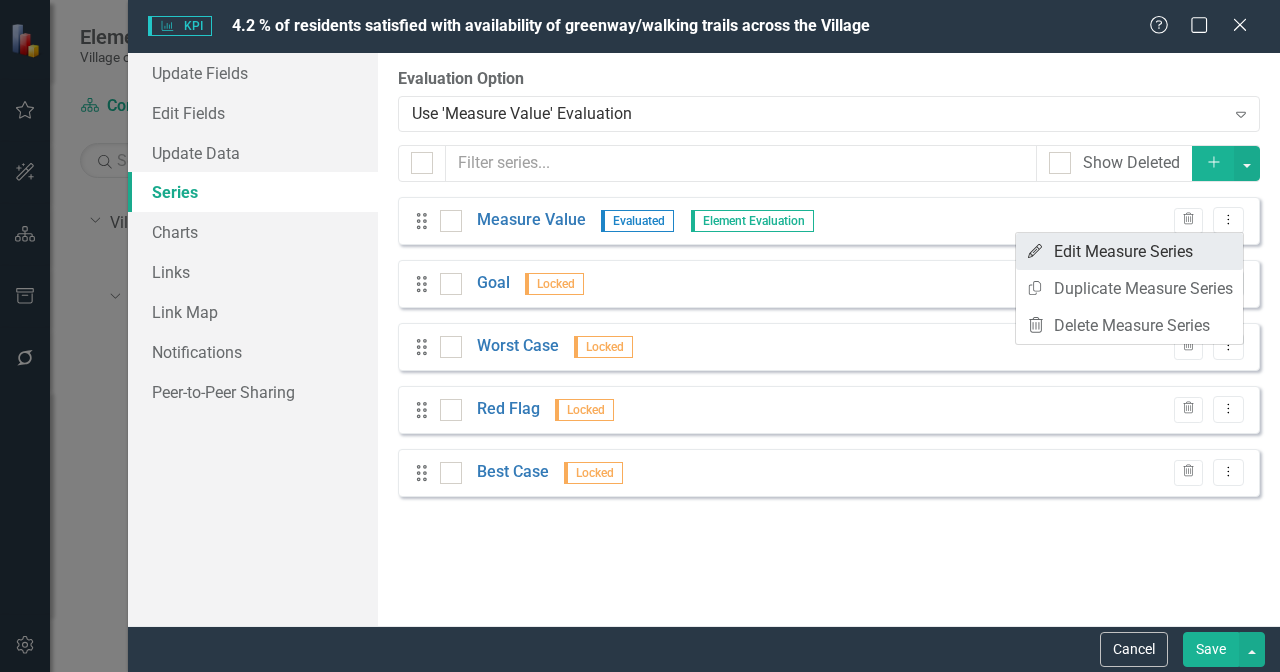 click on "Edit Edit Measure Series" at bounding box center [1129, 251] 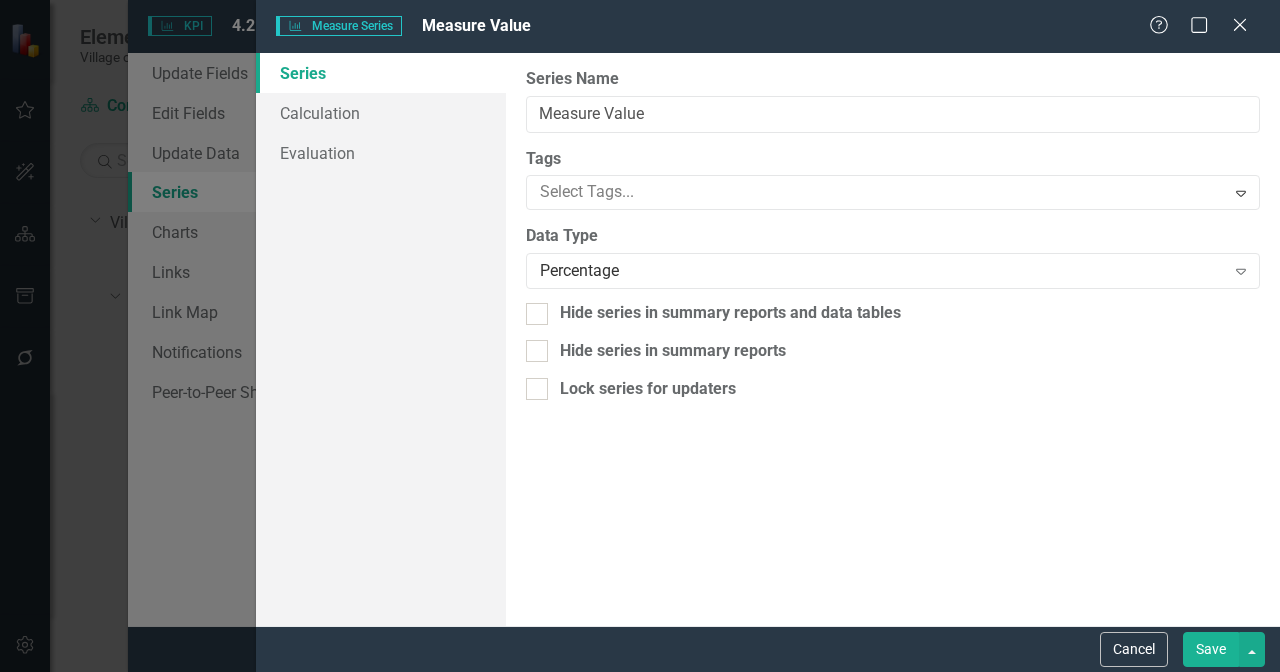scroll, scrollTop: 0, scrollLeft: 0, axis: both 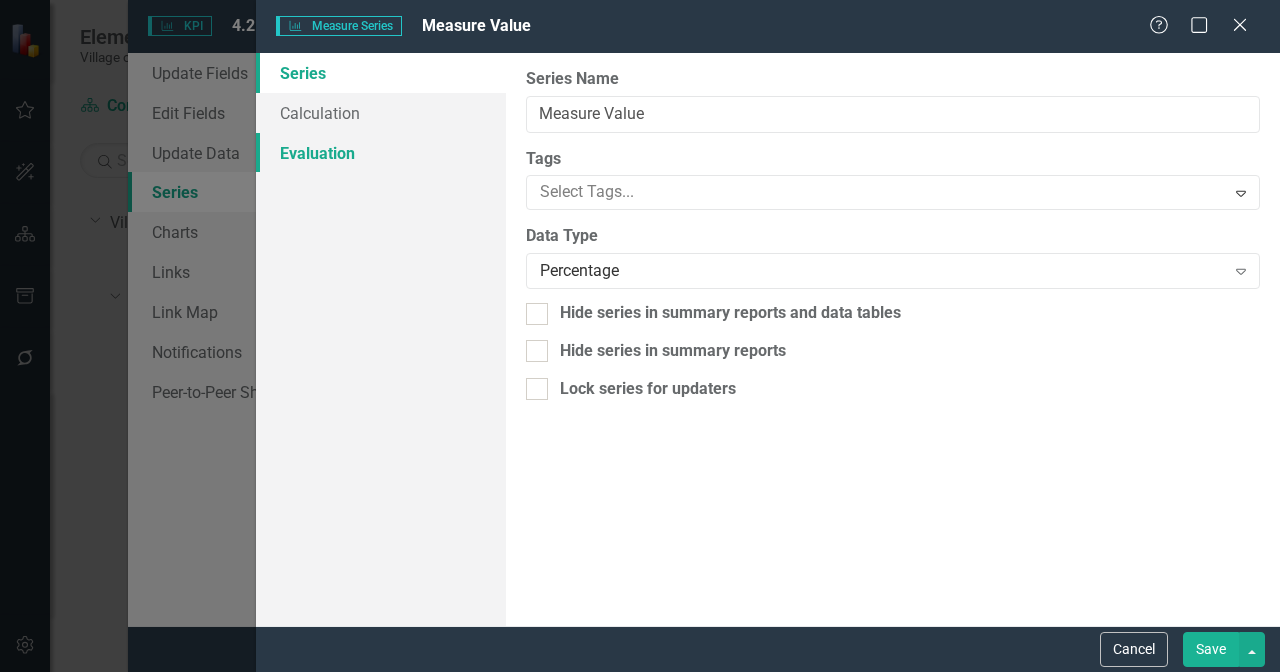 click on "Evaluation" at bounding box center (381, 153) 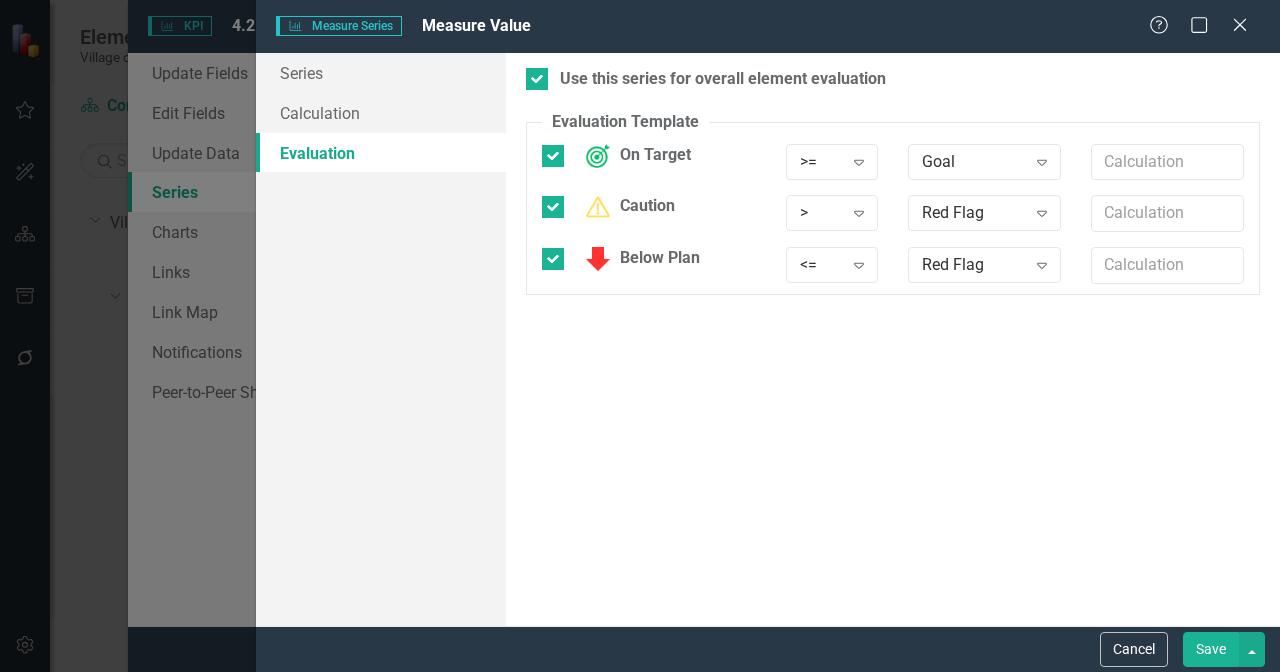 click on "Use this series for overall element evaluation Evaluation Template You can define a default evaluation for this series by selecting the comparison type, entering the series name, and then the calculation. To do a comparison against a static value, leave the series name blank and enter a value in the calculation field.    Learn more in the ClearPoint Support Center. Close Help On Target >= Expand Goal Expand Caution > Expand Red Flag Expand Below Plan <= Expand Red Flag Expand" at bounding box center [893, 339] 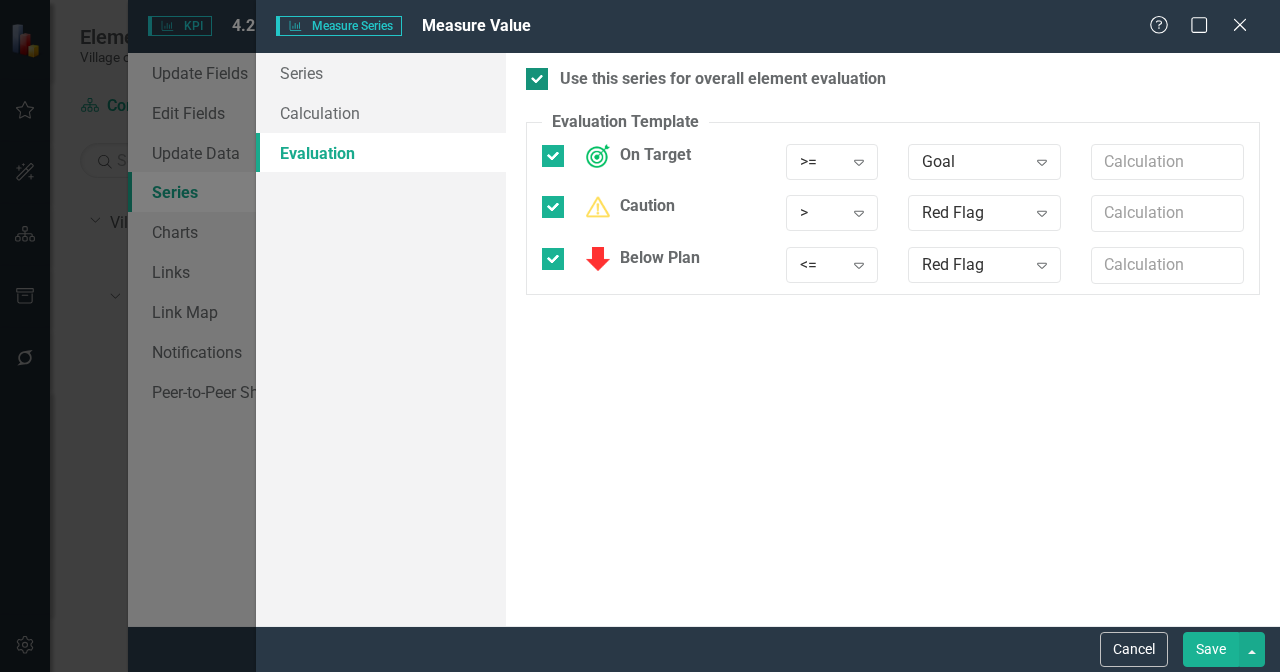 click on "Use this series for overall element evaluation" at bounding box center (723, 79) 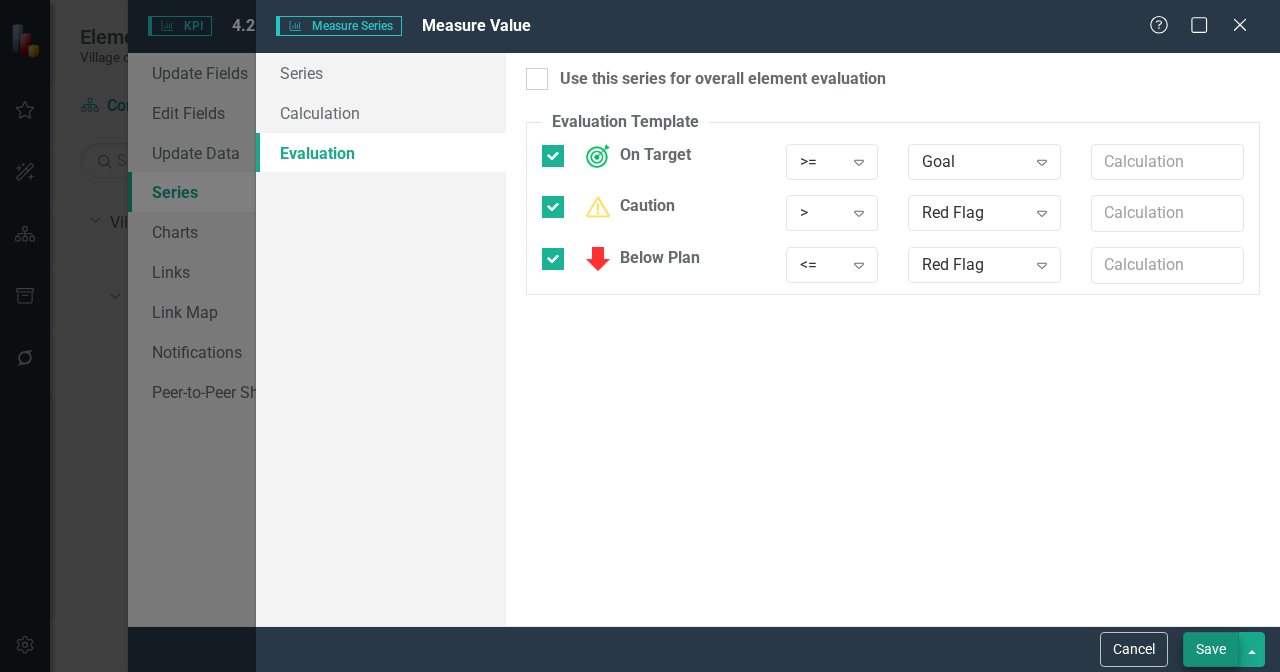 click on "Save" at bounding box center [1211, 649] 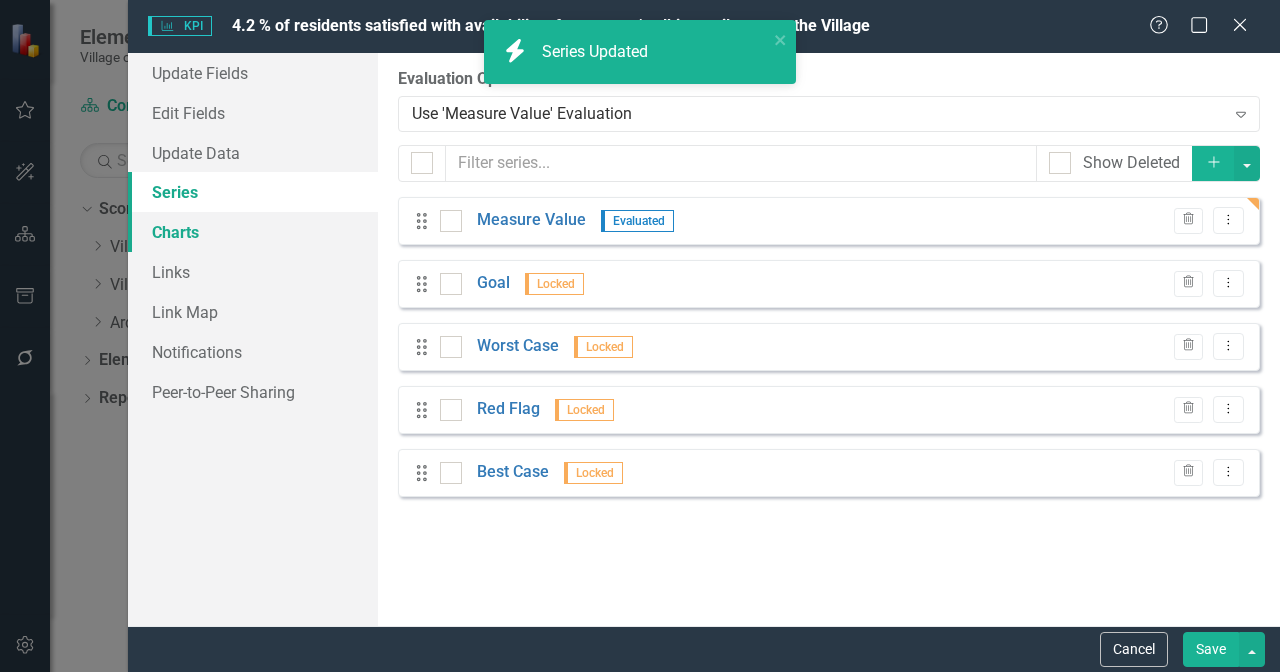 click on "Charts" at bounding box center (253, 232) 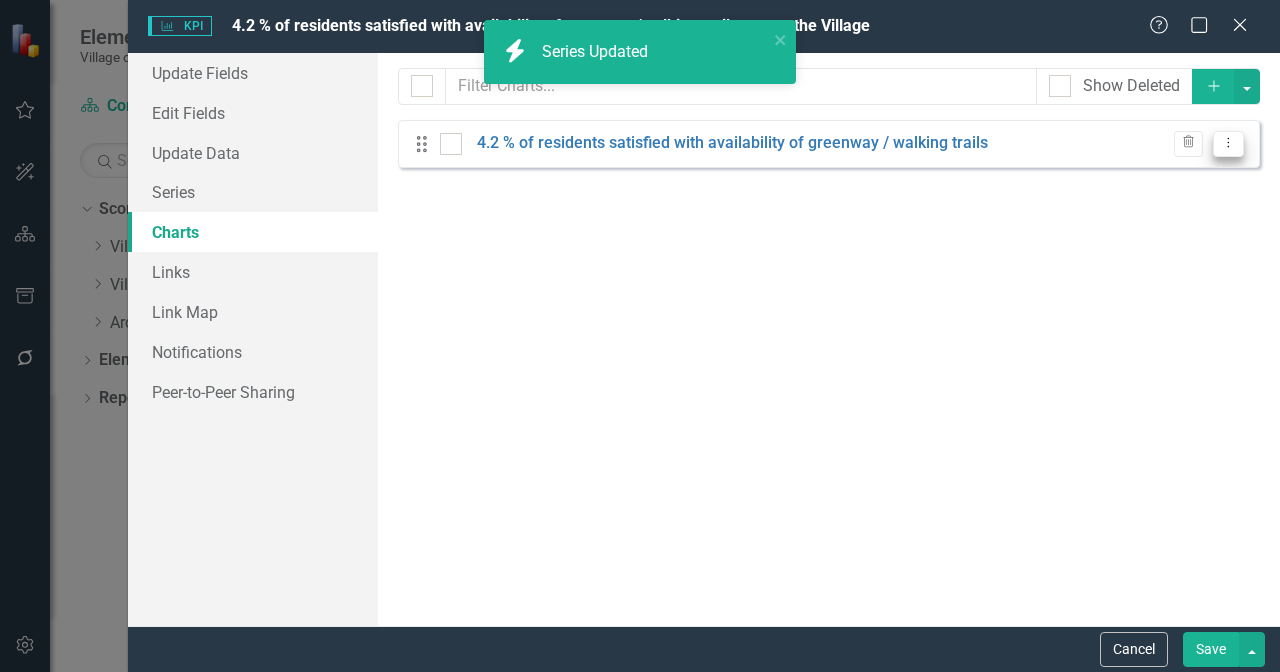 checkbox on "false" 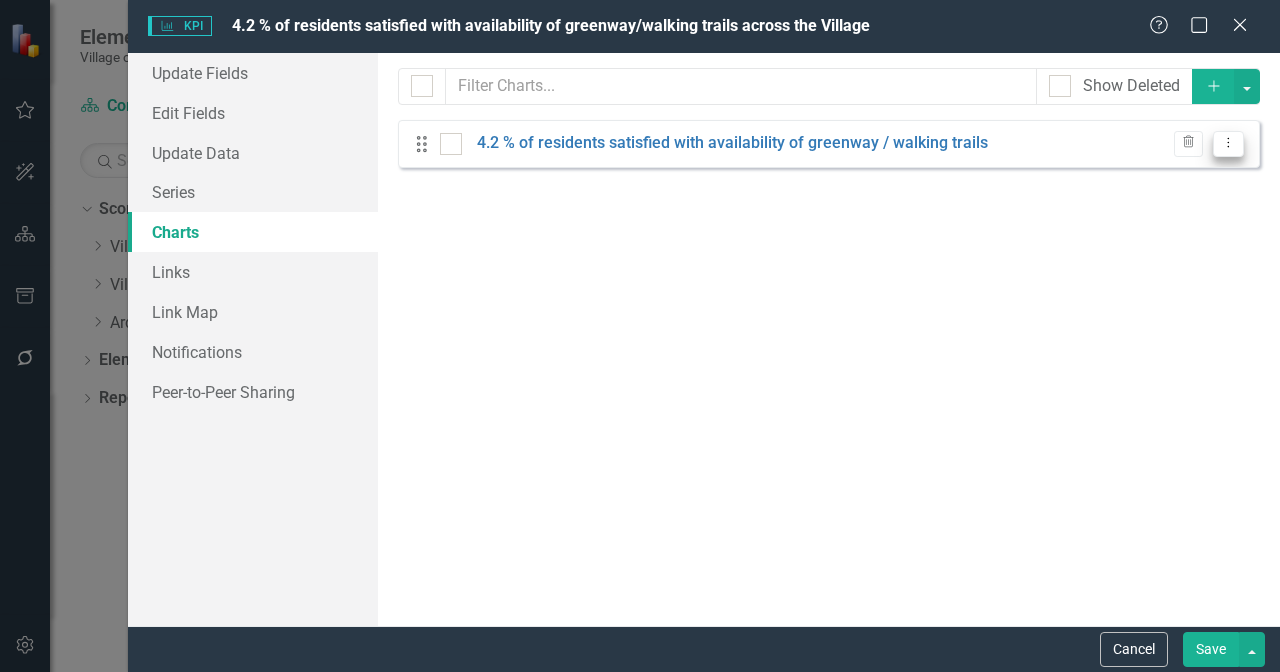 click on "Dropdown Menu" 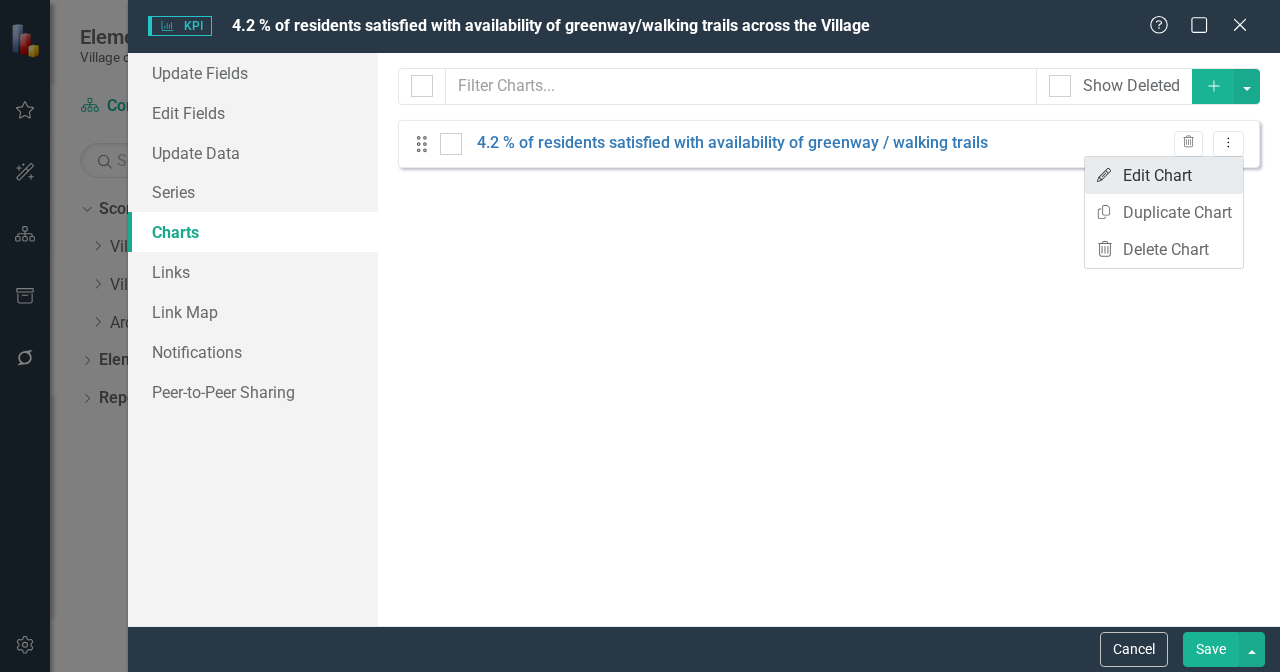 click on "Edit Edit Chart" at bounding box center (1164, 175) 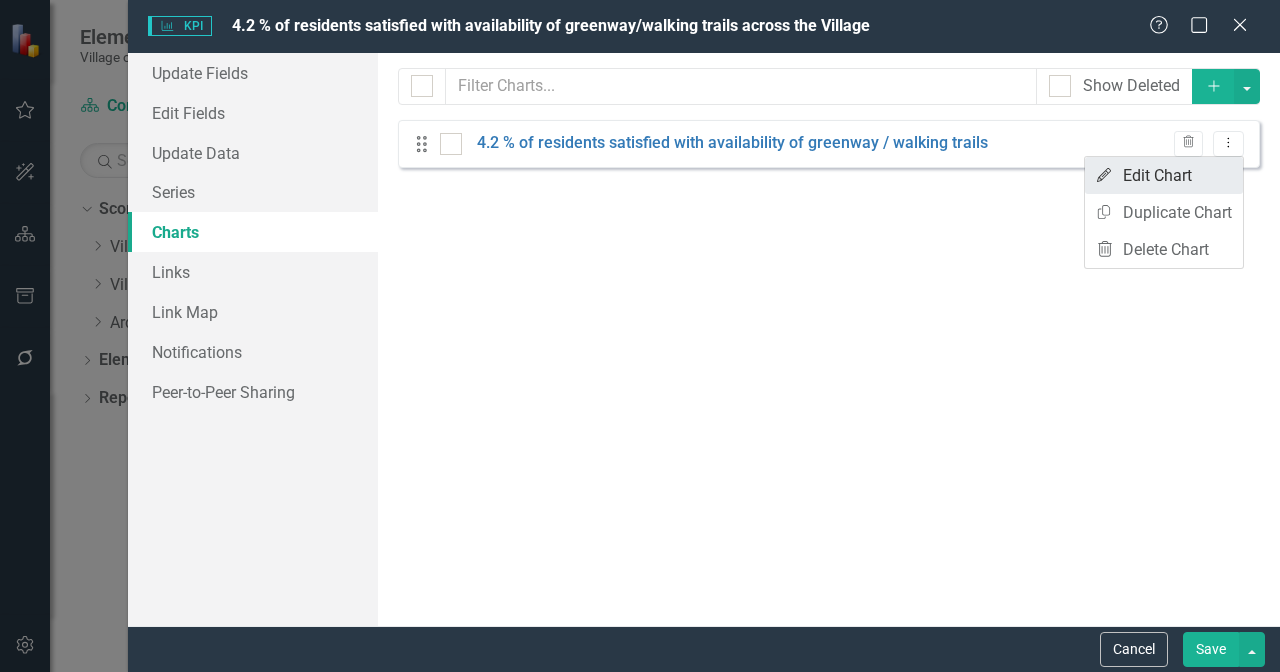 scroll, scrollTop: 0, scrollLeft: 0, axis: both 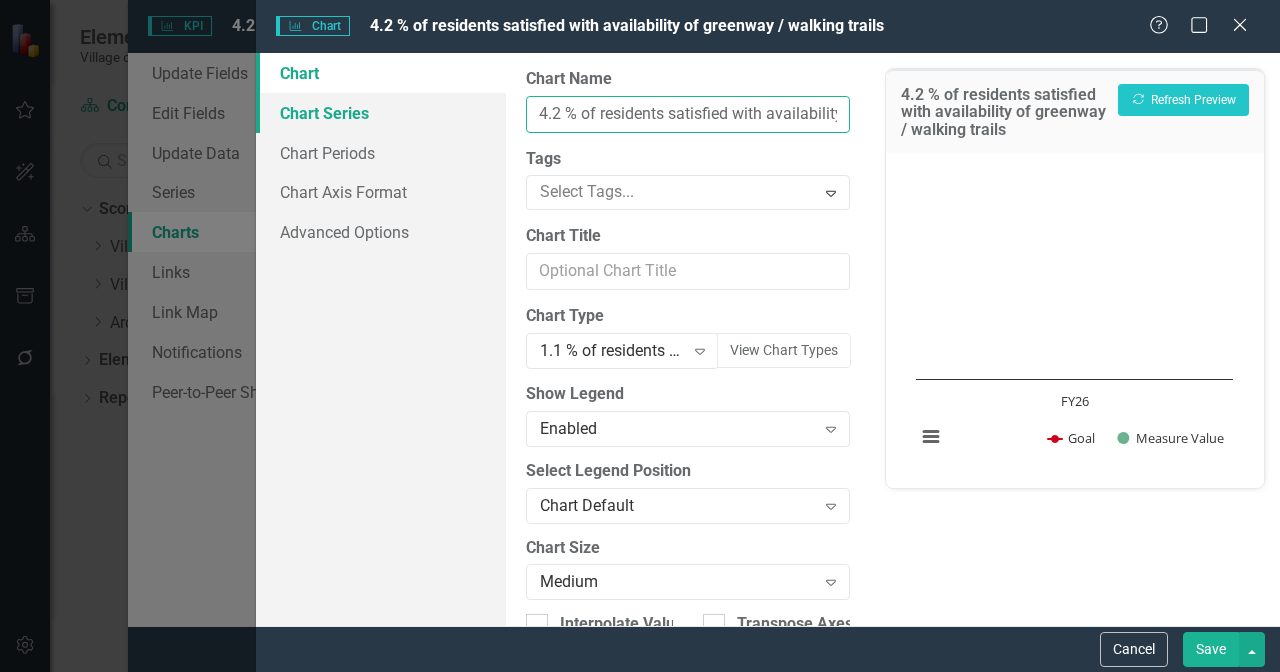 drag, startPoint x: 568, startPoint y: 108, endPoint x: 504, endPoint y: 108, distance: 64 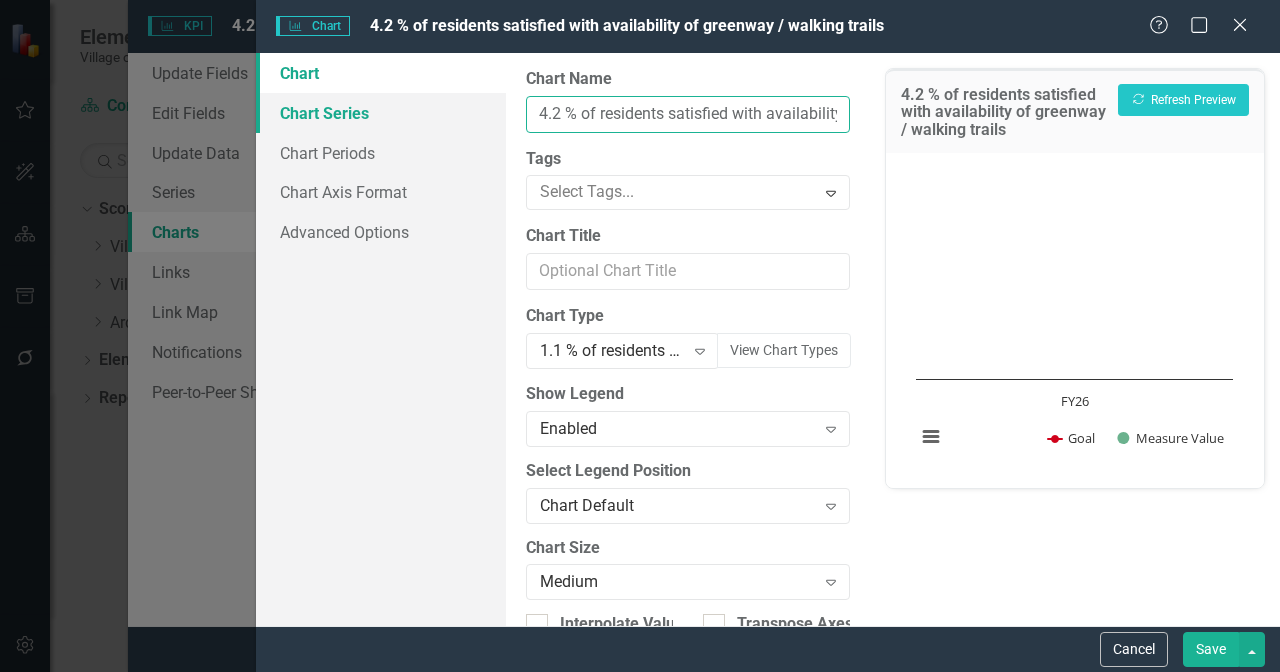 click on "Community Development OFIs Chart Chart Series Chart Periods Chart Axis Format Advanced Options From this page, you can define the name, type, and size of the chart. You can also add a legend and a chart description (alternative text that describes the chart).   Learn more in the ClearPoint Support Center. Close Help Chart Name 4.2 % of residents satisfied with availability of greenway / walking trails Tags Select Tags... Expand Chart Title Chart Type 1.1 % of residents satisfied with fire services Expand View Chart Types ClearPoint Can Do More! How ClearPoint Can Help Close Professional  and  Enterprise  plans have access to advanced charting, which allows you to create custom JSON charts, add plot bands, add regression lines, or plot values from previous periods.  Please contact   support@example.com   for more information or to upgrade your account View Plans Learn More Show Legend Enabled Expand Select Legend Position Chart Default Expand Chart Size Medium Expand Interpolate Values Transpose Axes Chart Description Goal" at bounding box center (768, 339) 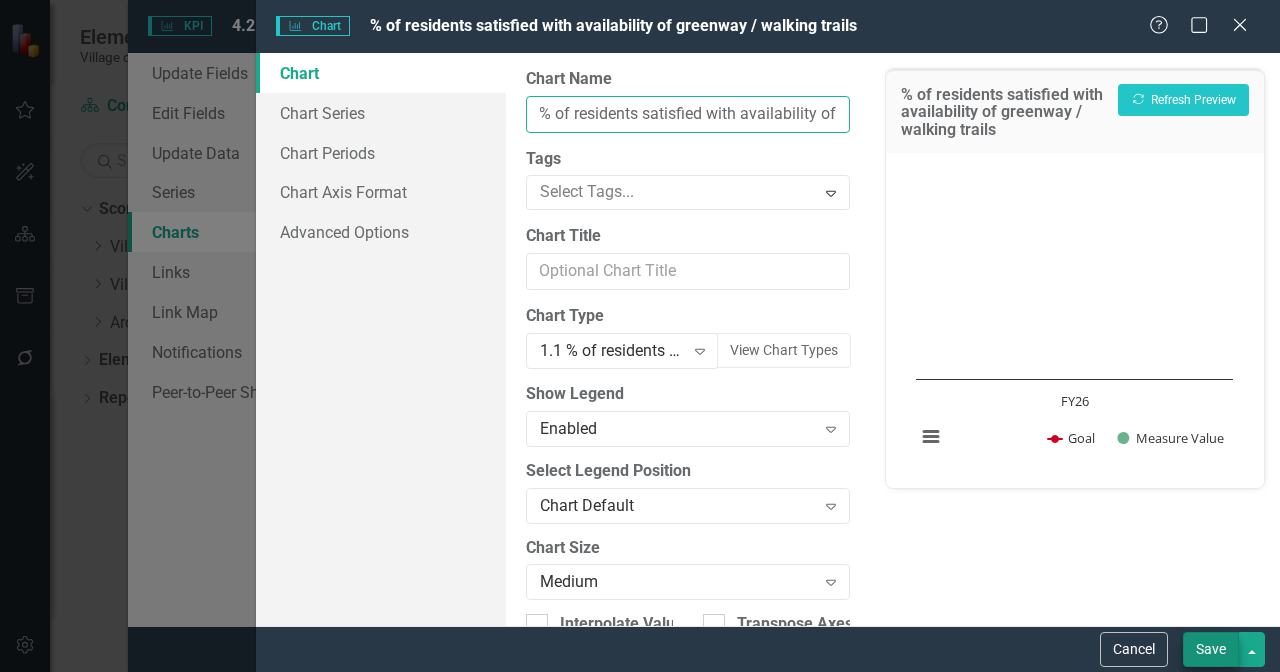type on "% of residents satisfied with availability of greenway / walking trails" 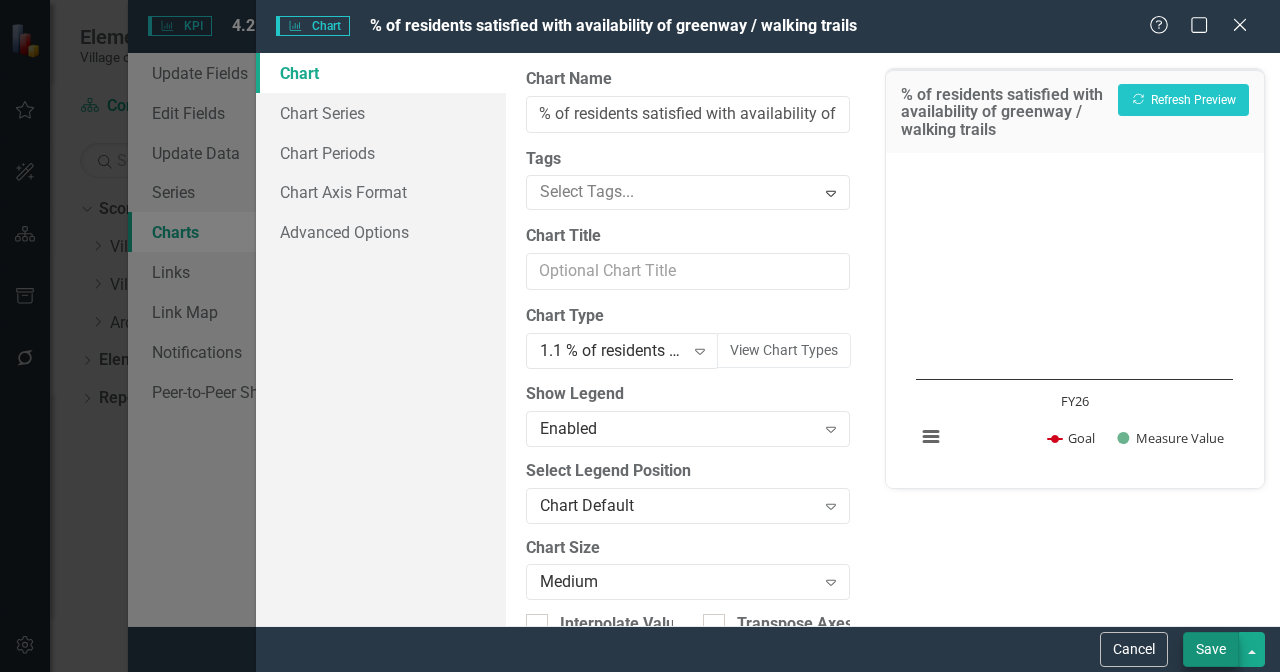 click on "Save" at bounding box center (1211, 649) 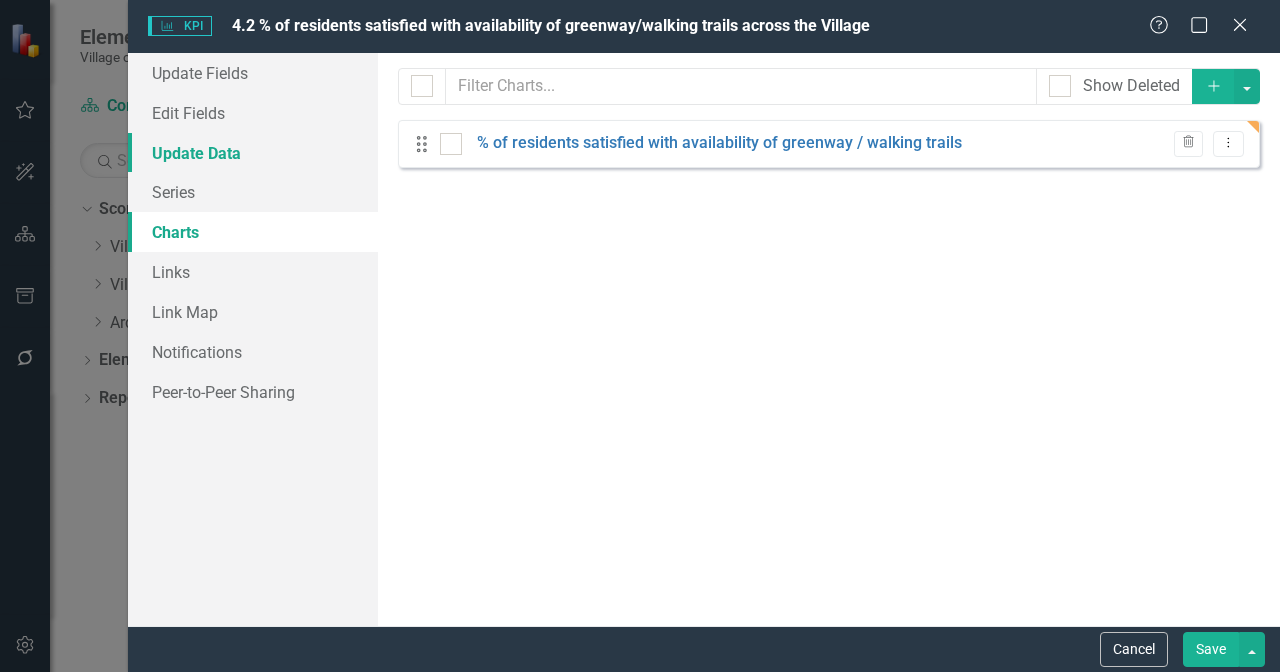 click on "Update  Data" at bounding box center [253, 153] 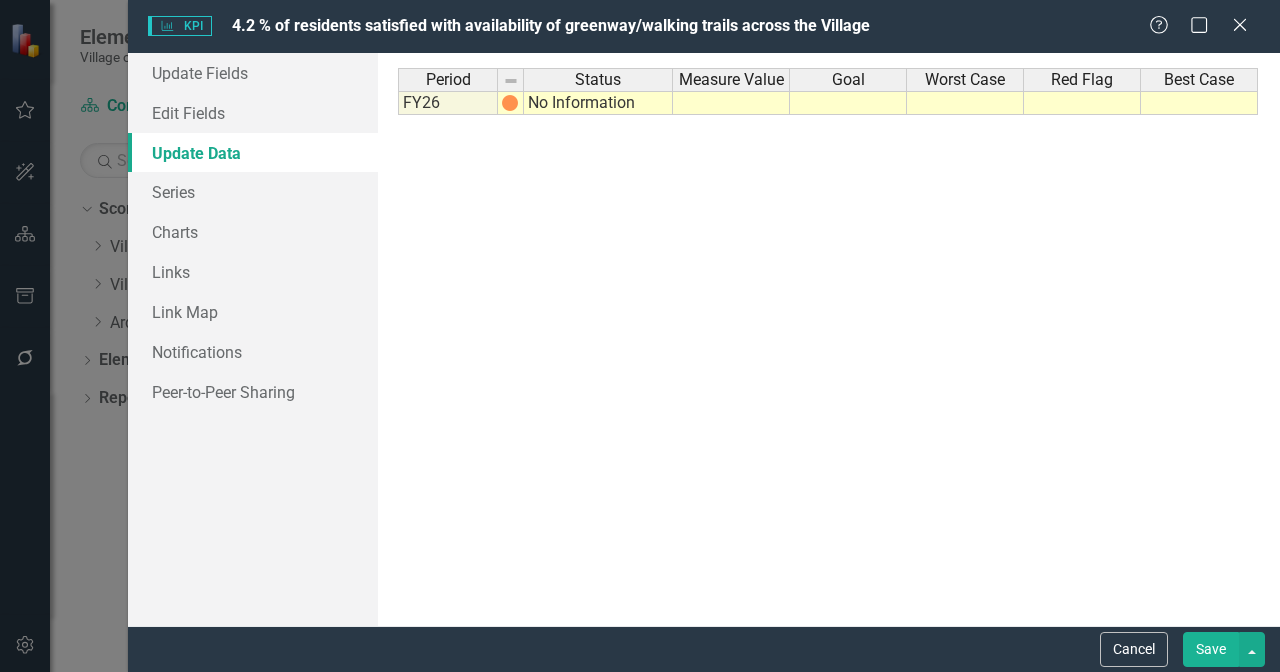 click on "No Information" at bounding box center [598, 103] 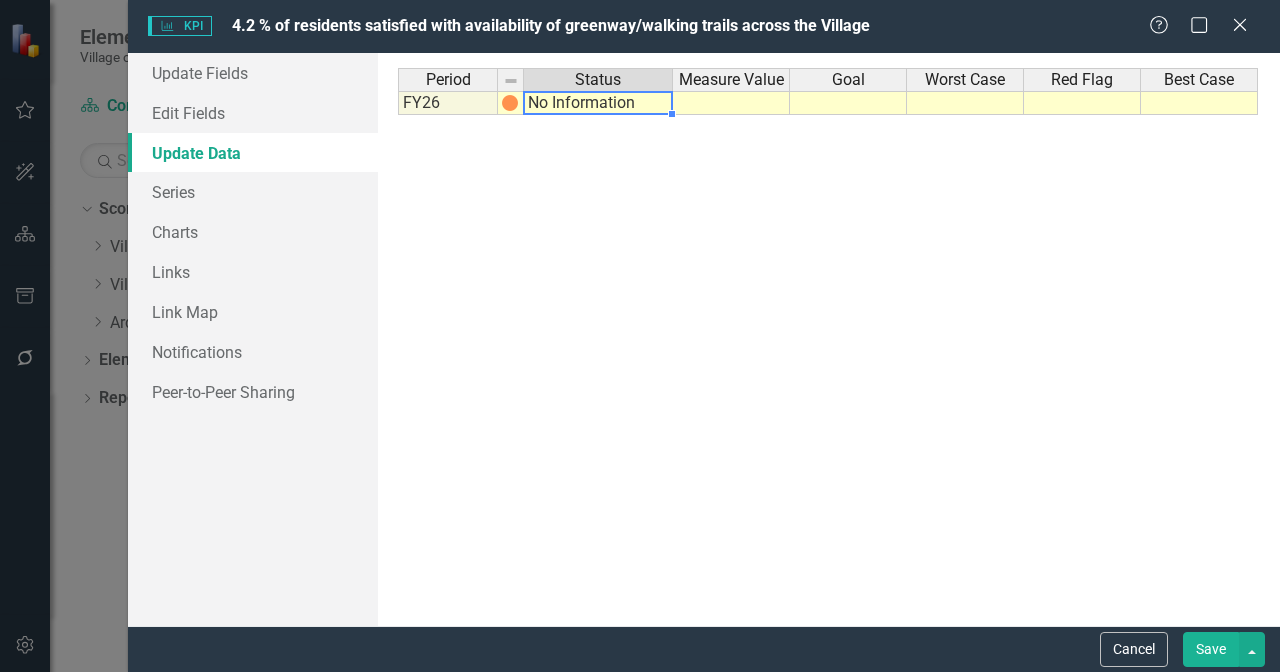 click on "No Information" at bounding box center (598, 103) 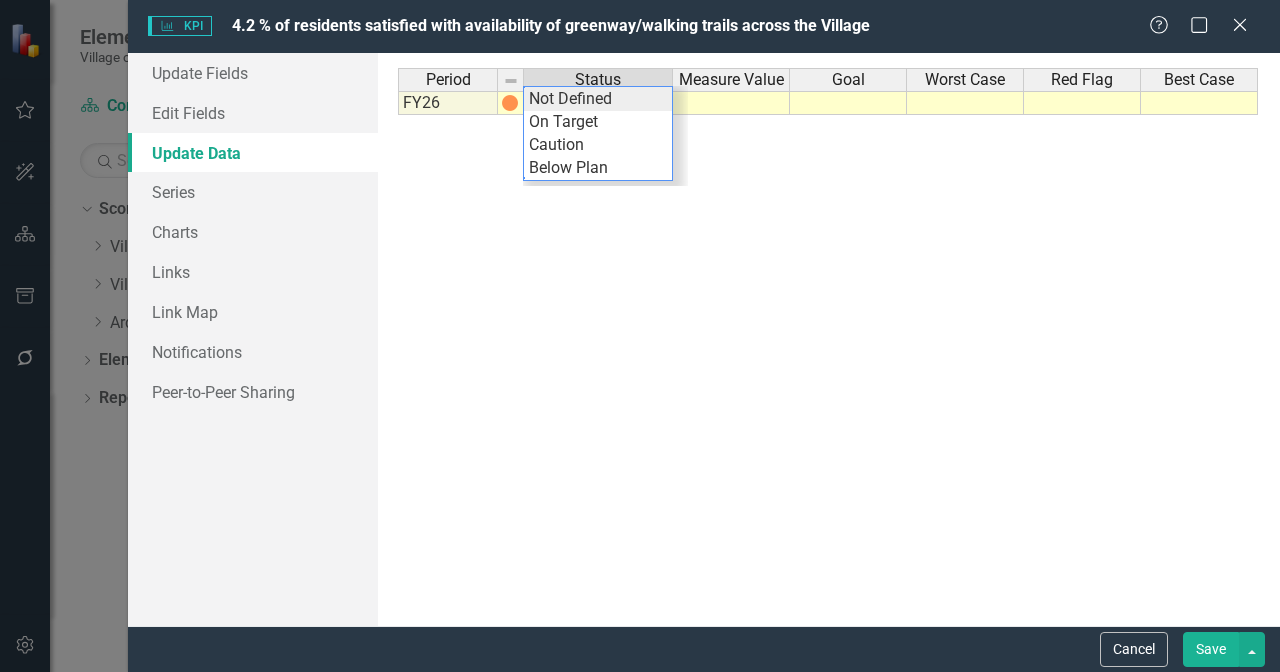 click on "Not Defined" at bounding box center (598, 99) 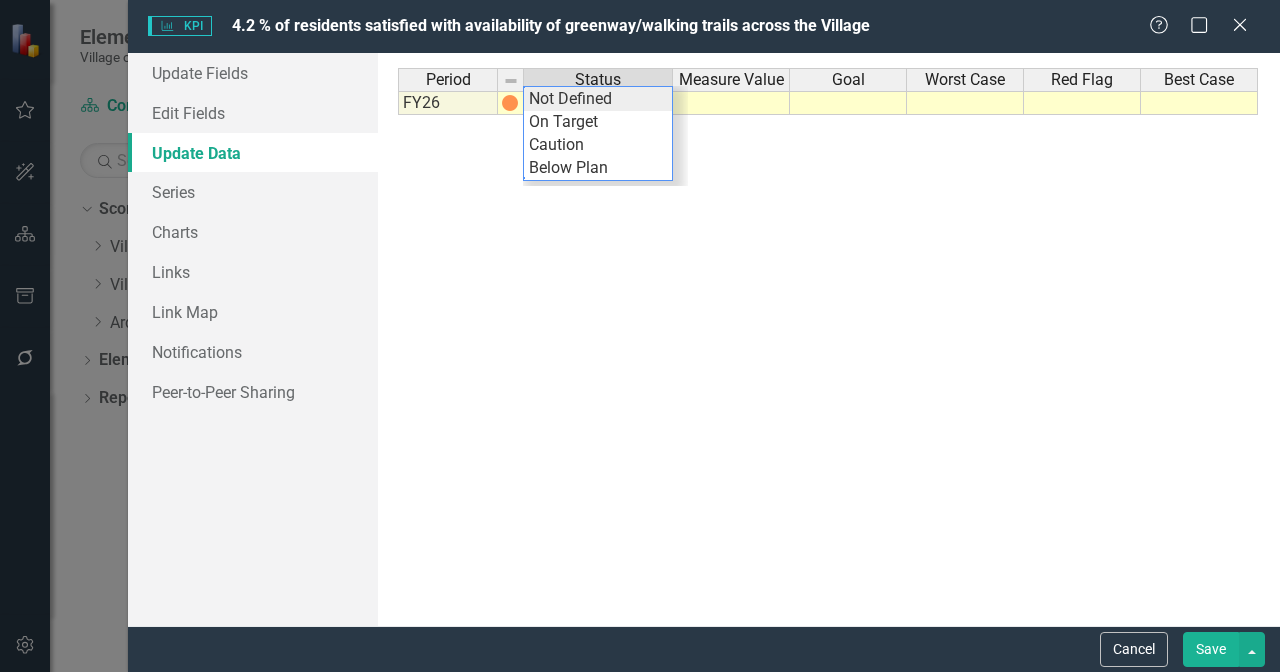 type on "Not Defined" 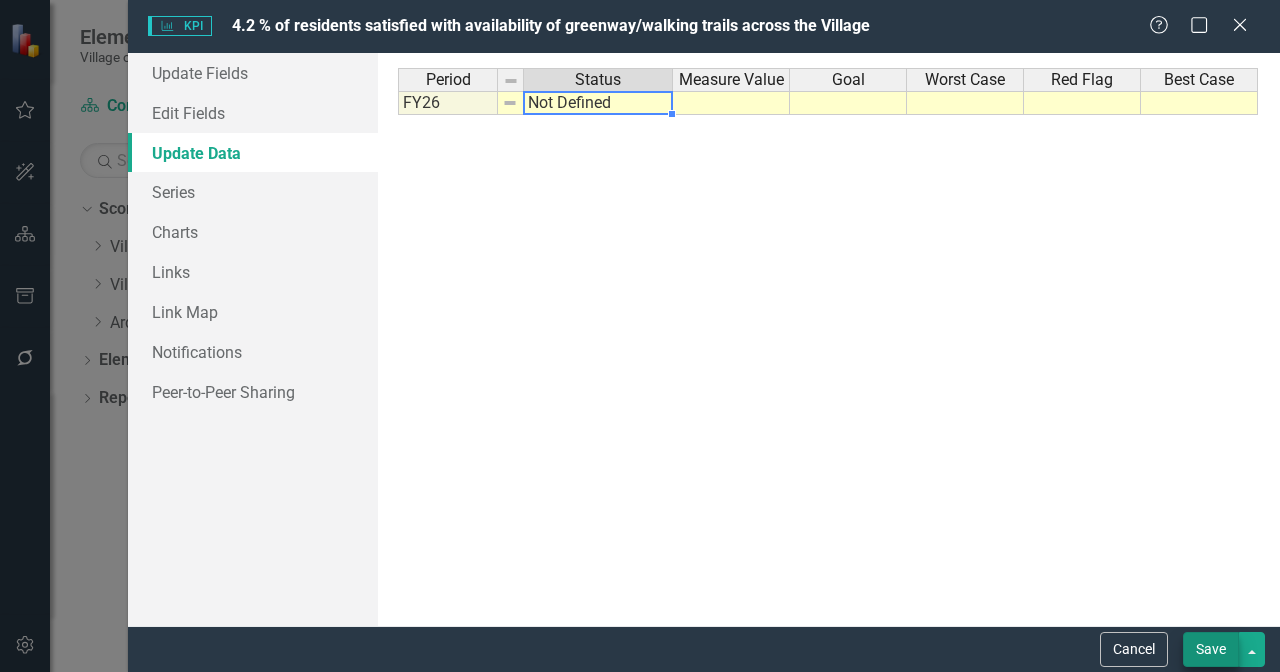 click on "Save" at bounding box center [1211, 649] 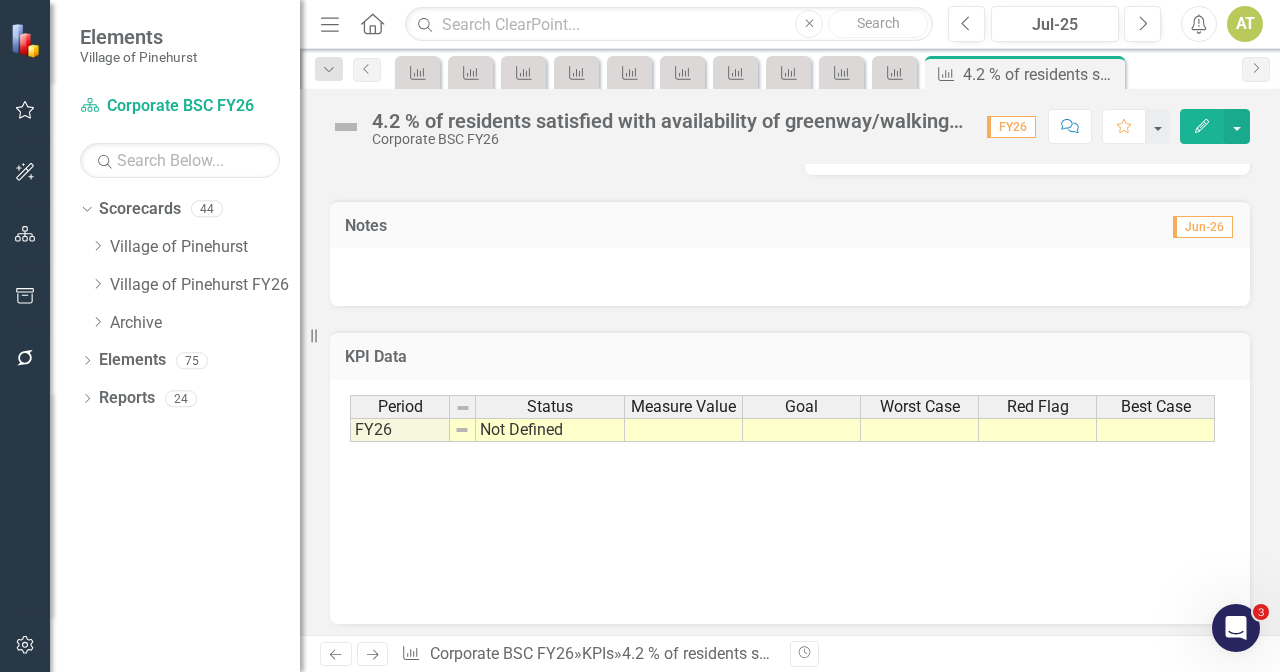 scroll, scrollTop: 528, scrollLeft: 0, axis: vertical 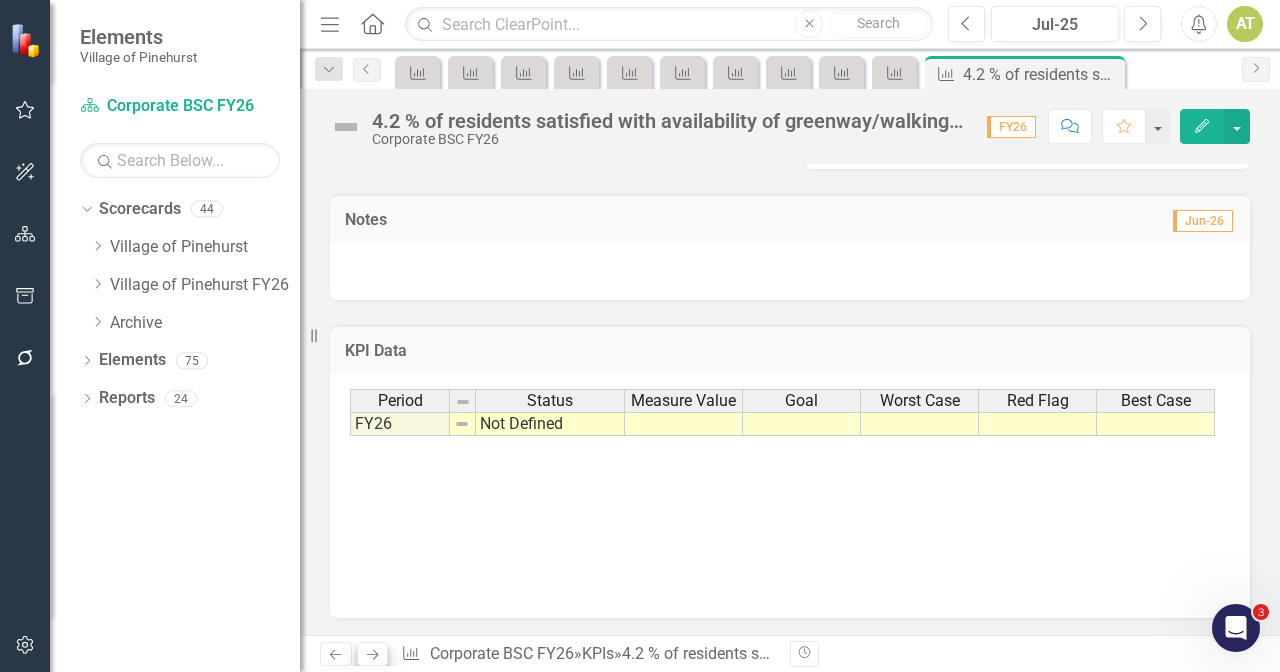 click on "Next" 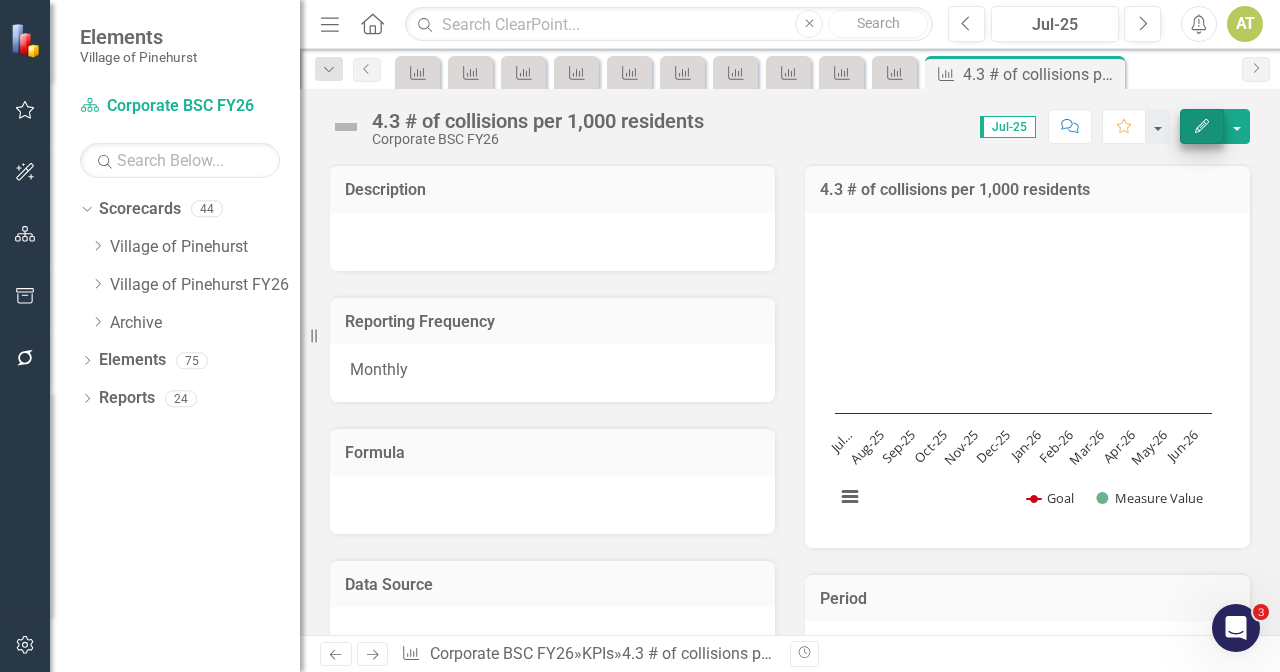 click on "Edit" 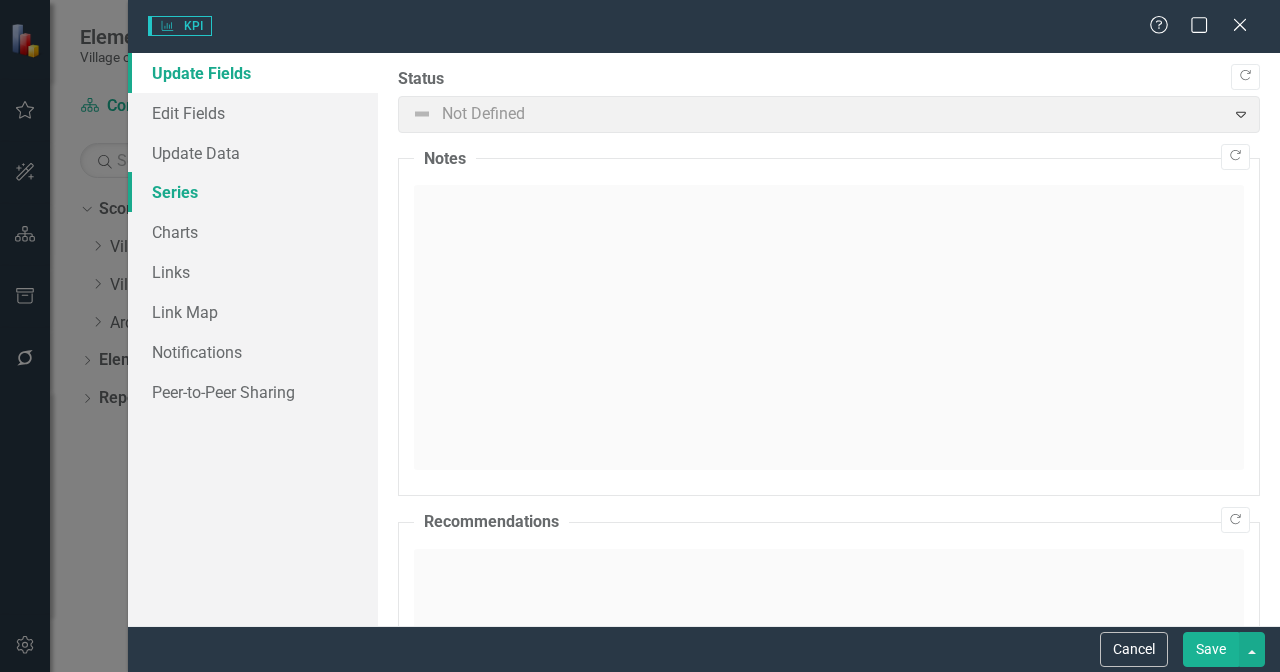 click on "Series" at bounding box center [253, 192] 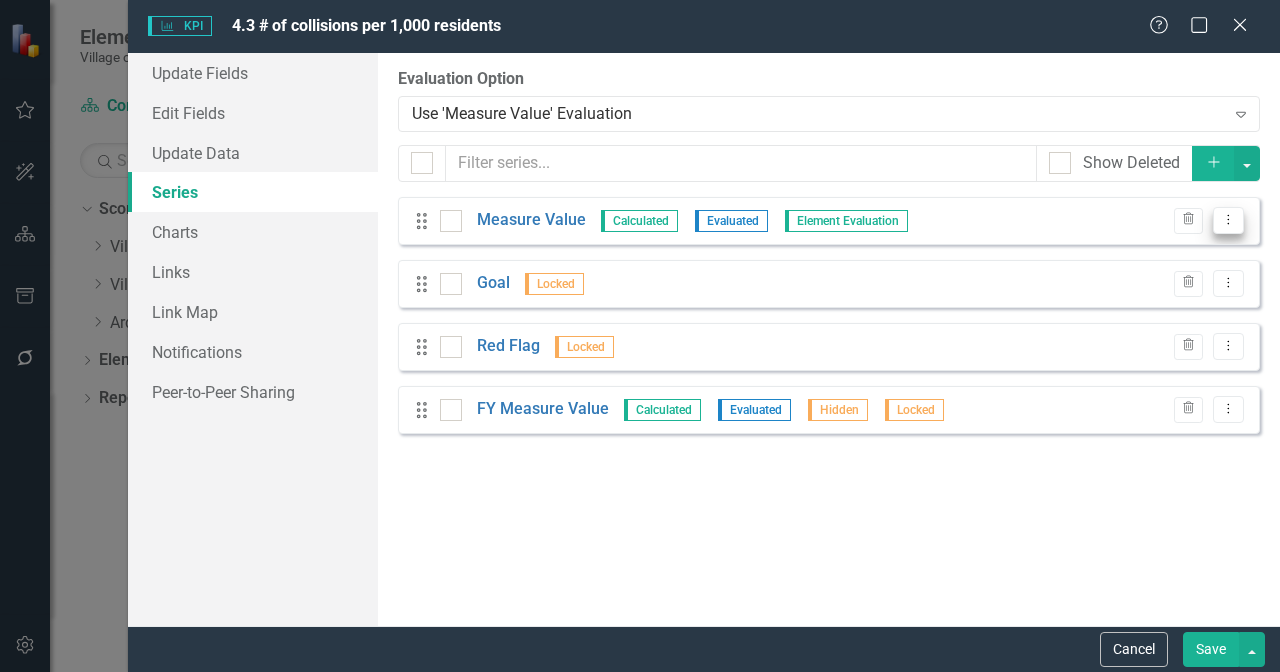 click on "Dropdown Menu" 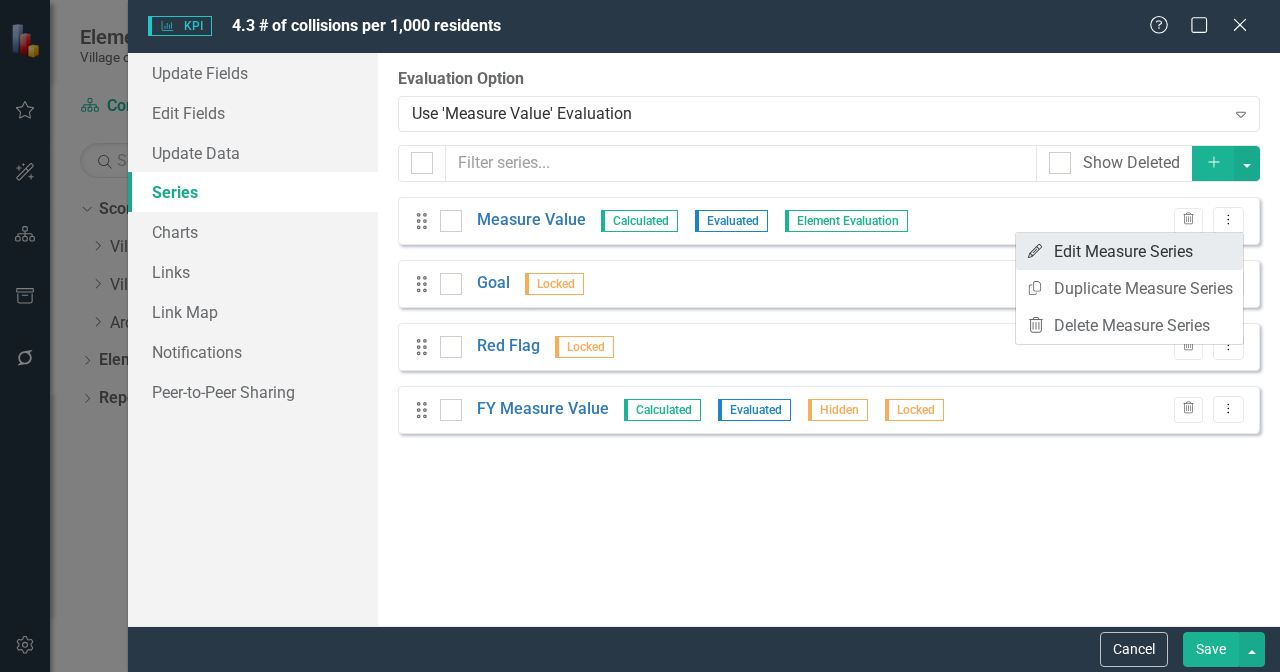 click on "Edit Edit Measure Series" at bounding box center [1129, 251] 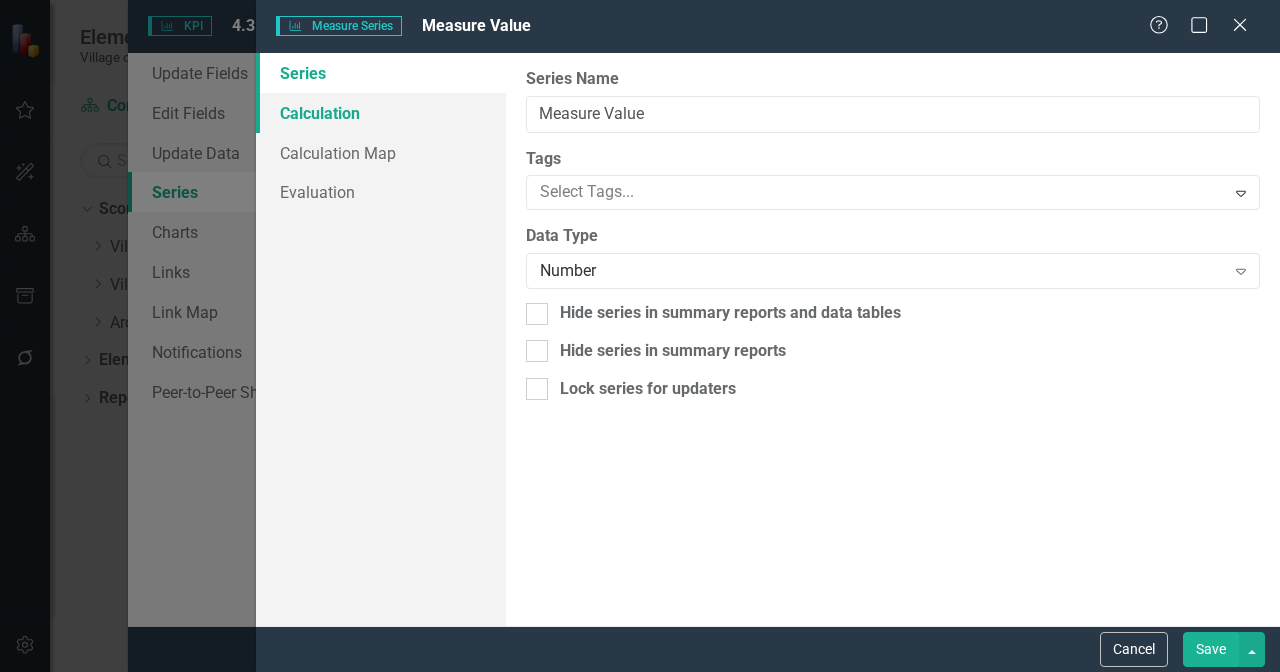 click on "Calculation" at bounding box center [381, 113] 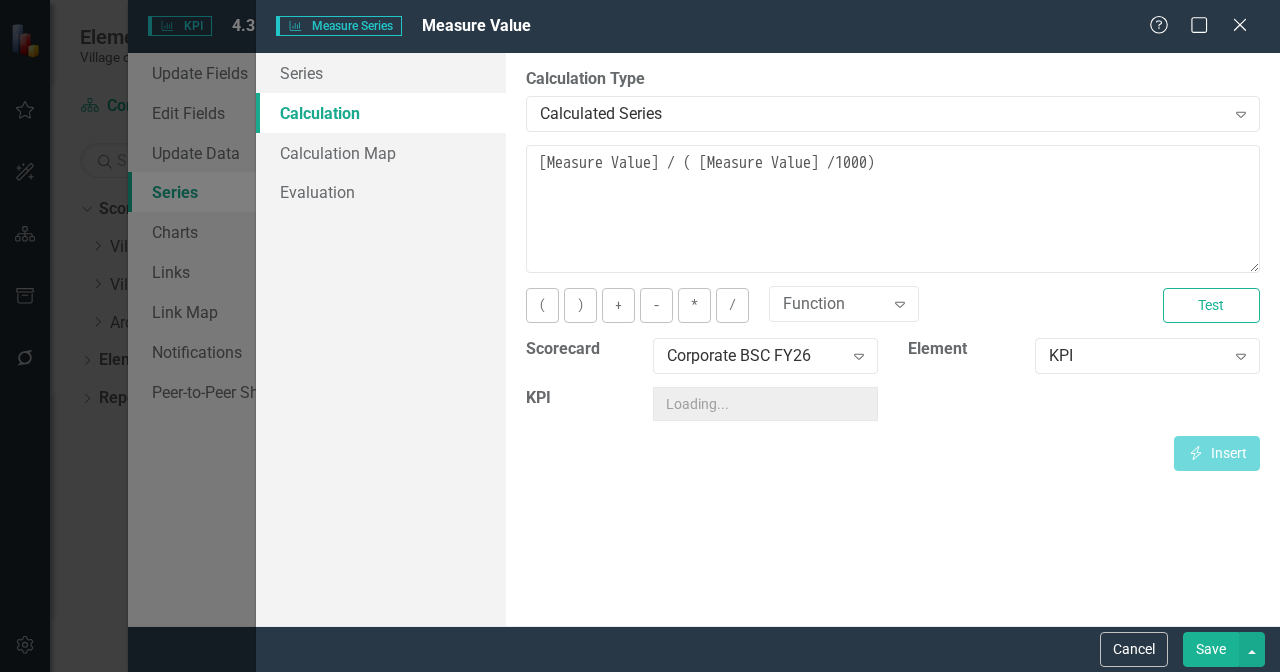 scroll, scrollTop: 0, scrollLeft: 0, axis: both 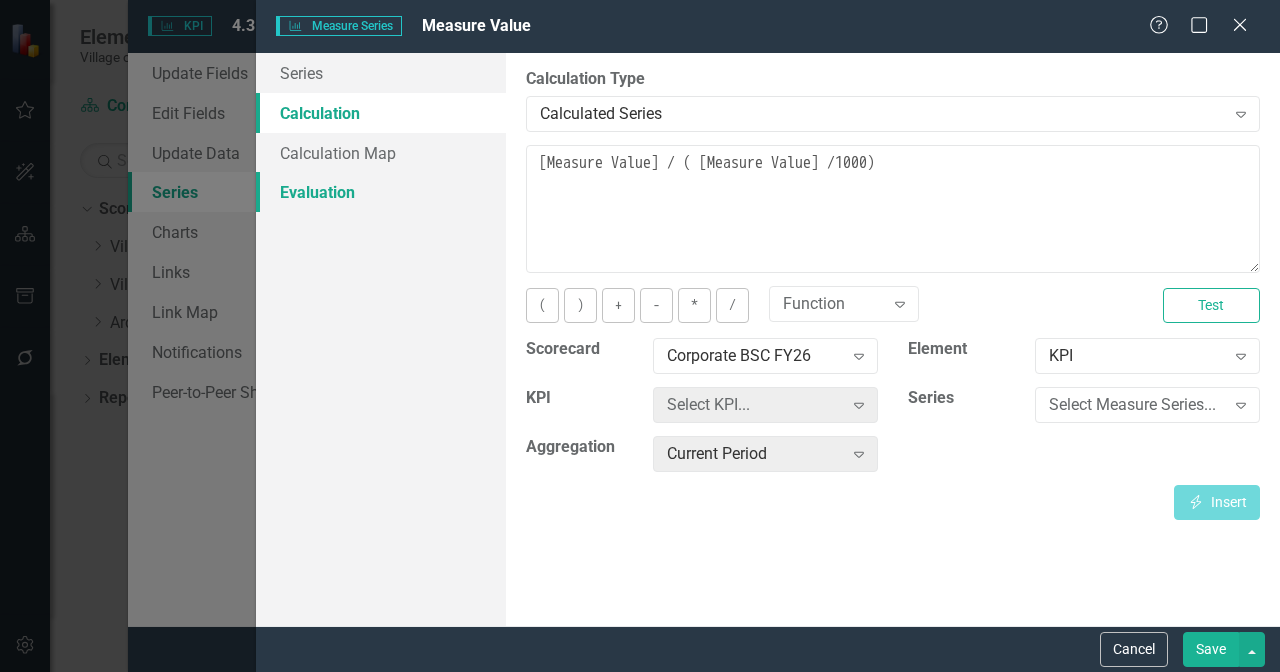 click on "Evaluation" at bounding box center (381, 192) 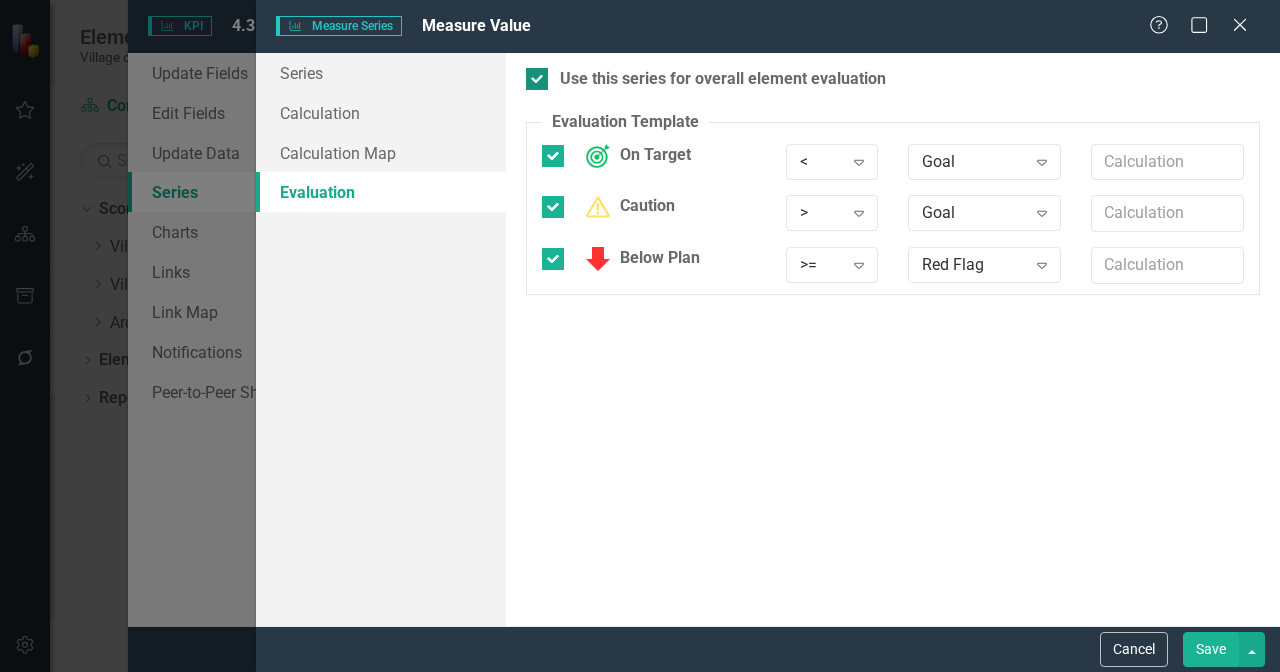 click on "Use this series for overall element evaluation" at bounding box center (723, 79) 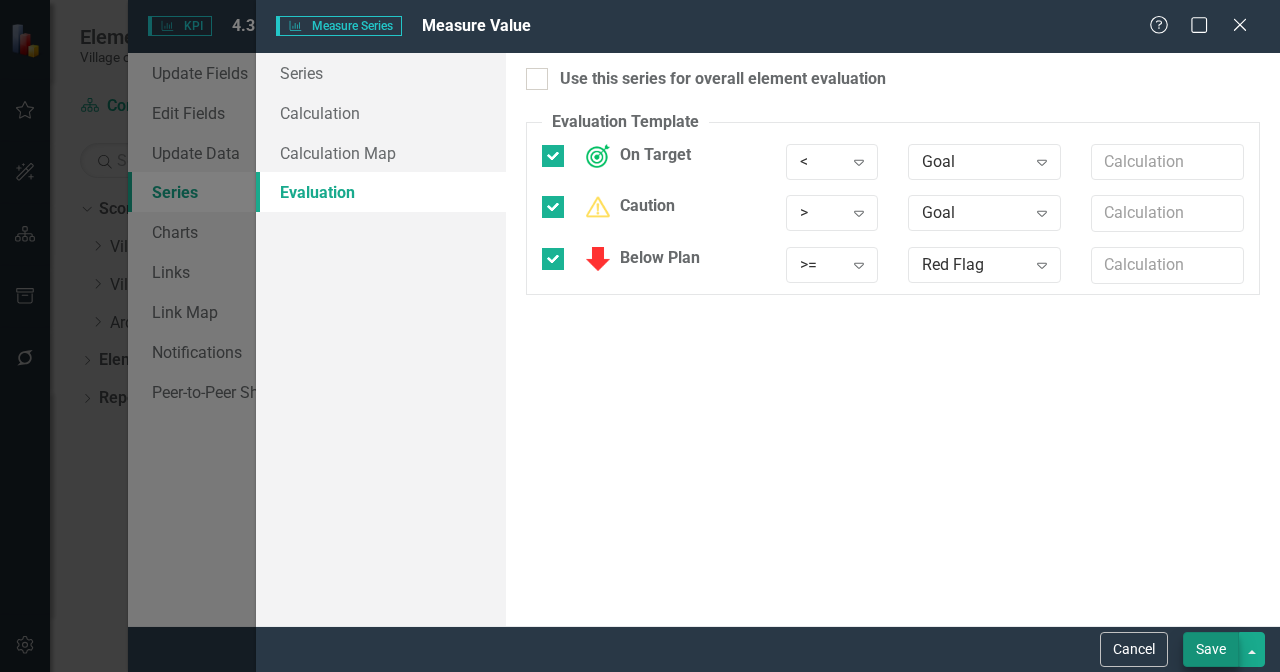 click on "Save" at bounding box center [1211, 649] 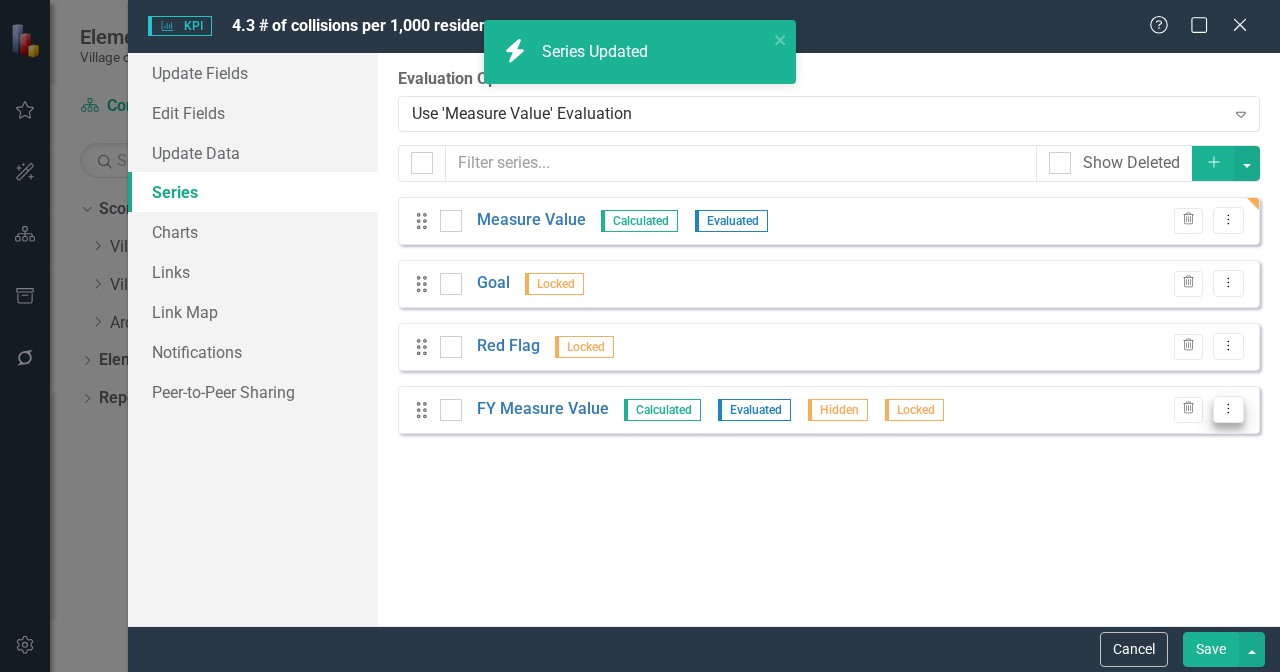 click on "Dropdown Menu" 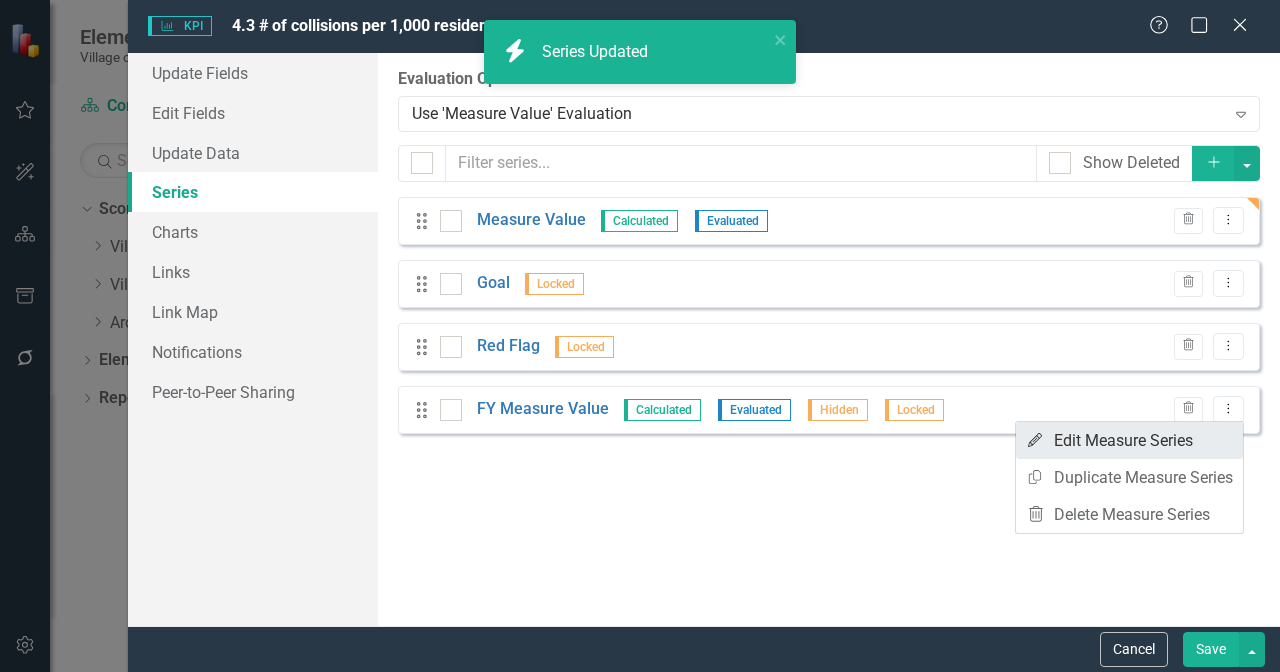 click on "Edit Edit Measure Series" at bounding box center [1129, 440] 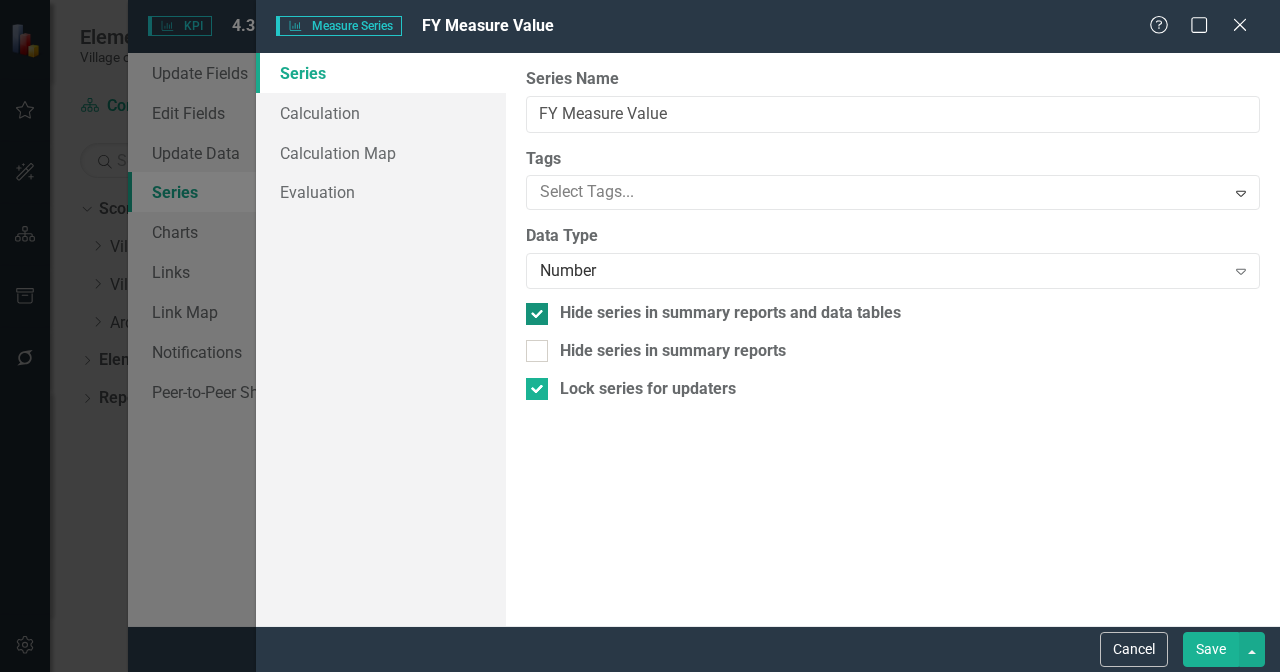 click at bounding box center [537, 314] 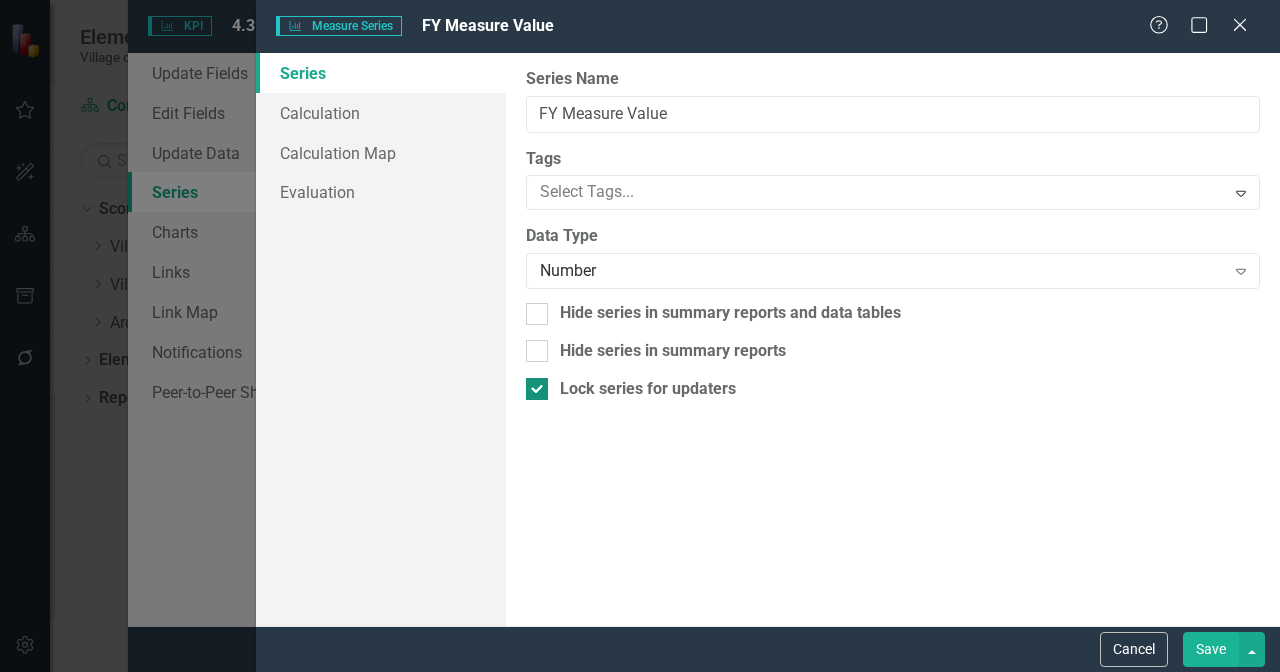 click at bounding box center (537, 389) 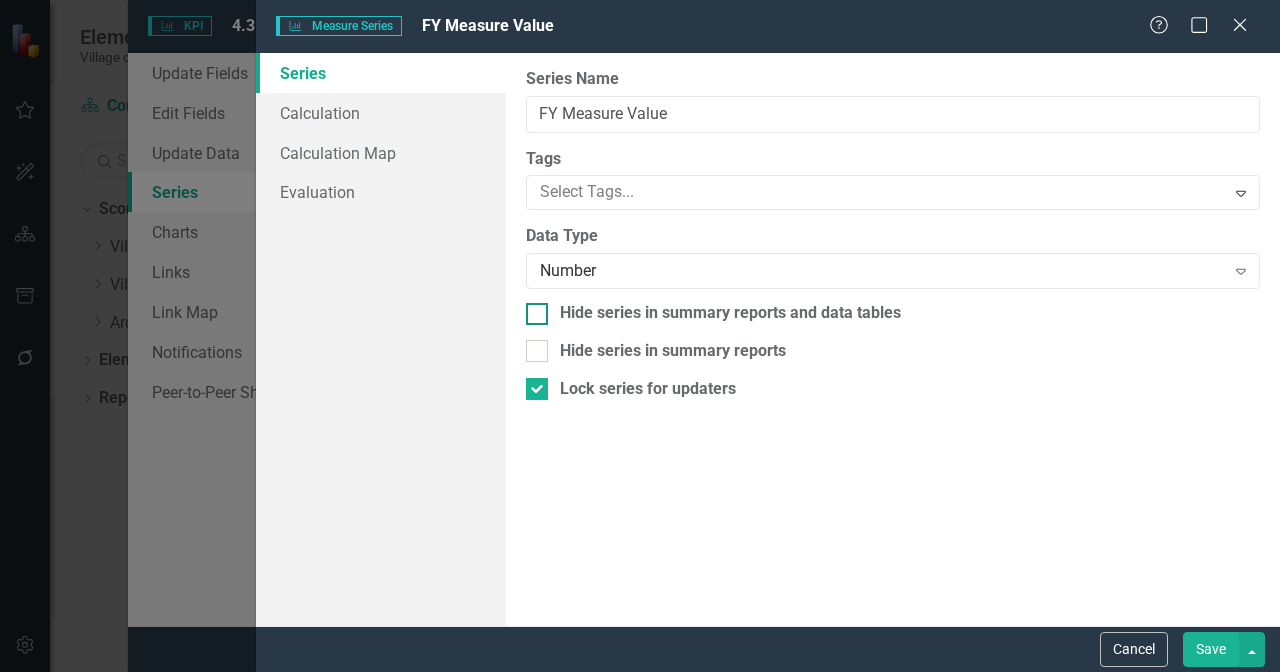 click at bounding box center [537, 314] 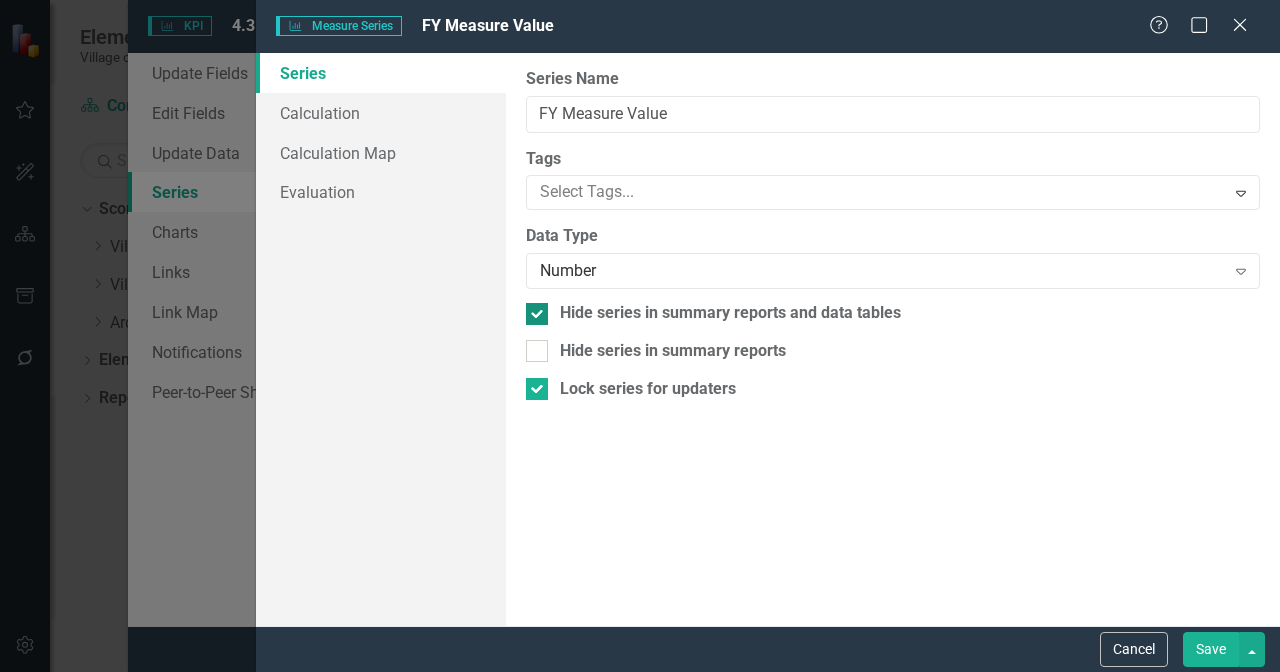 click at bounding box center [537, 314] 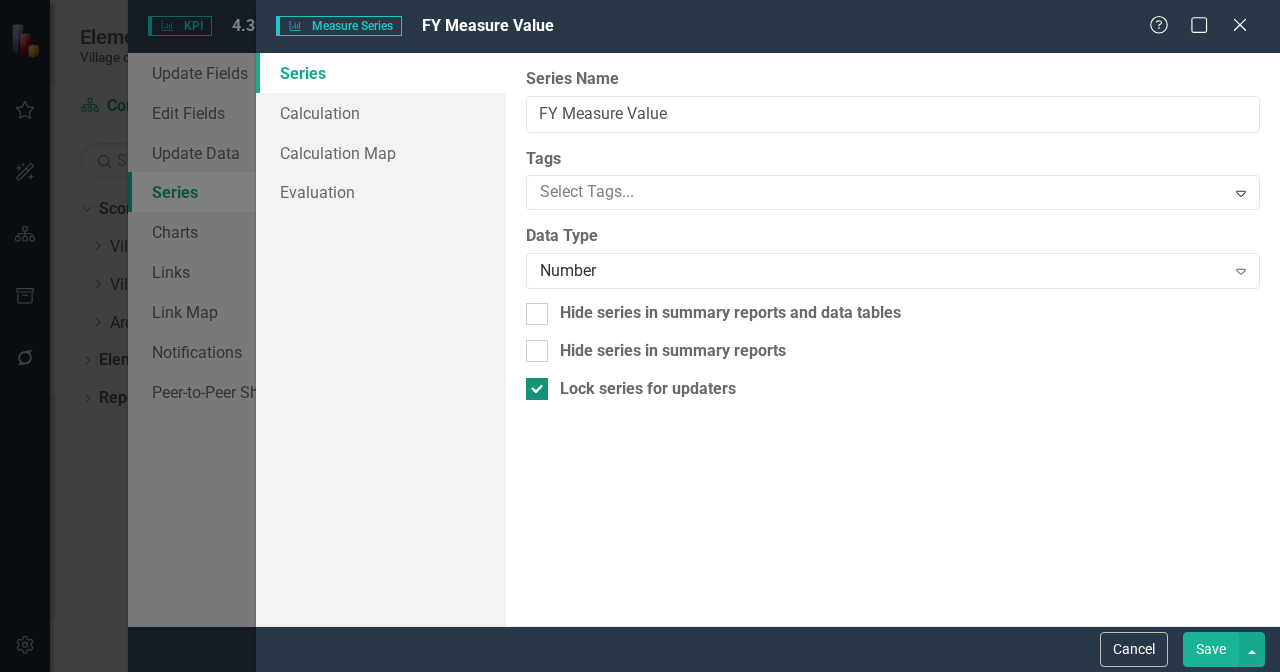 click at bounding box center (537, 389) 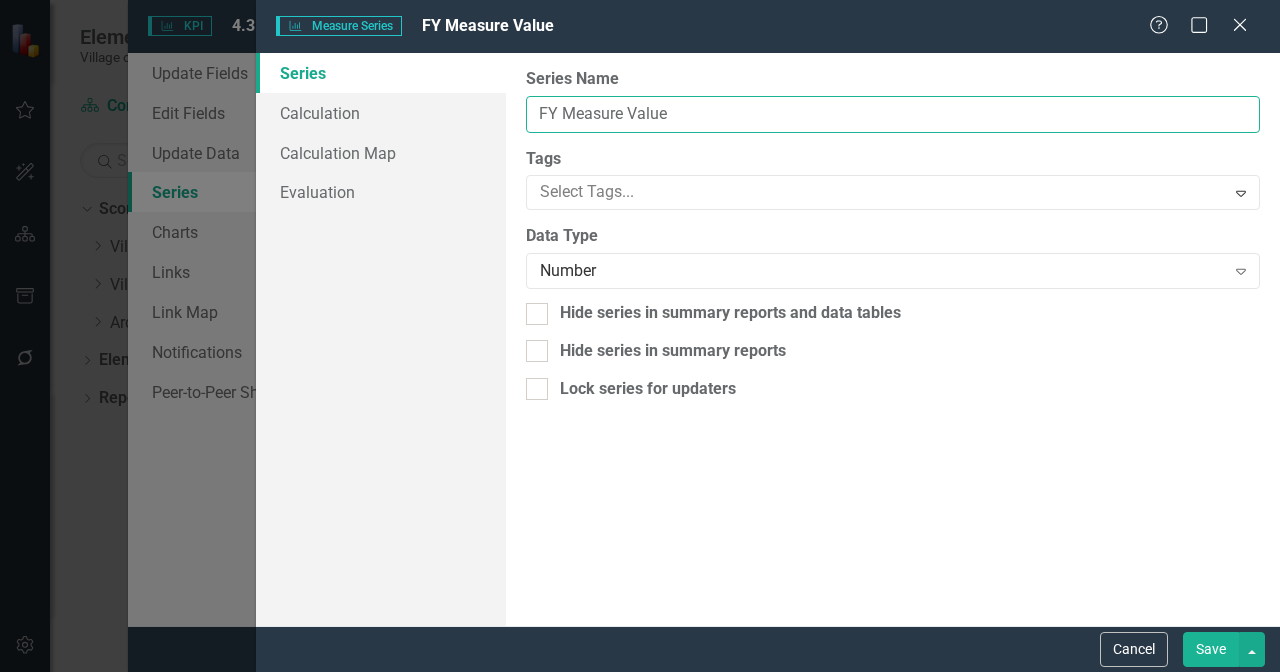 drag, startPoint x: 675, startPoint y: 109, endPoint x: 487, endPoint y: 87, distance: 189.28285 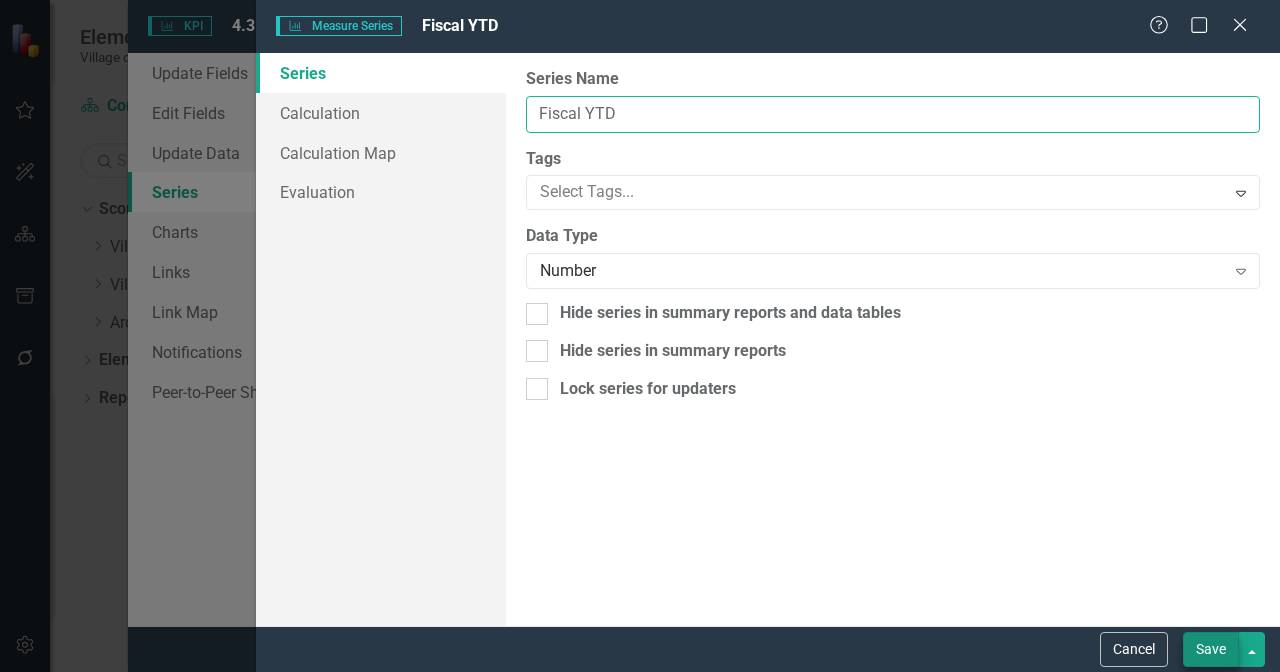 type on "Fiscal YTD" 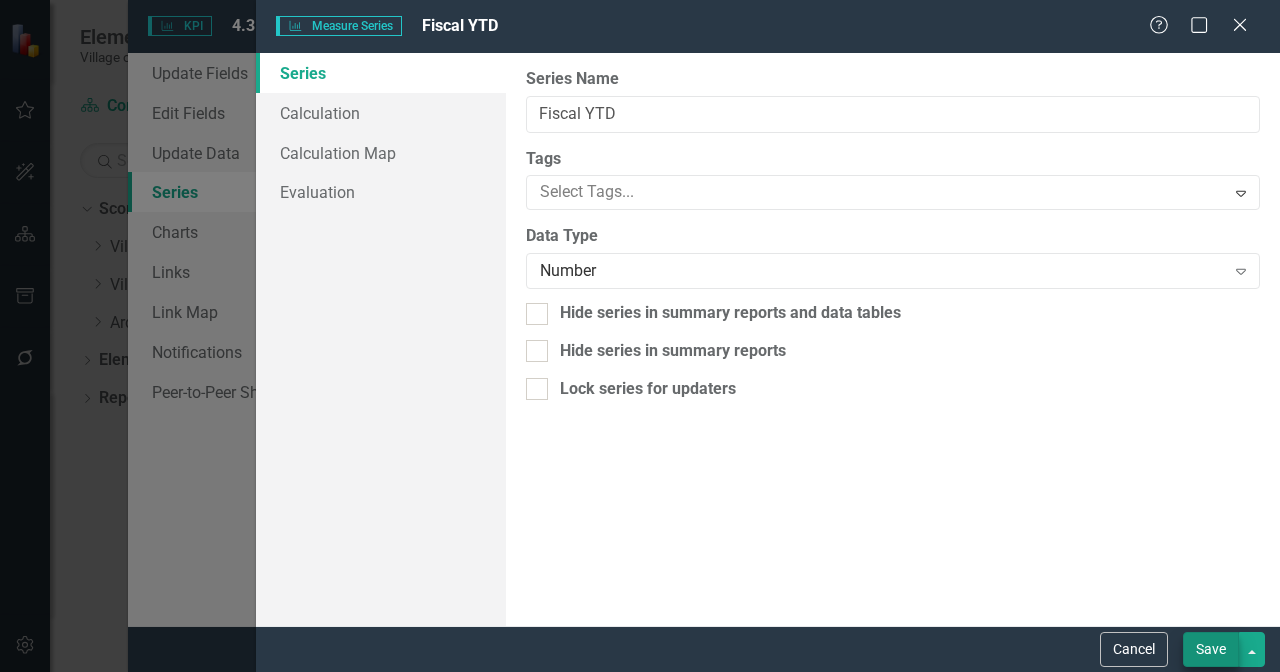click on "Save" at bounding box center (1211, 649) 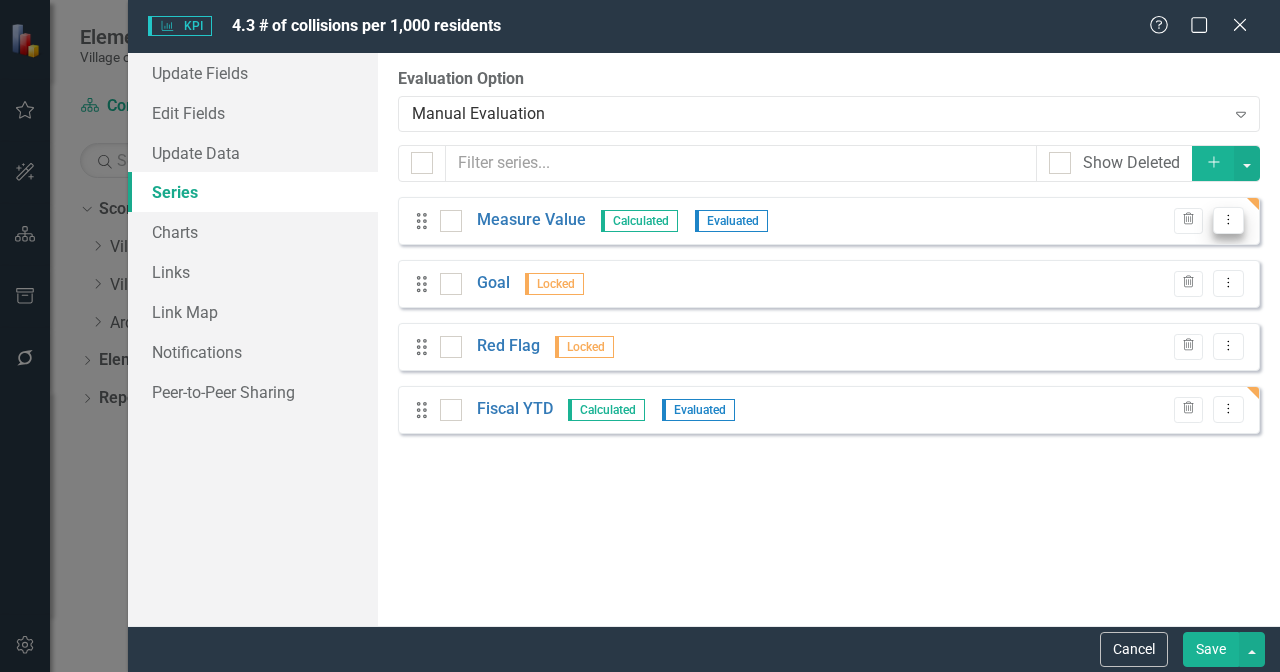 click on "Dropdown Menu" 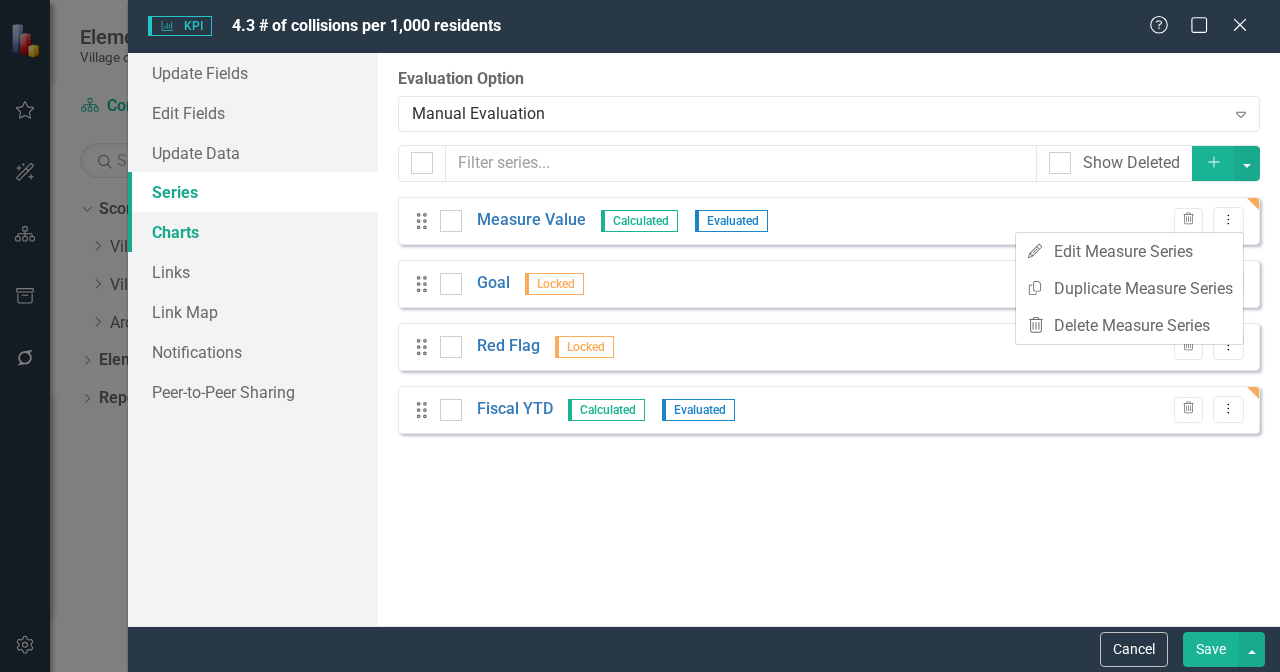 click on "Charts" at bounding box center [253, 232] 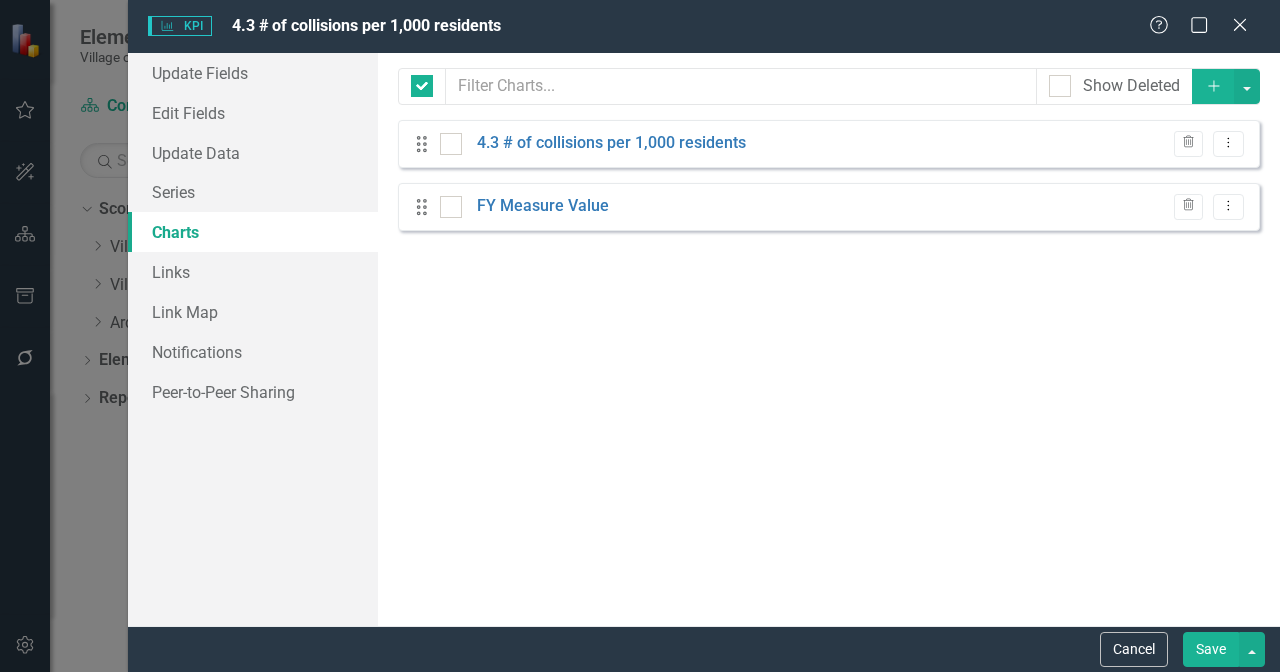 click on "Trash" 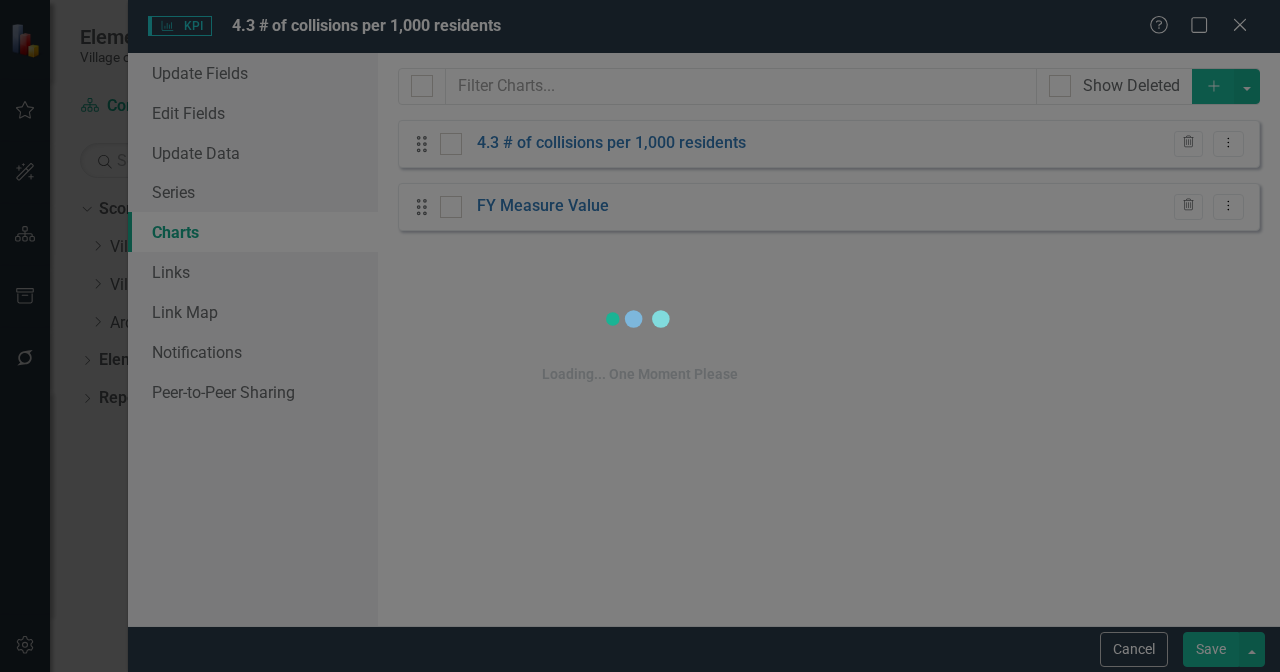 checkbox on "false" 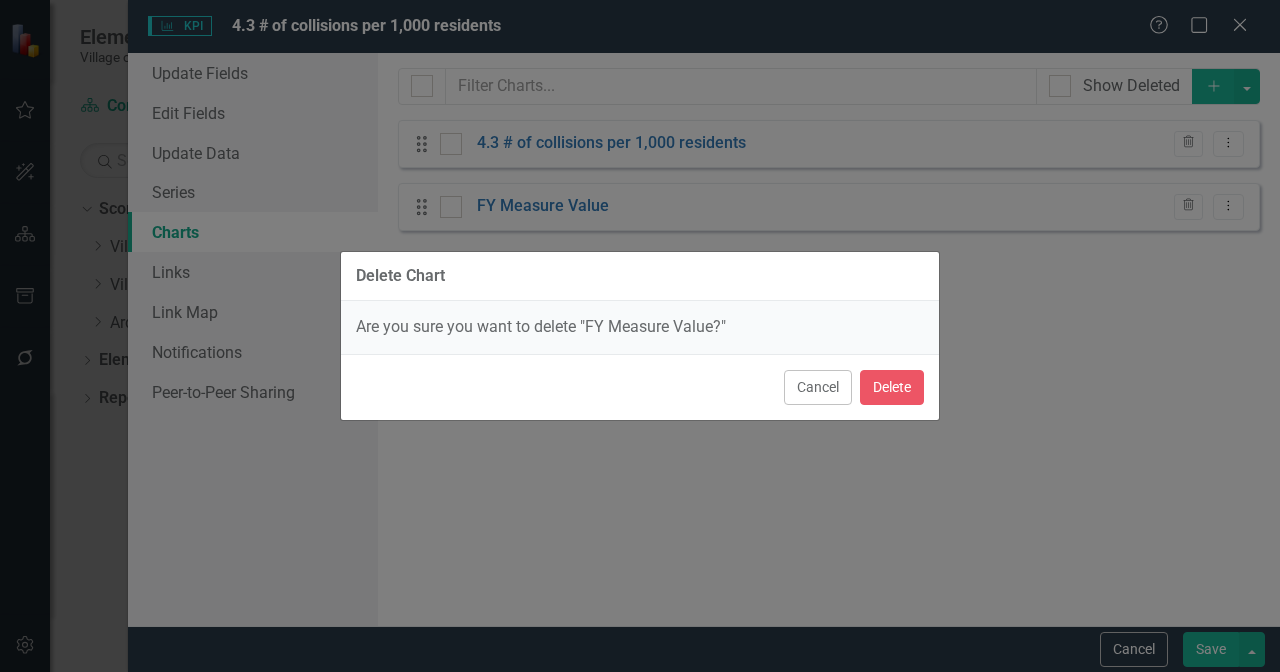 click on "Delete" at bounding box center (892, 387) 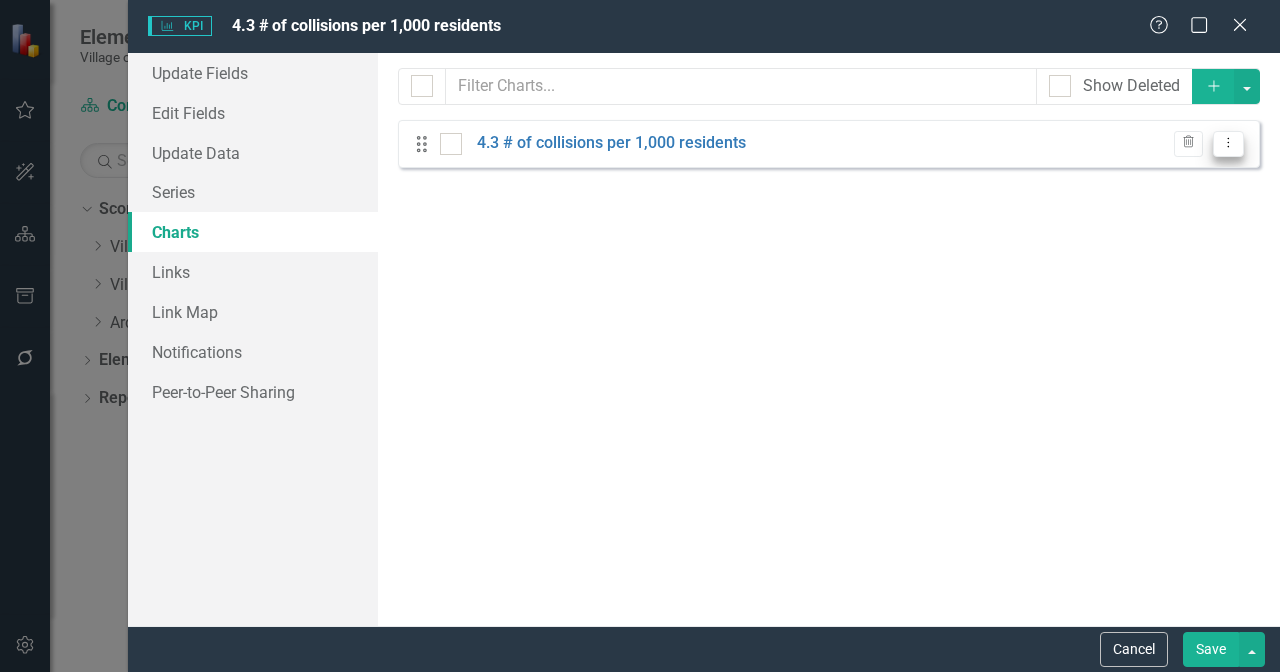 click on "Dropdown Menu" 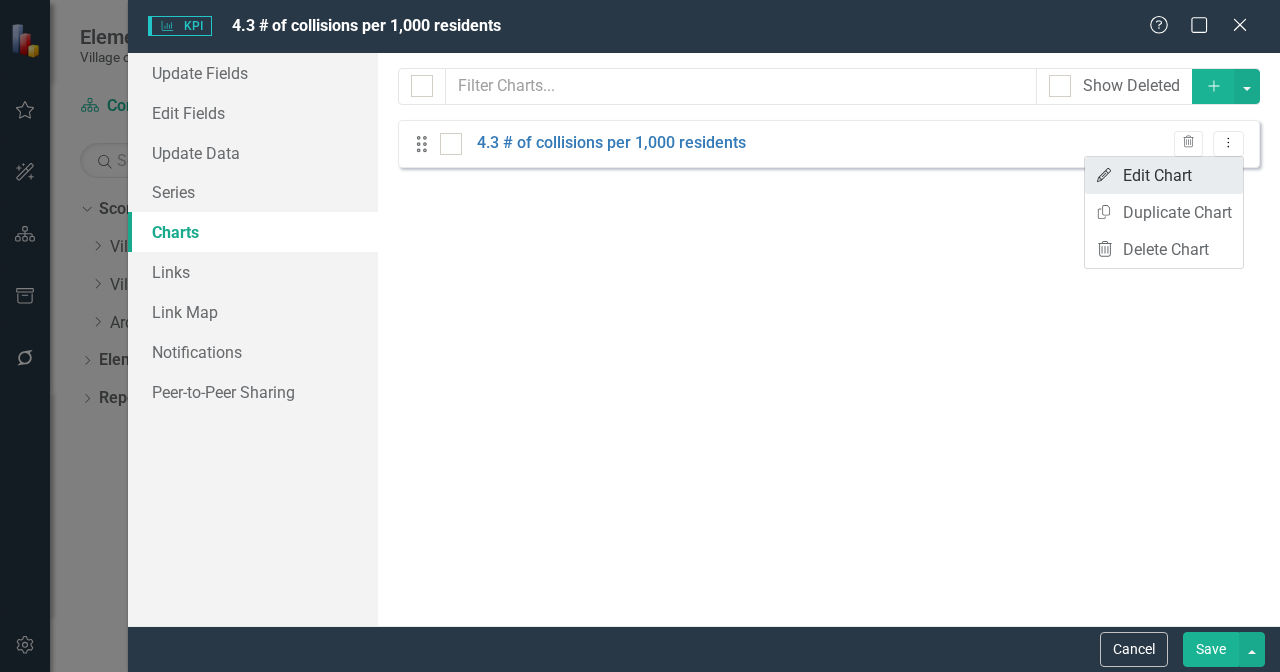 click on "Edit Edit Chart" at bounding box center (1164, 175) 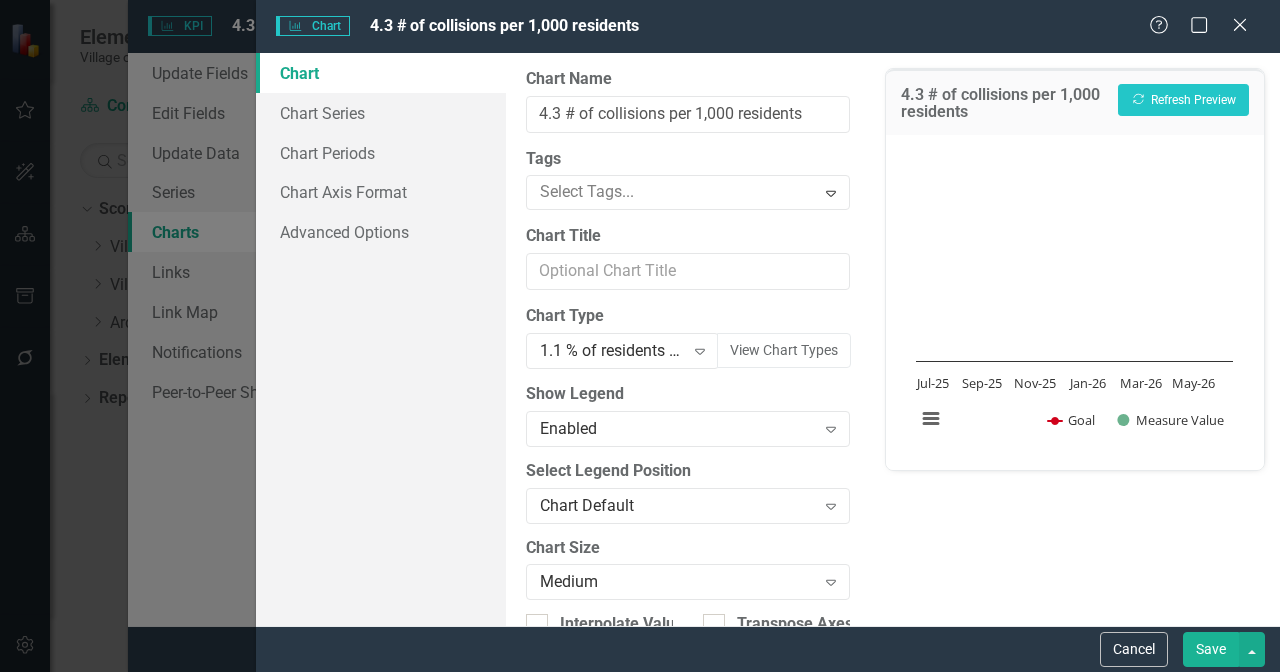 click on "4.3 # of collisions per 1,000 residents" at bounding box center [688, 114] 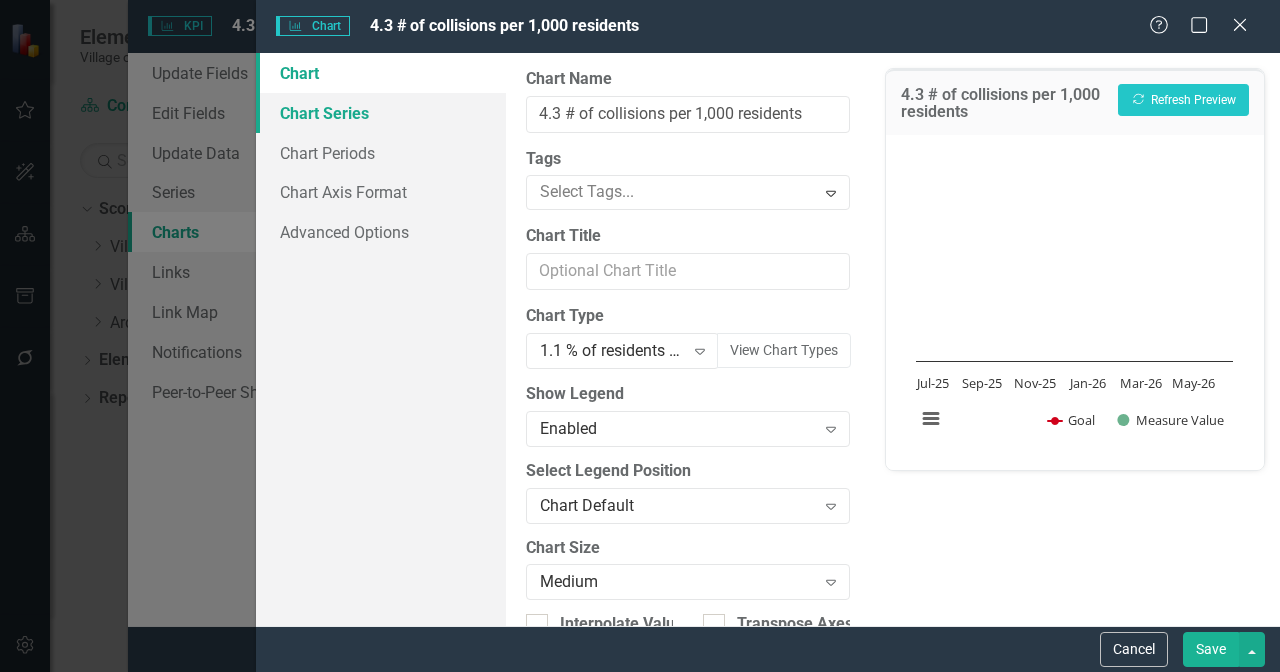 drag, startPoint x: 565, startPoint y: 113, endPoint x: 501, endPoint y: 111, distance: 64.03124 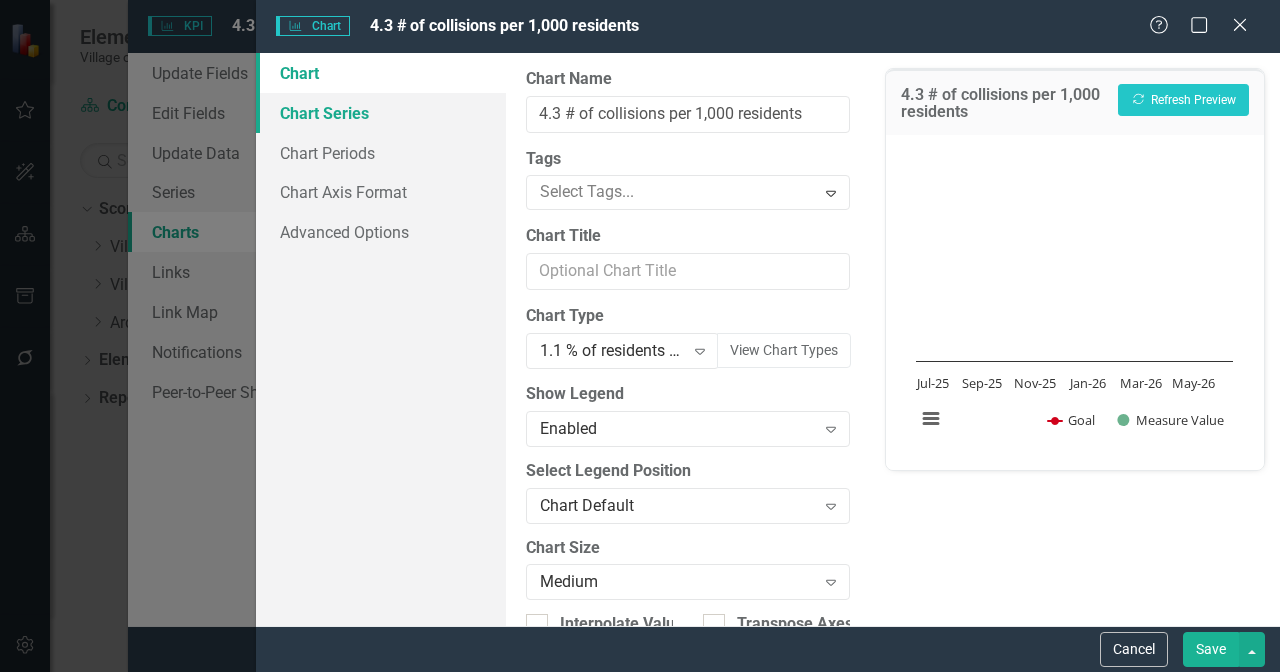 click on "Community Development OFIs Chart Chart Series Chart Periods Chart Axis Format Advanced Options From this page, you can define the name, type, and size of the chart. You can also add a legend and a chart description (alternative text that describes the chart).   Learn more in the ClearPoint Support Center. Close Help Chart Name 4.3 # of collisions per 1,000 residents Tags Select Tags... Expand Chart Title Chart Type 1.1 % of residents satisfied with fire services Expand View Chart Types ClearPoint Can Do More! How ClearPoint Can Help Close Professional  and  Enterprise  plans have access to advanced charting, which allows you to create custom JSON charts, add plot bands, add regression lines, or plot values from previous periods.  Please contact   support@example.com   for more information or to upgrade your account View Plans Learn More Show Legend Enabled Expand Select Legend Position Chart Default Expand Chart Size Medium Expand Interpolate Values Transpose Axes Chart Description 4.3 # of collisions per 1,000 residents" at bounding box center [768, 339] 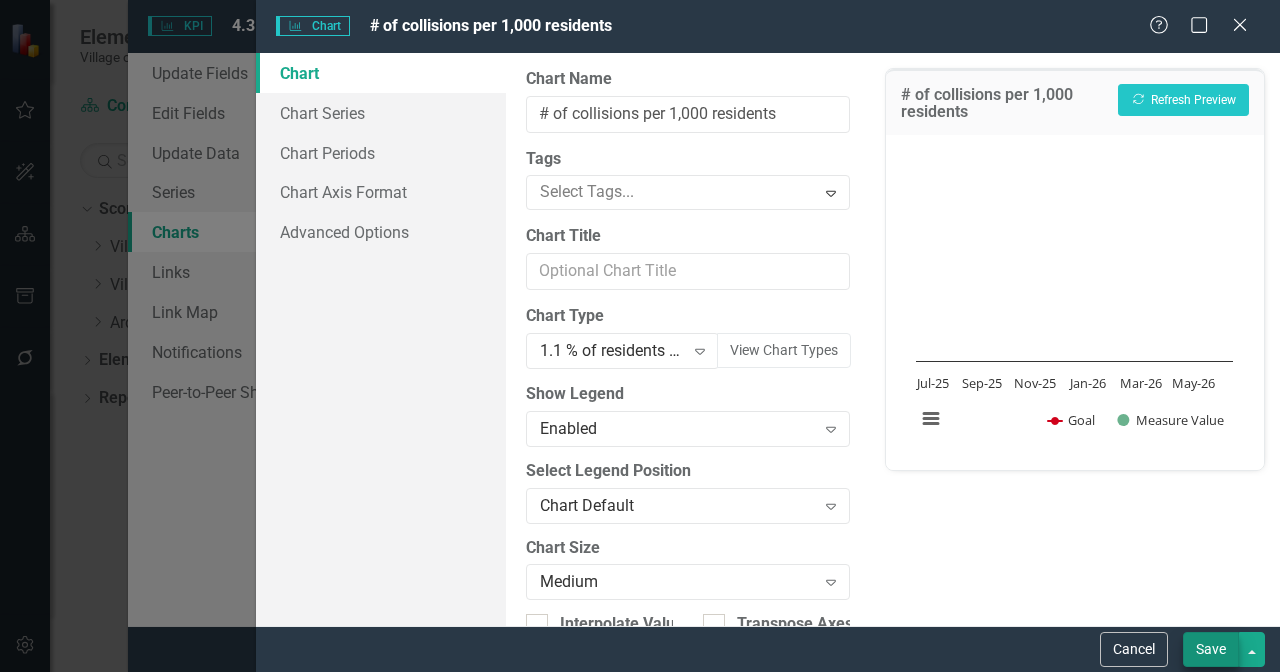 type on "# of collisions per 1,000 residents" 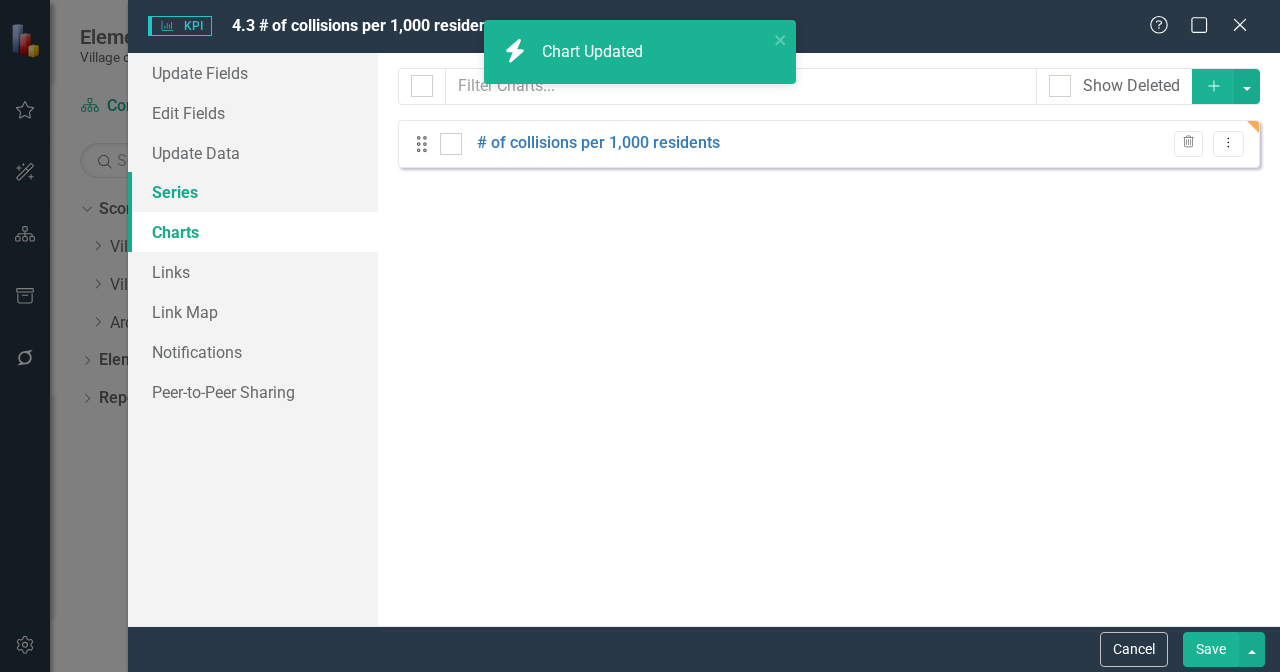click on "Series" at bounding box center [253, 192] 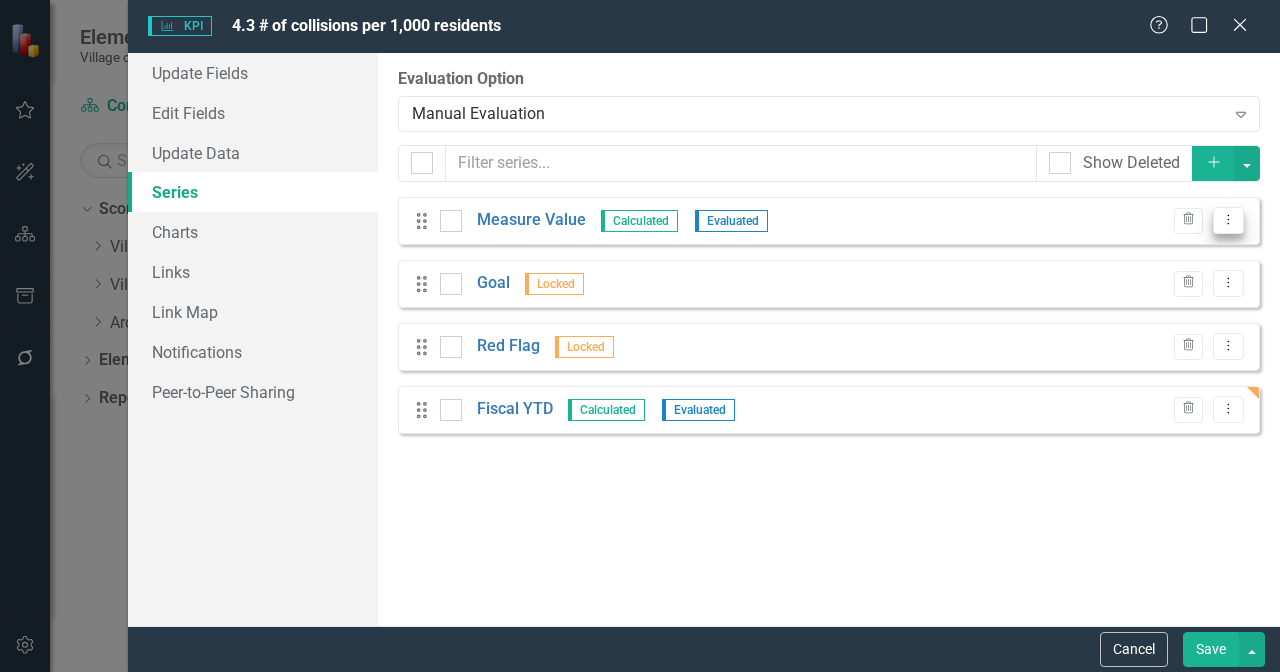 click 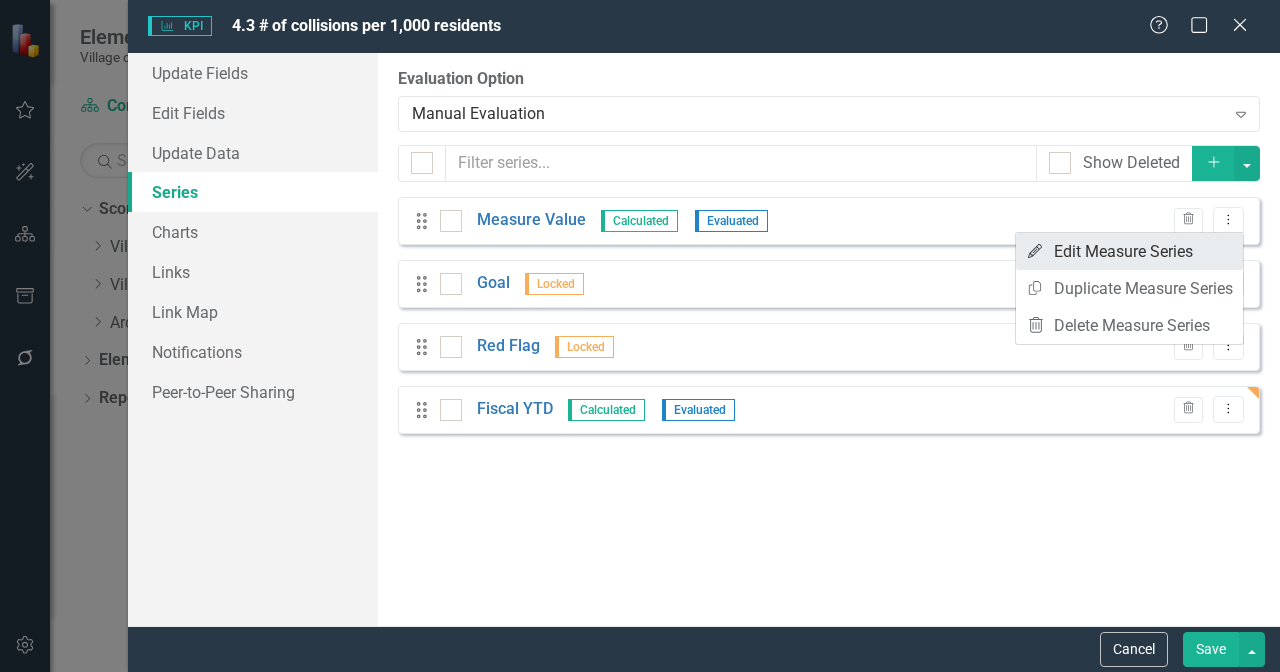 click on "Edit Edit Measure Series" at bounding box center [1129, 251] 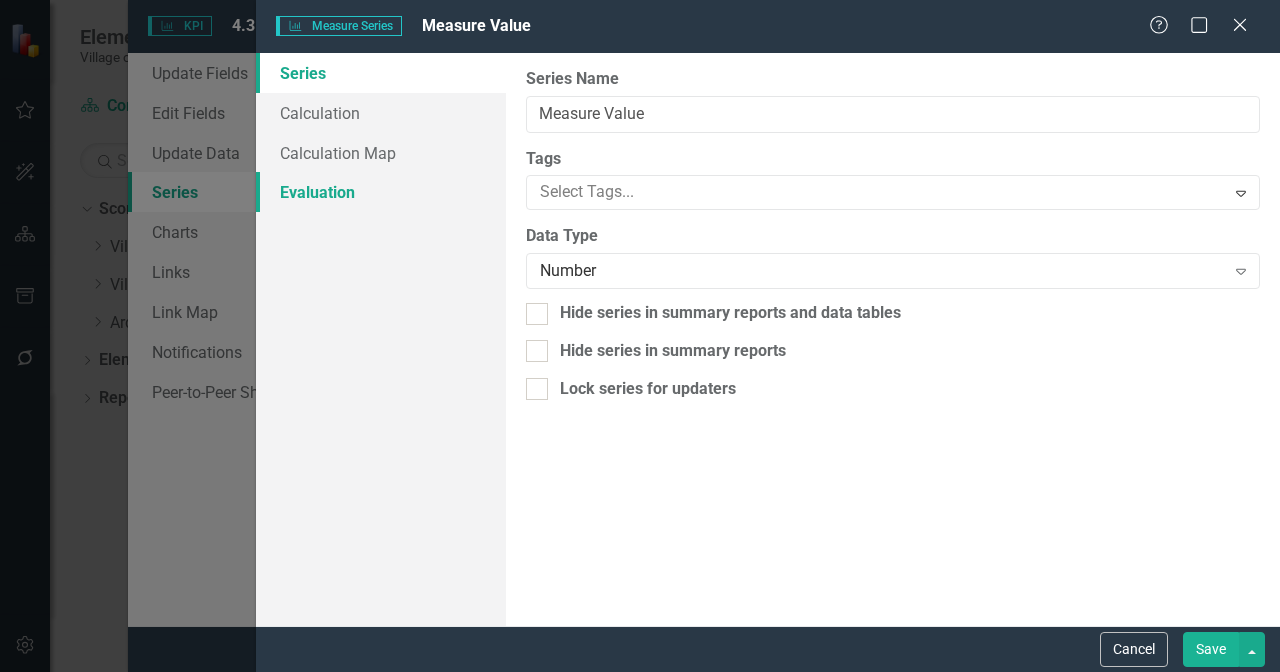 click on "Evaluation" at bounding box center (381, 192) 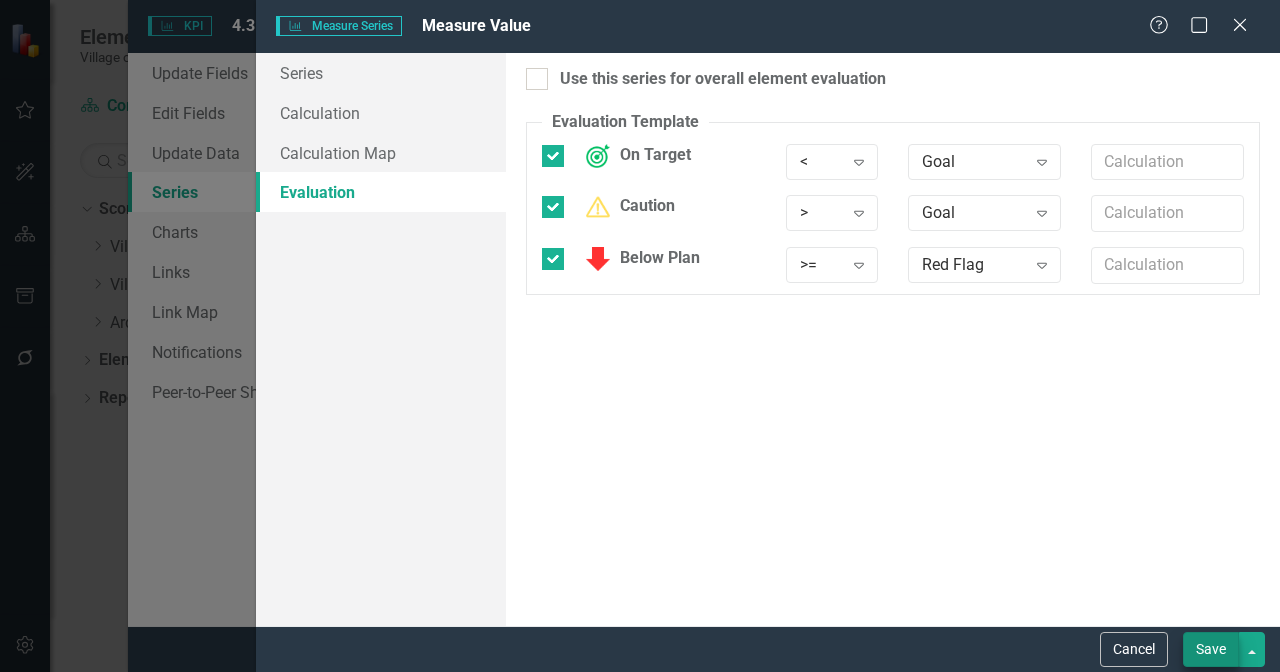 click on "Save" at bounding box center [1211, 649] 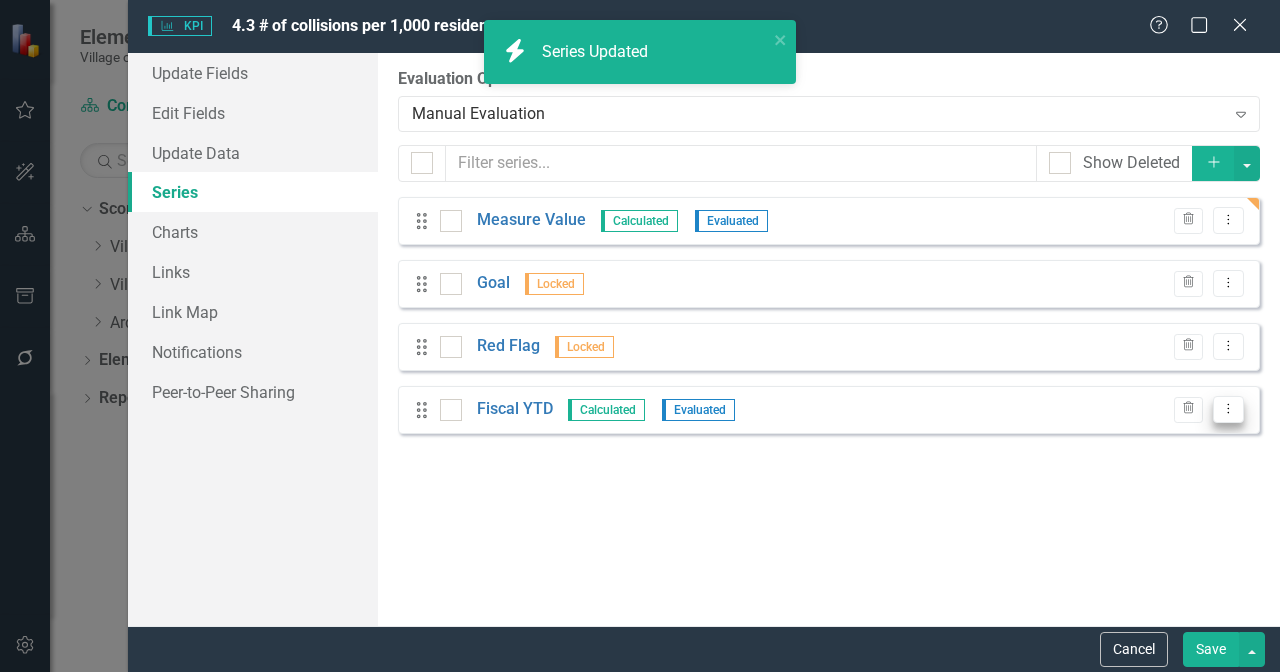 click 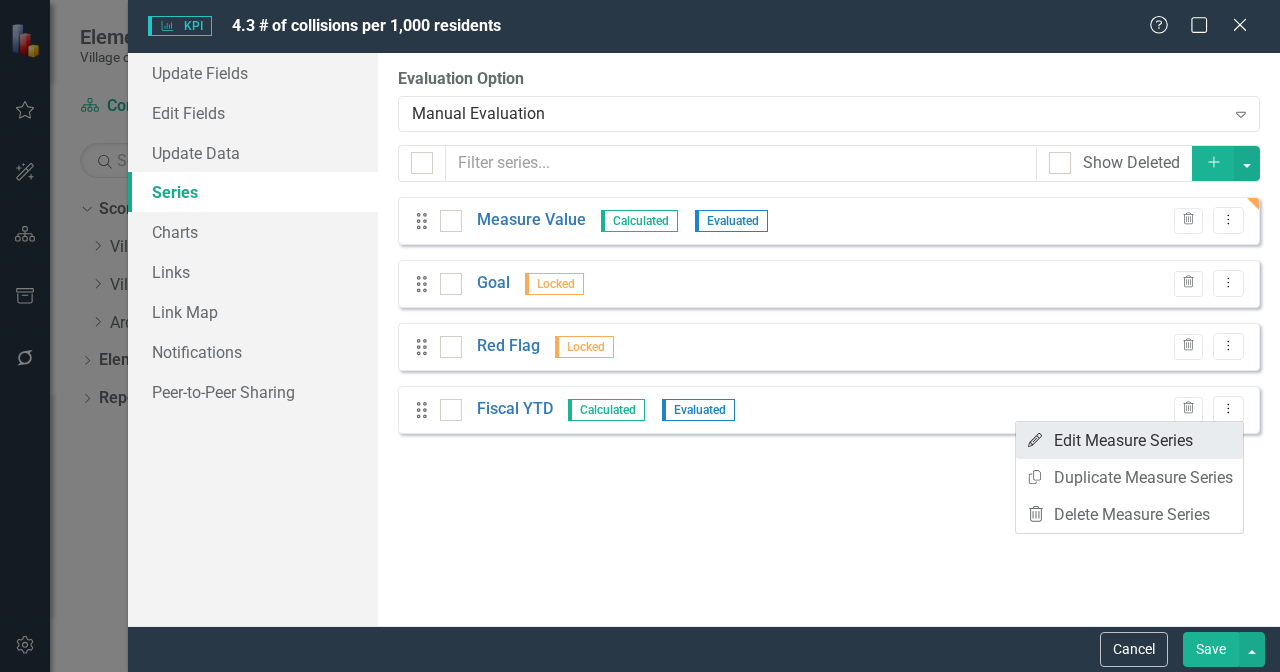 click on "Edit Edit Measure Series" at bounding box center (1129, 440) 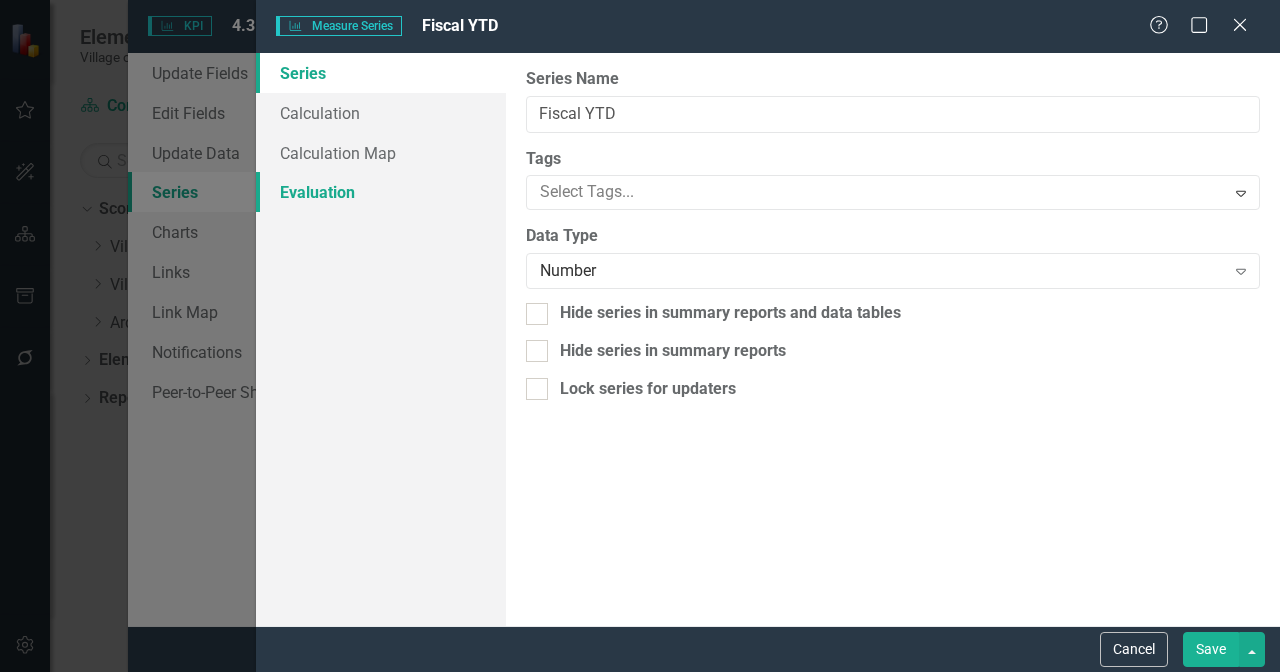 click on "Evaluation" at bounding box center [381, 192] 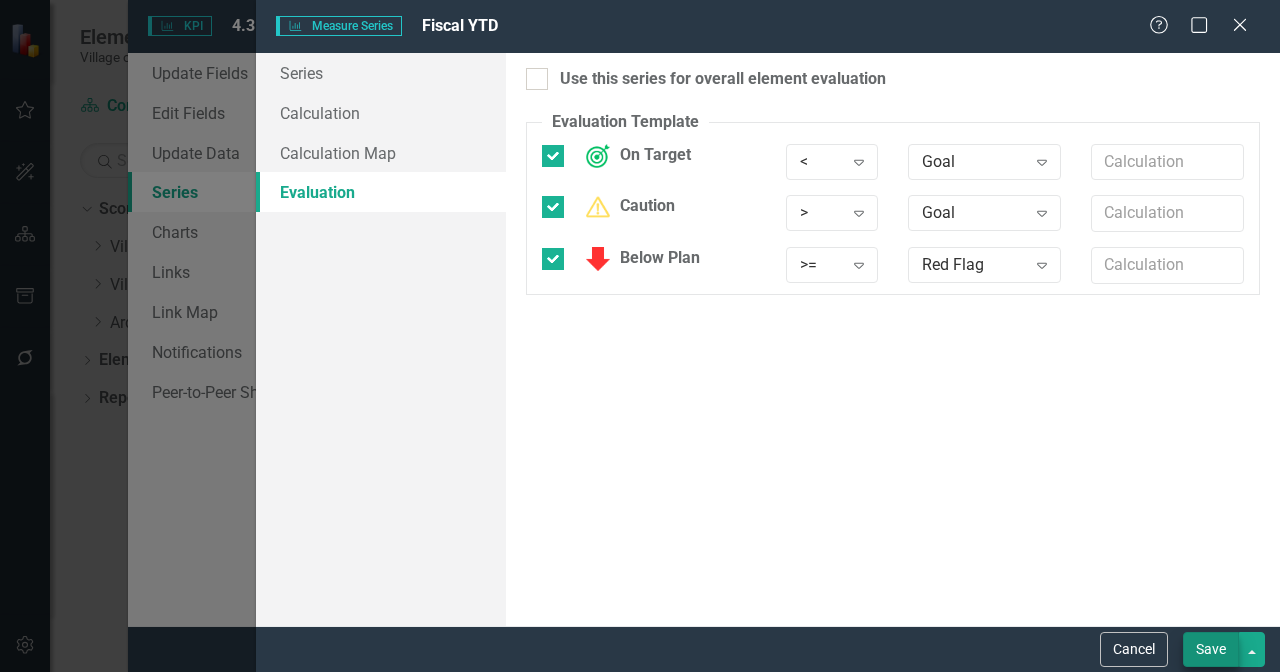 click on "Save" at bounding box center (1211, 649) 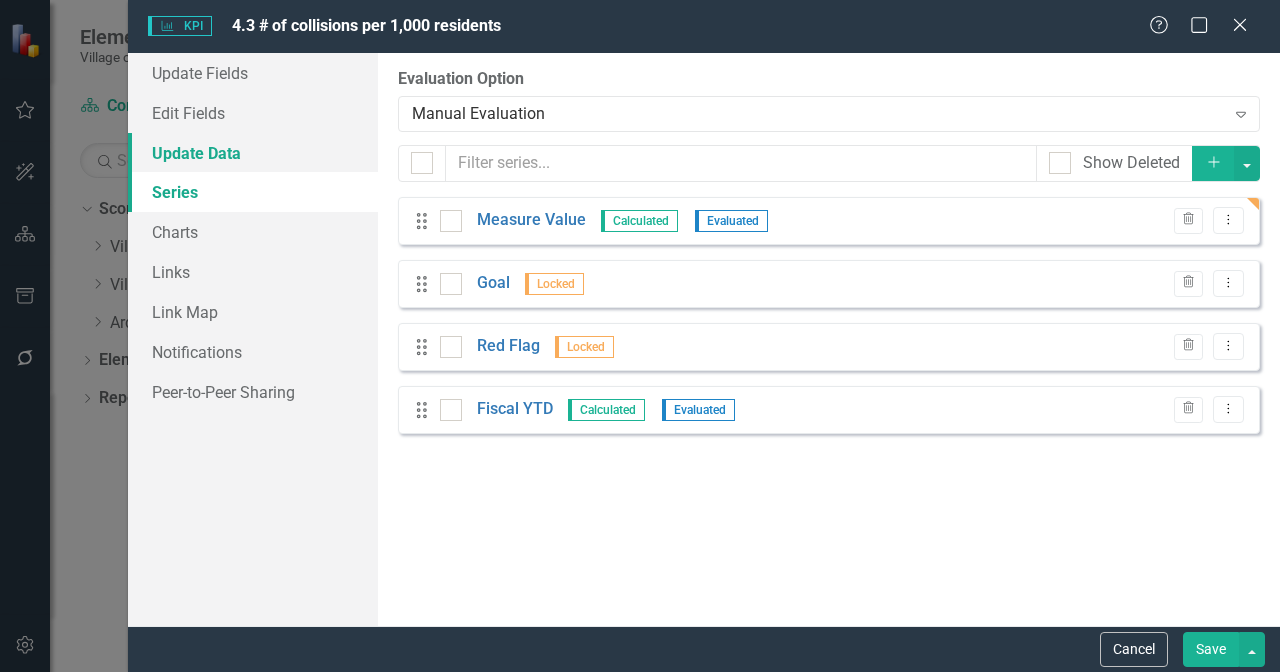 click on "Update  Data" at bounding box center [253, 153] 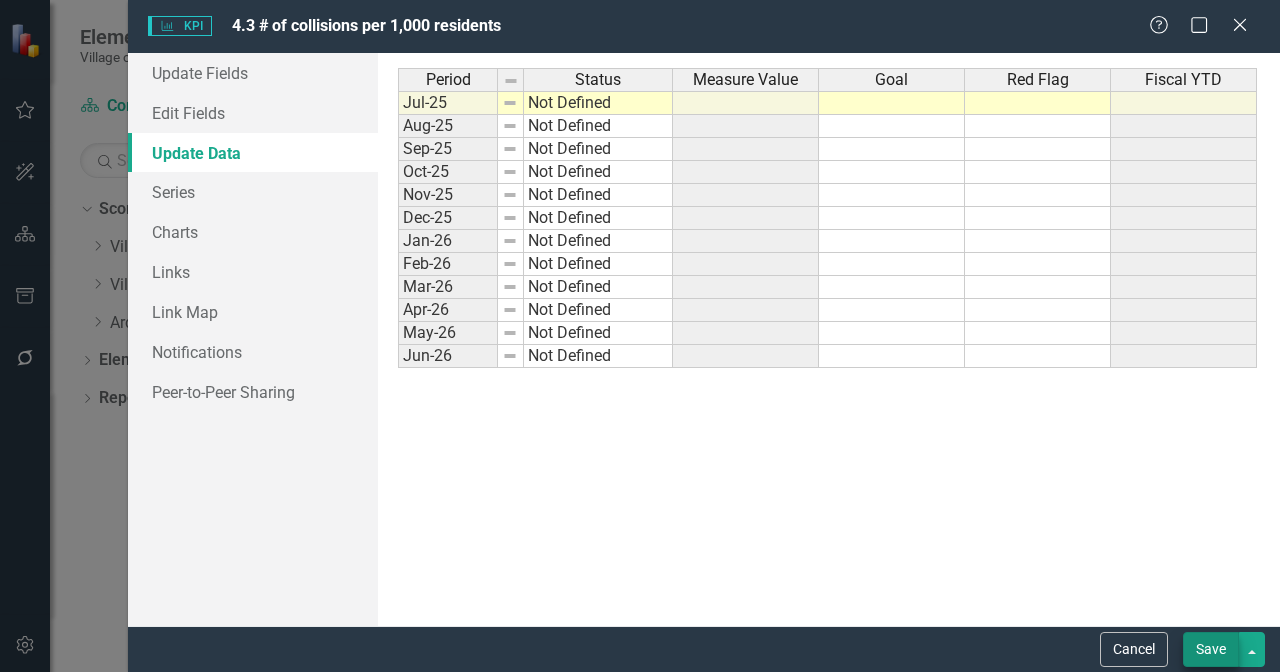 click on "Save" at bounding box center (1211, 649) 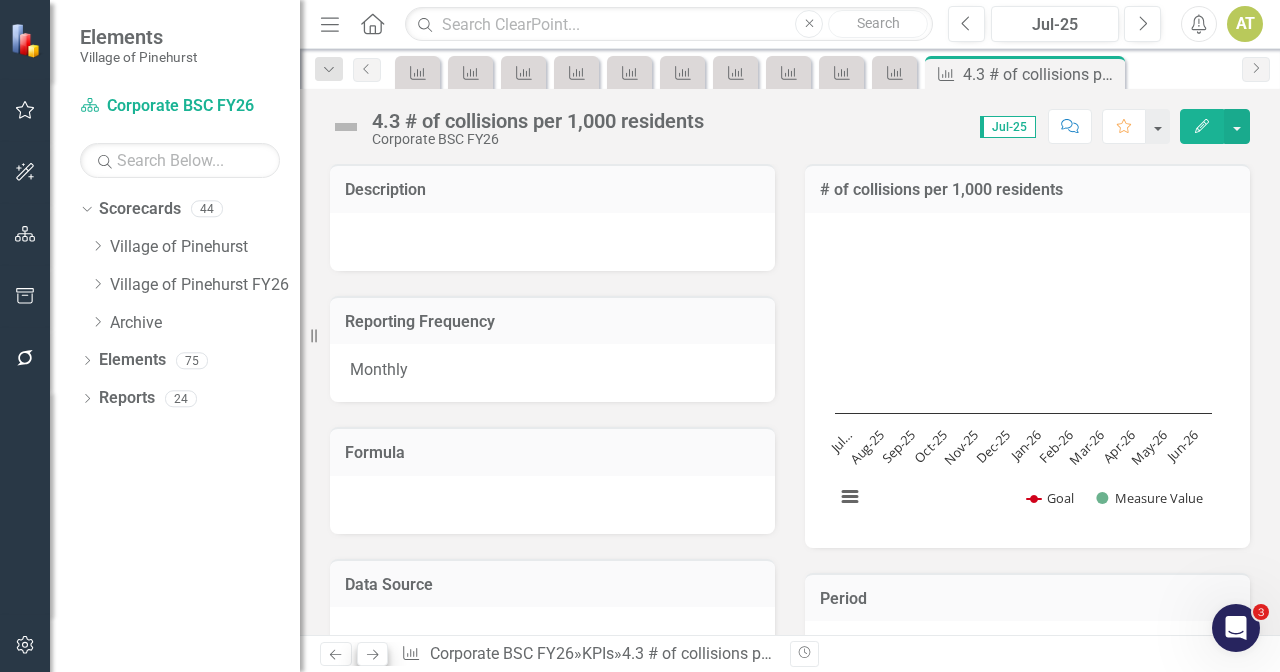 click on "Next" 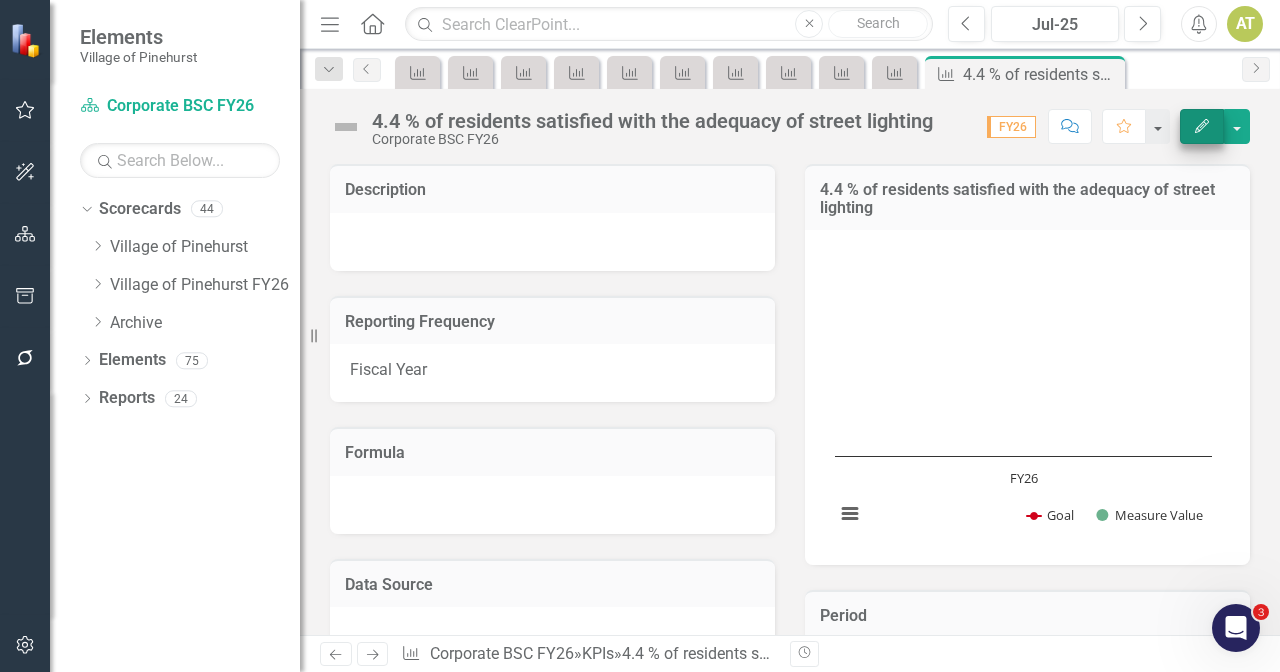 click on "Edit" 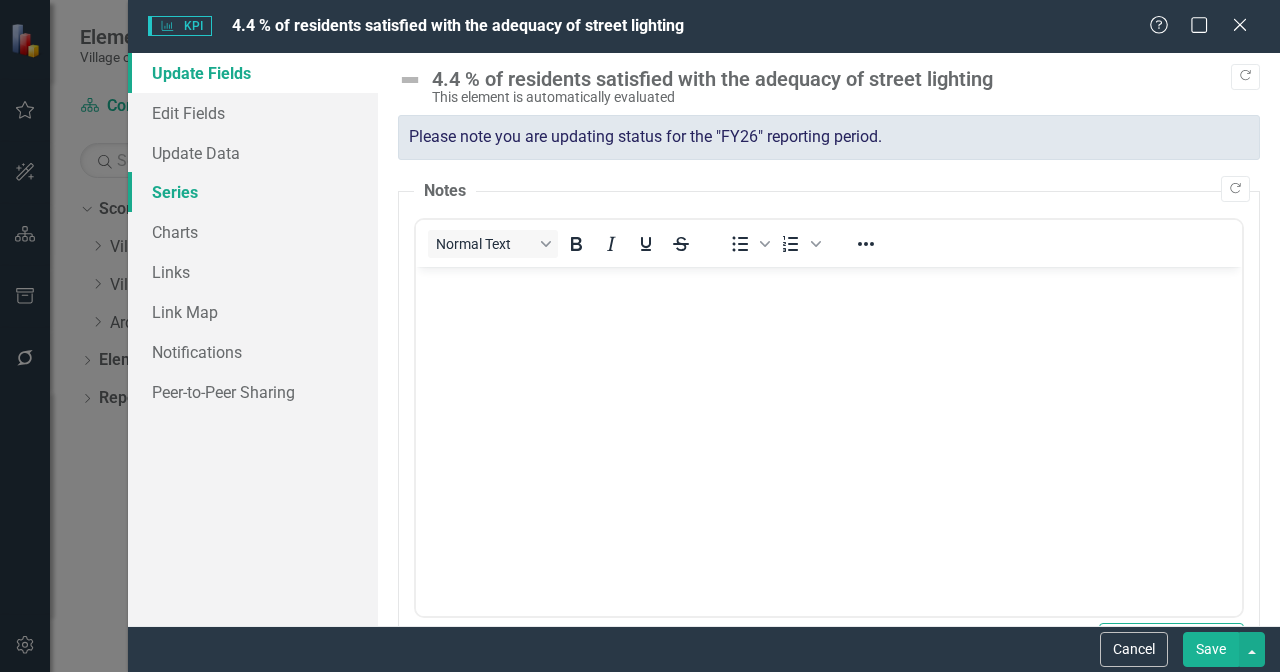 click on "Series" at bounding box center [253, 192] 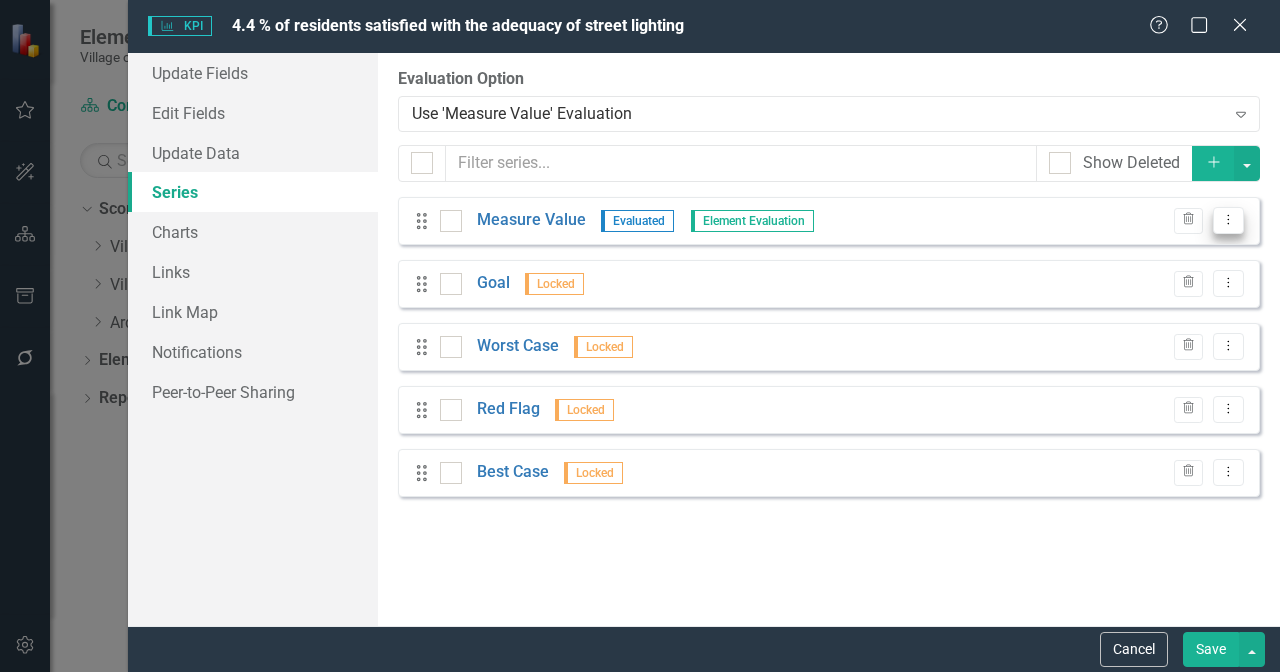 checkbox on "false" 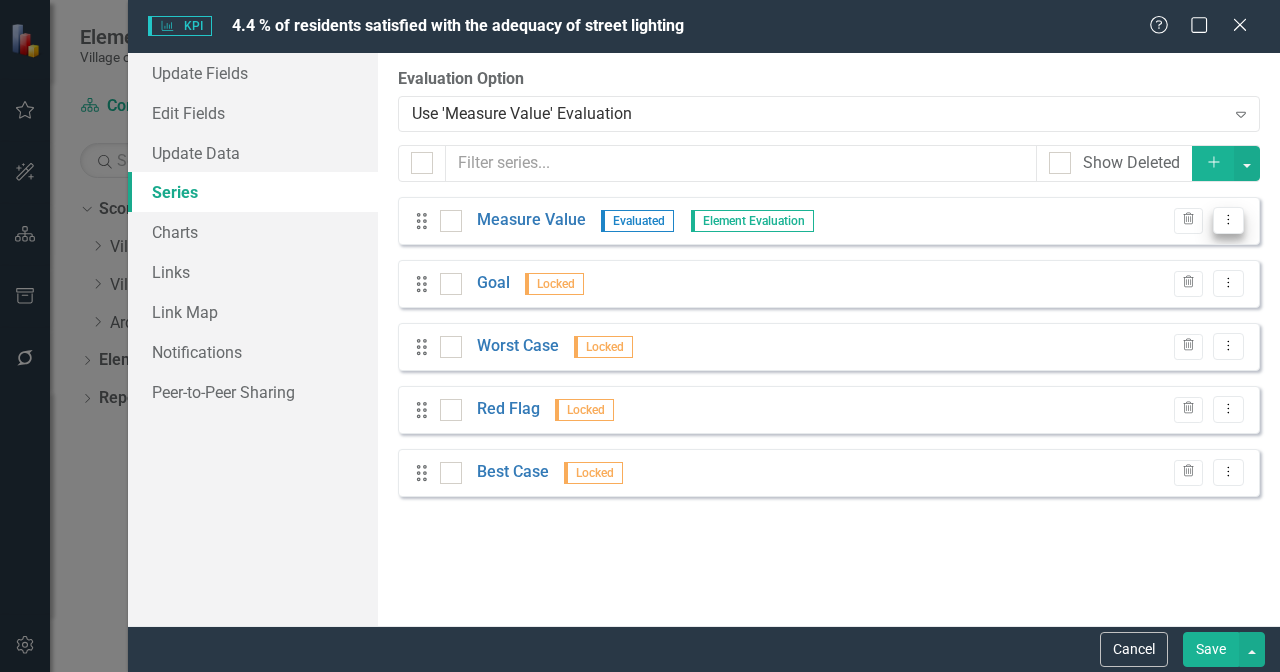 click on "Dropdown Menu" 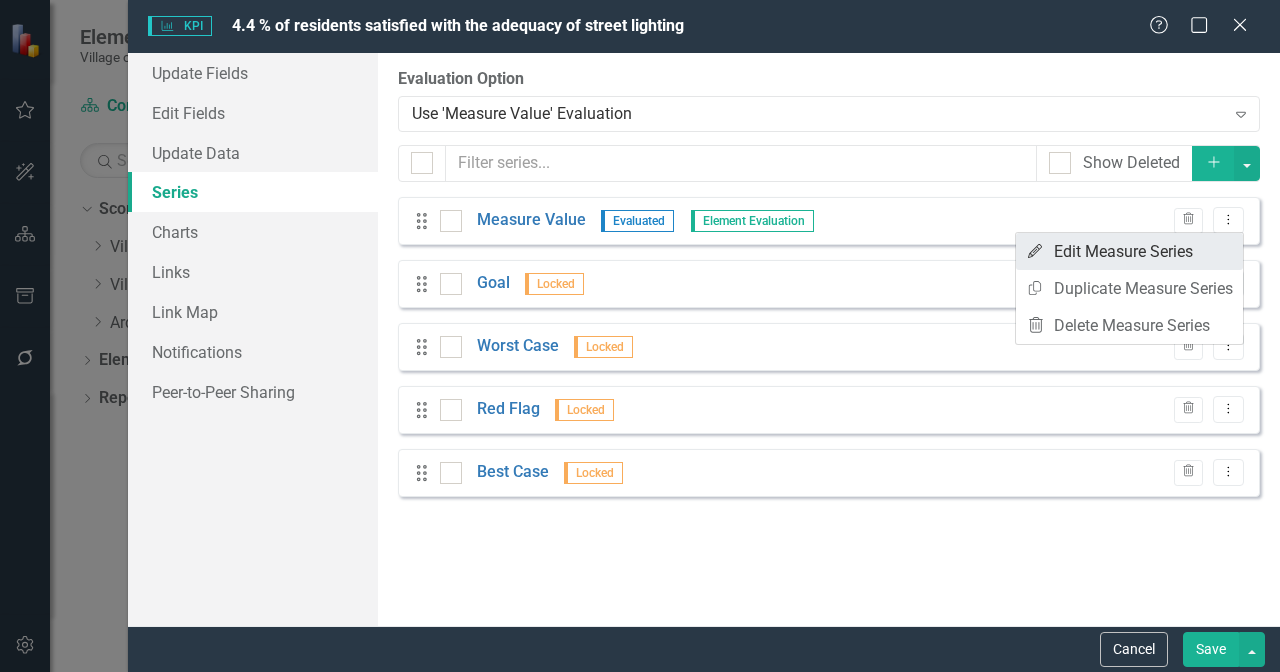 click on "Edit Edit Measure Series" at bounding box center (1129, 251) 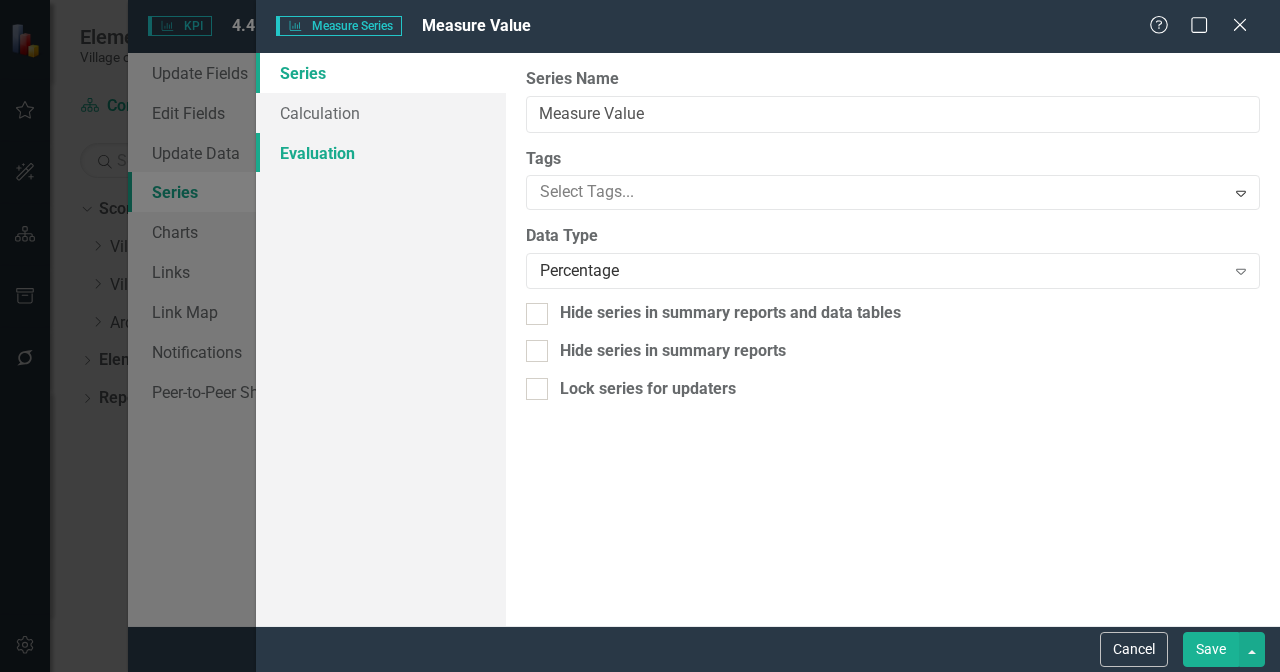 scroll, scrollTop: 0, scrollLeft: 0, axis: both 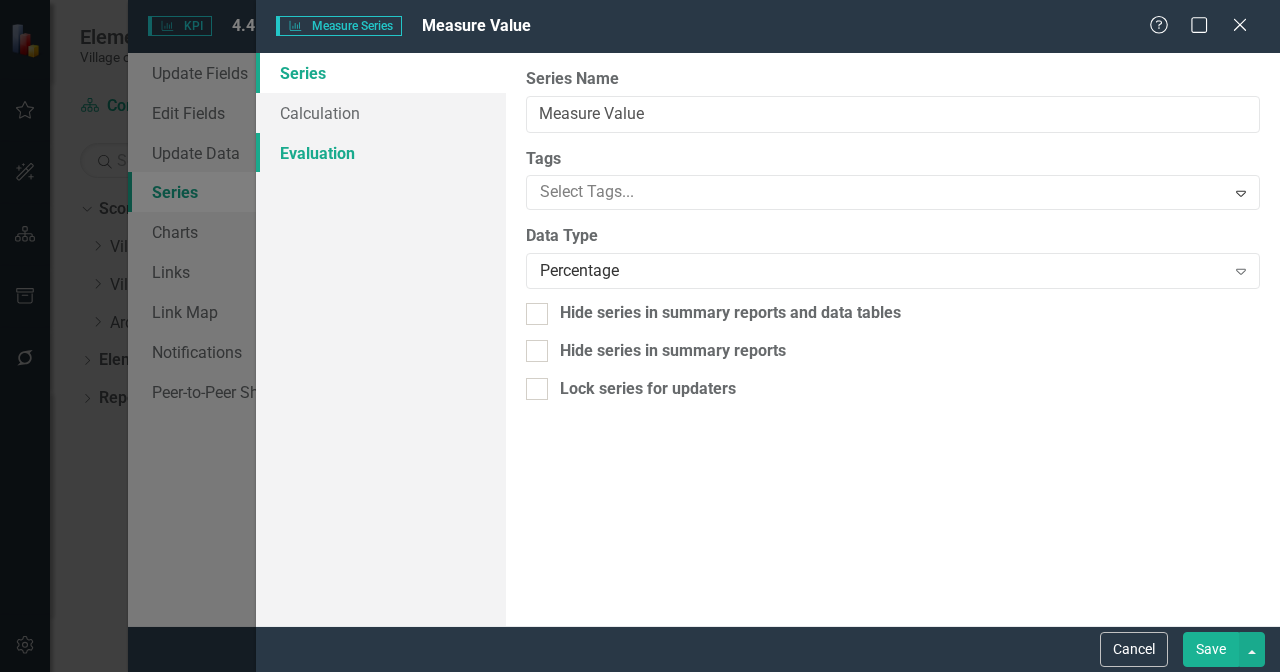 click on "Evaluation" at bounding box center [381, 153] 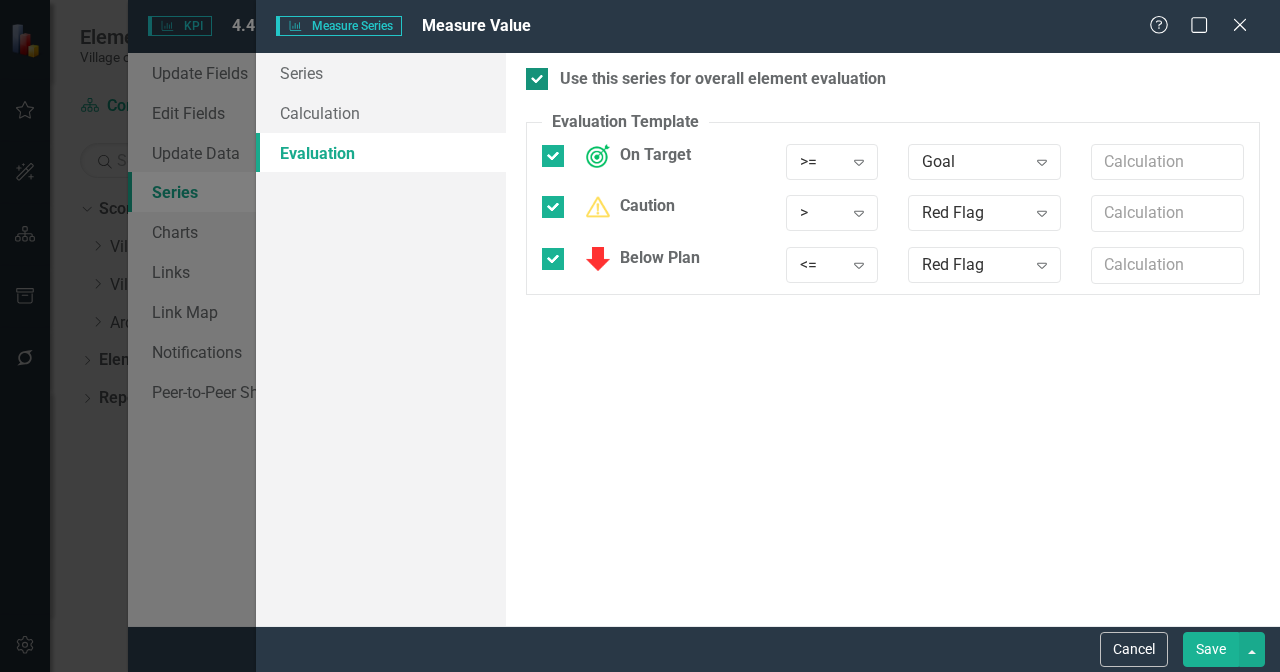 click on "Use this series for overall element evaluation" at bounding box center [532, 74] 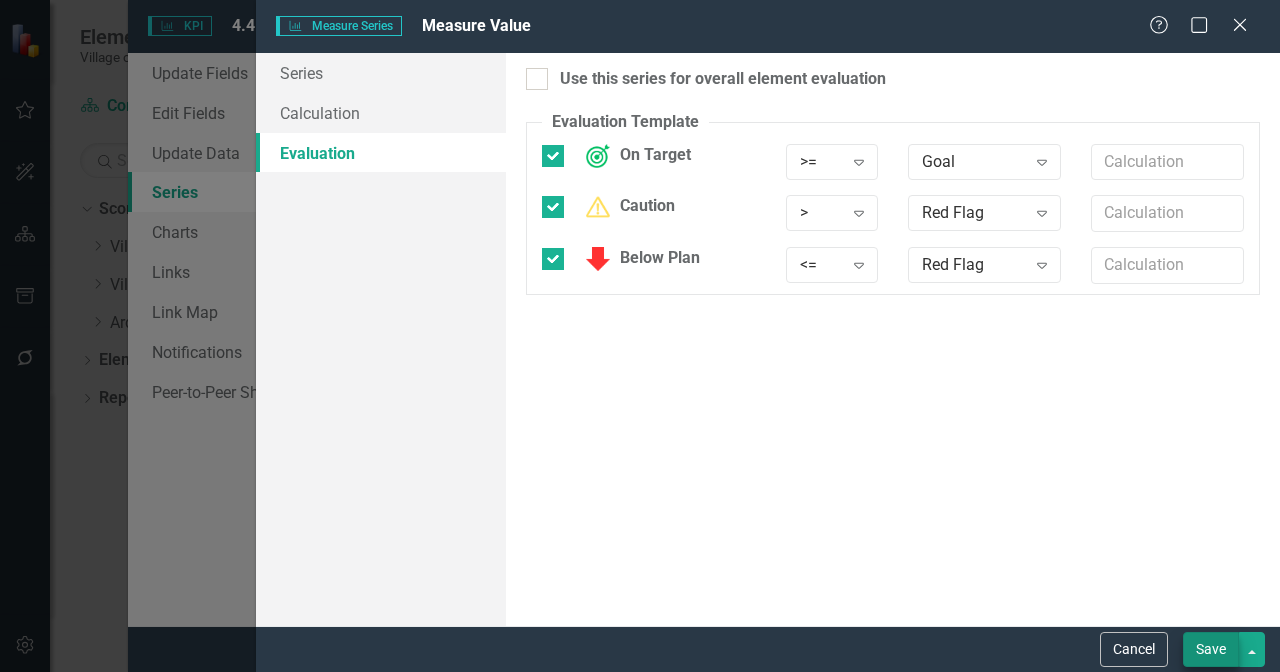 click on "Save" at bounding box center [1211, 649] 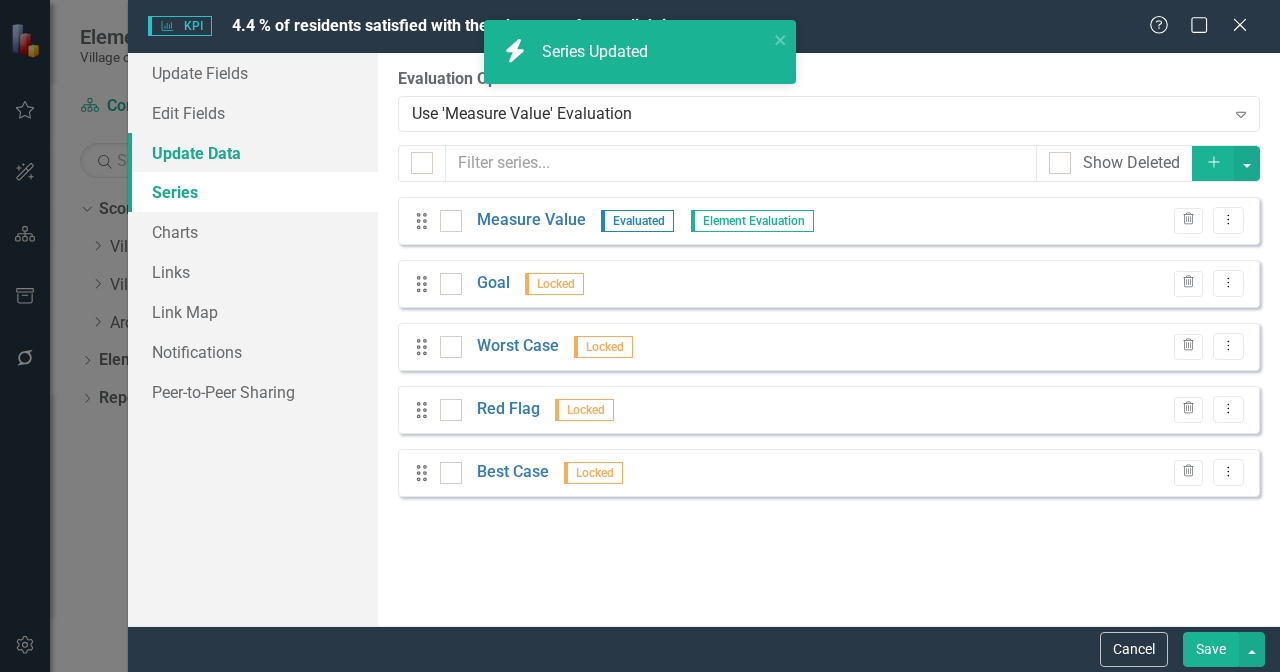 click on "Update  Data" at bounding box center (253, 153) 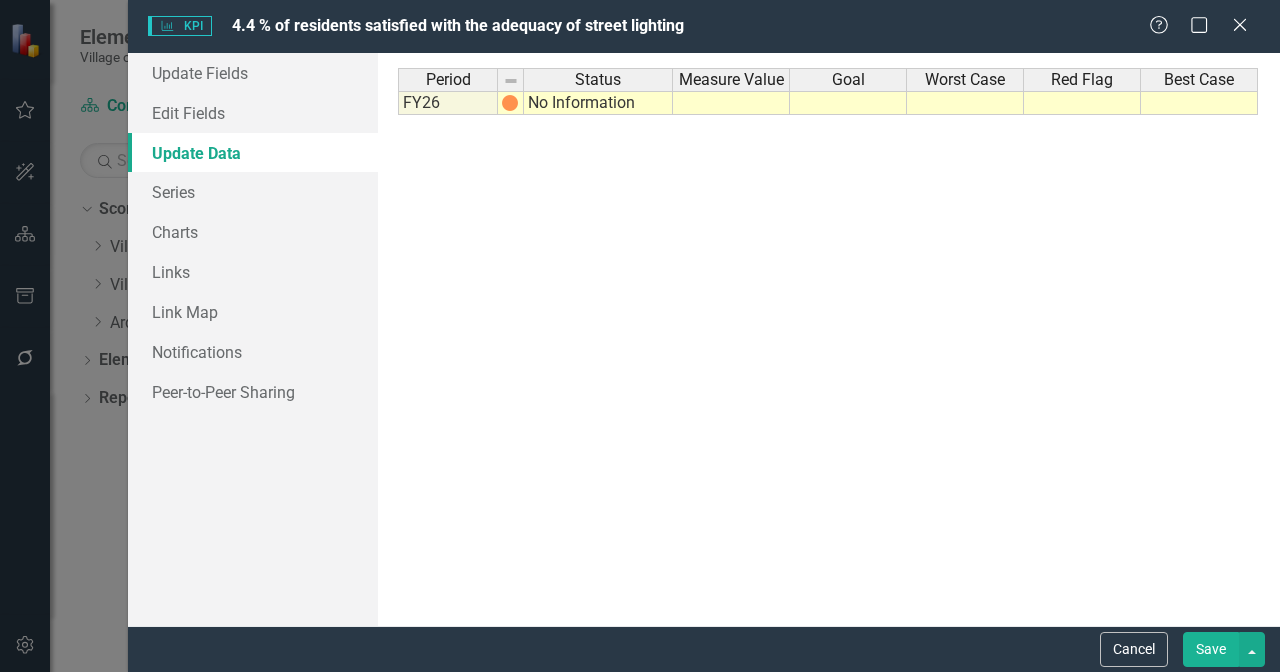 click on "No Information" at bounding box center [598, 103] 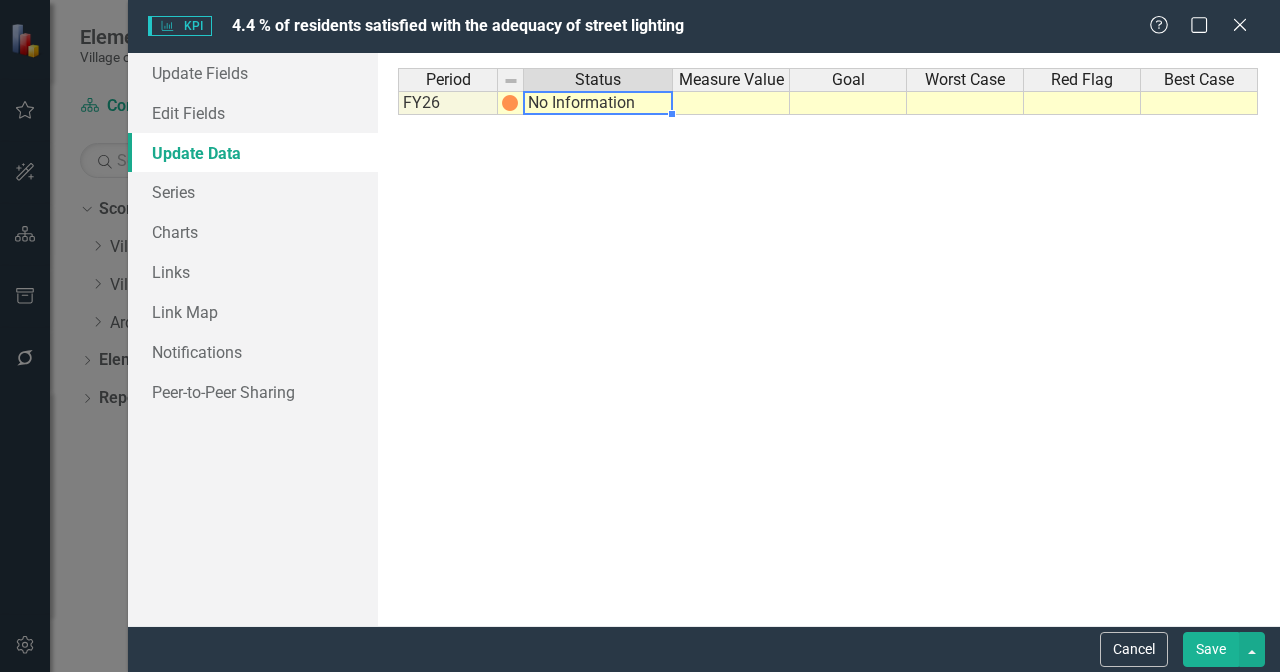 click on "No Information" at bounding box center [598, 103] 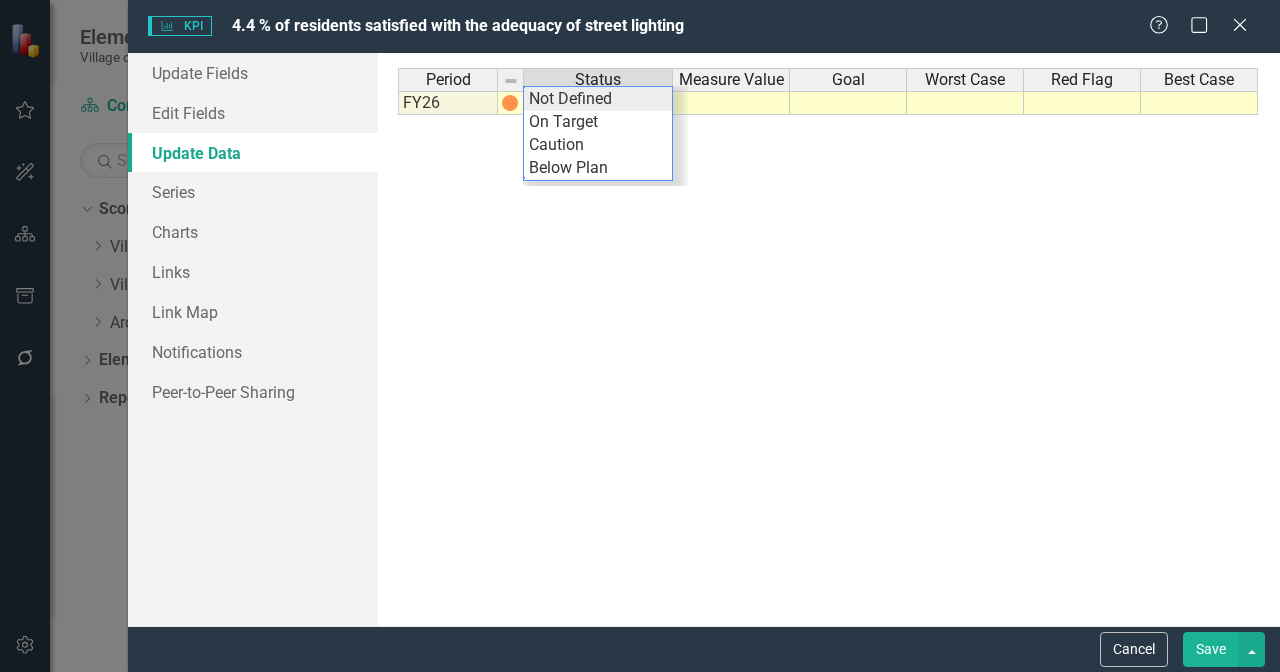 click on "Period Status Measure Value Goal Worst Case Red Flag Best Case FY26 No Information Period Status Measure Value Goal Worst Case Red Flag Best Case Period Status FY26 No Information Period Status No Information Not Defined On Target Caution Below Plan" at bounding box center [829, 339] 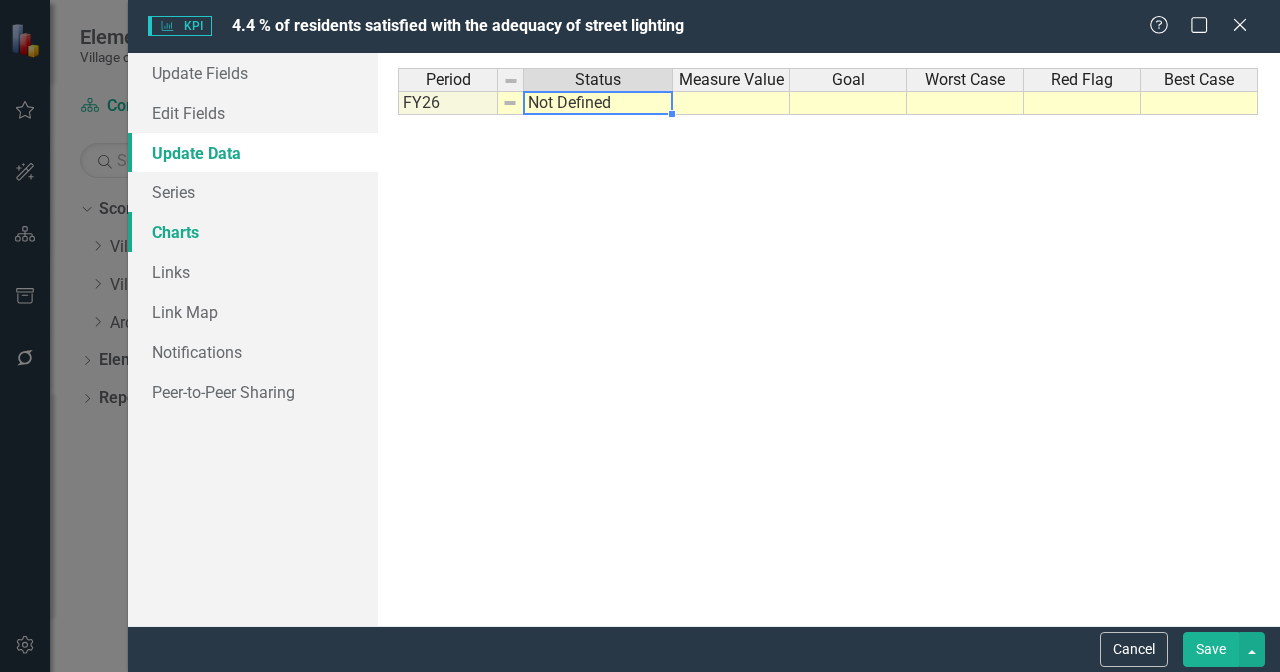 click on "Charts" at bounding box center (253, 232) 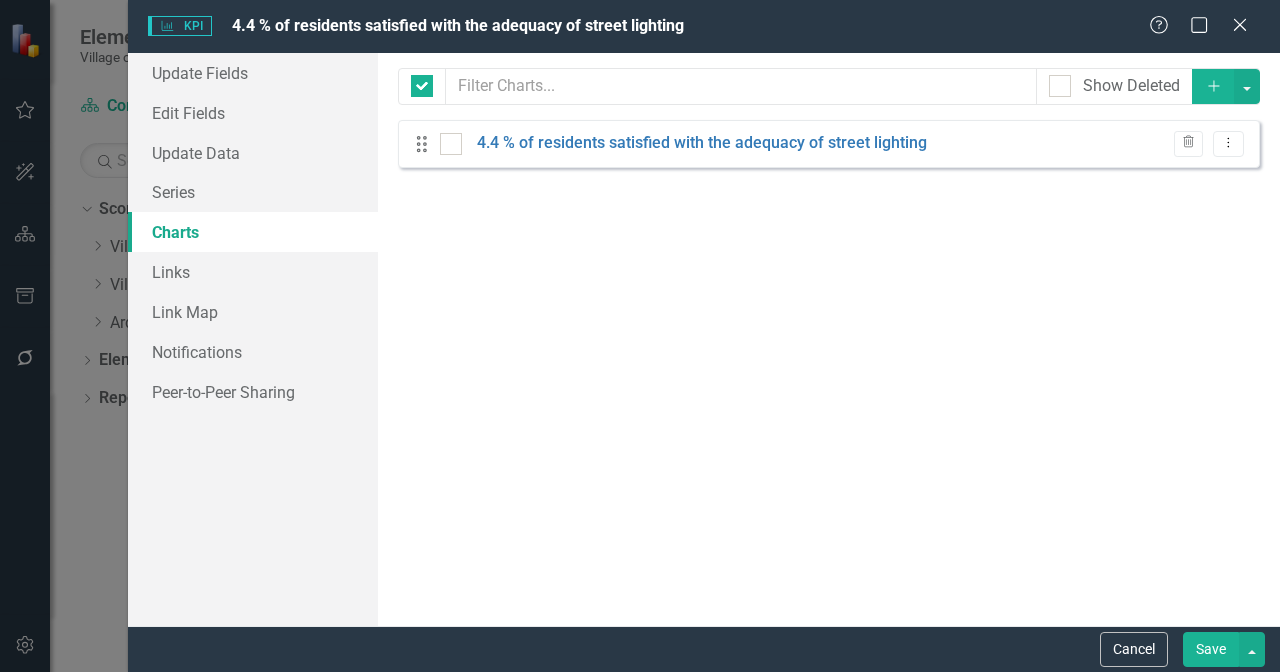 checkbox on "false" 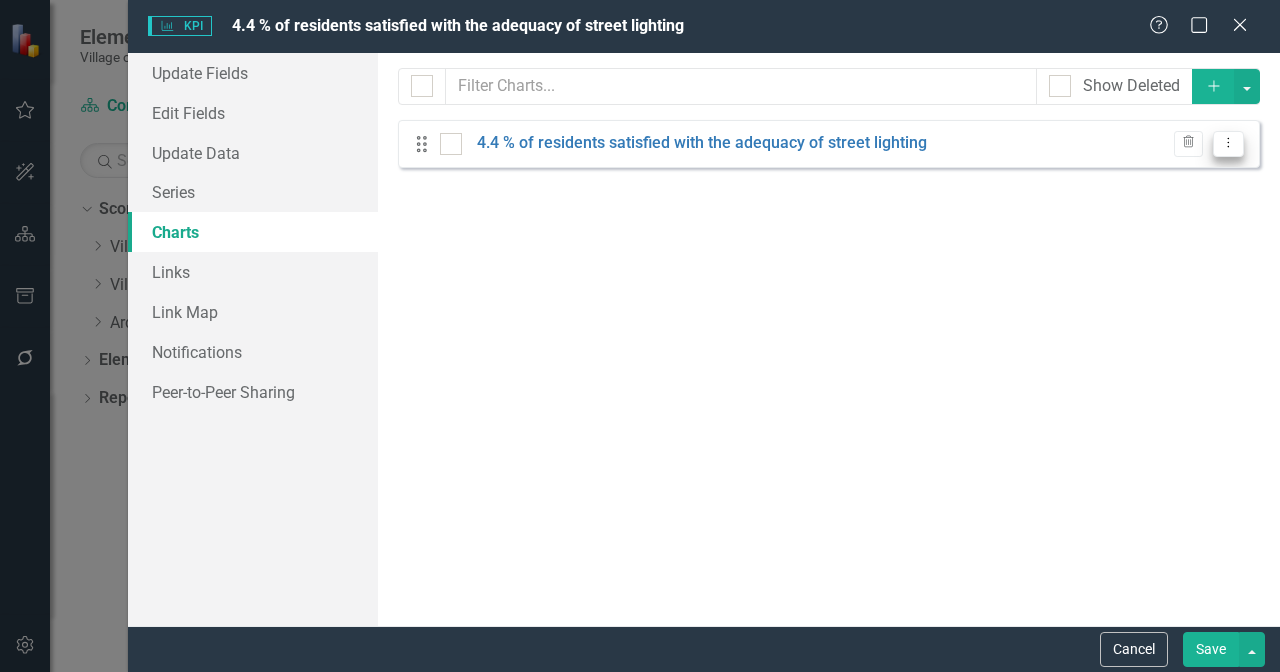 click on "Dropdown Menu" 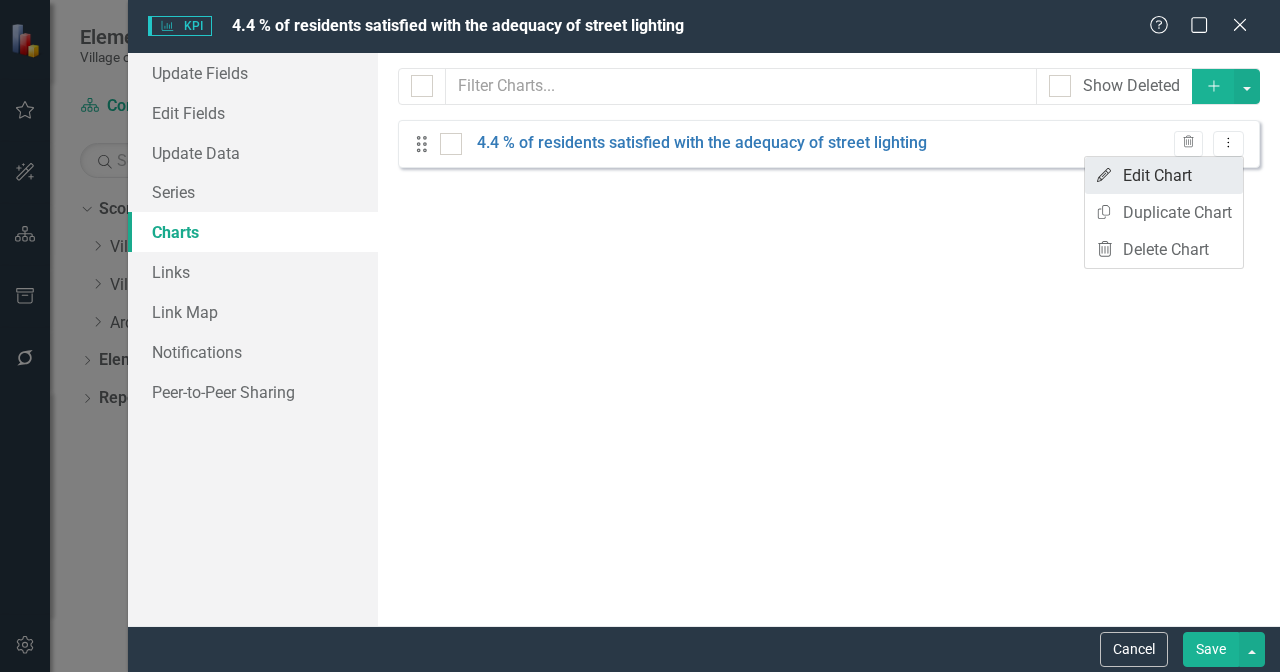 click on "Edit Edit Chart" at bounding box center [1164, 175] 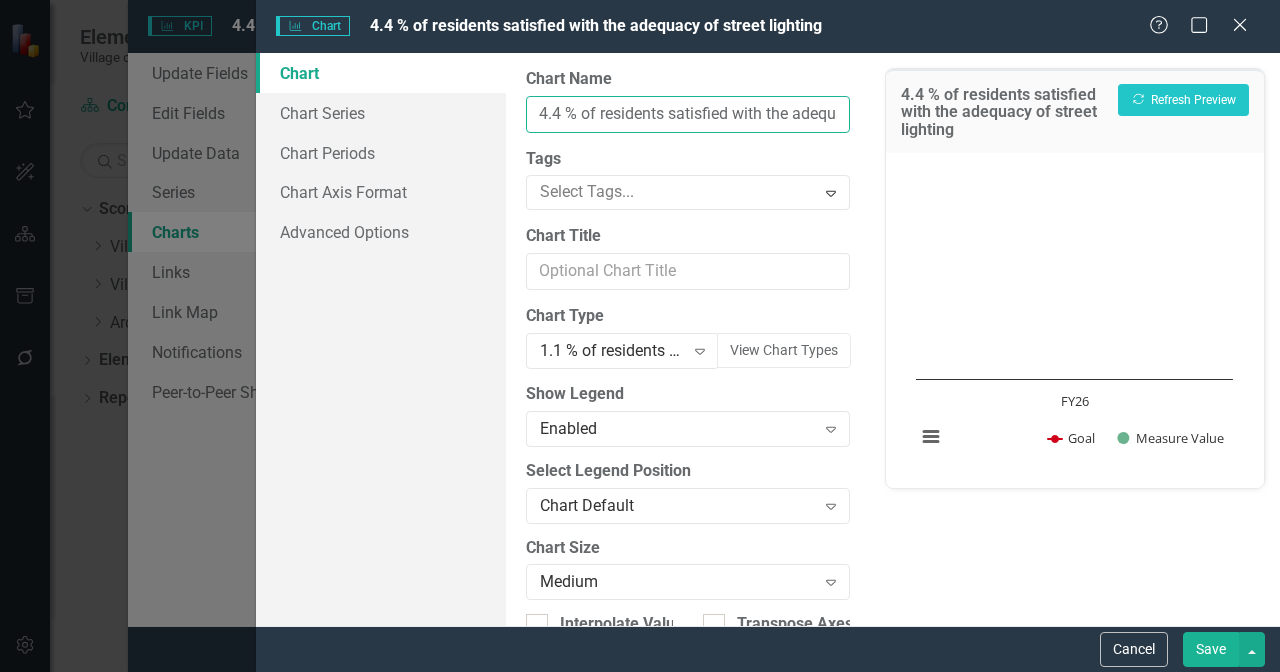 drag, startPoint x: 571, startPoint y: 111, endPoint x: 509, endPoint y: 111, distance: 62 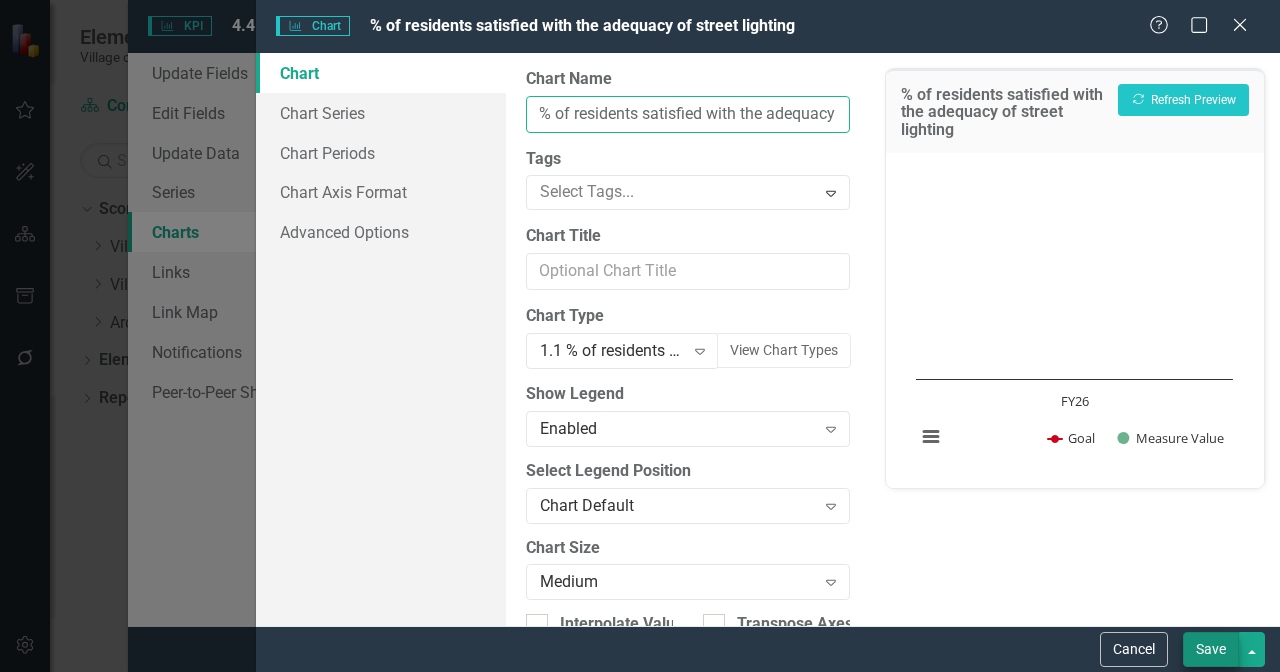 type on "% of residents satisfied with the adequacy of street lighting" 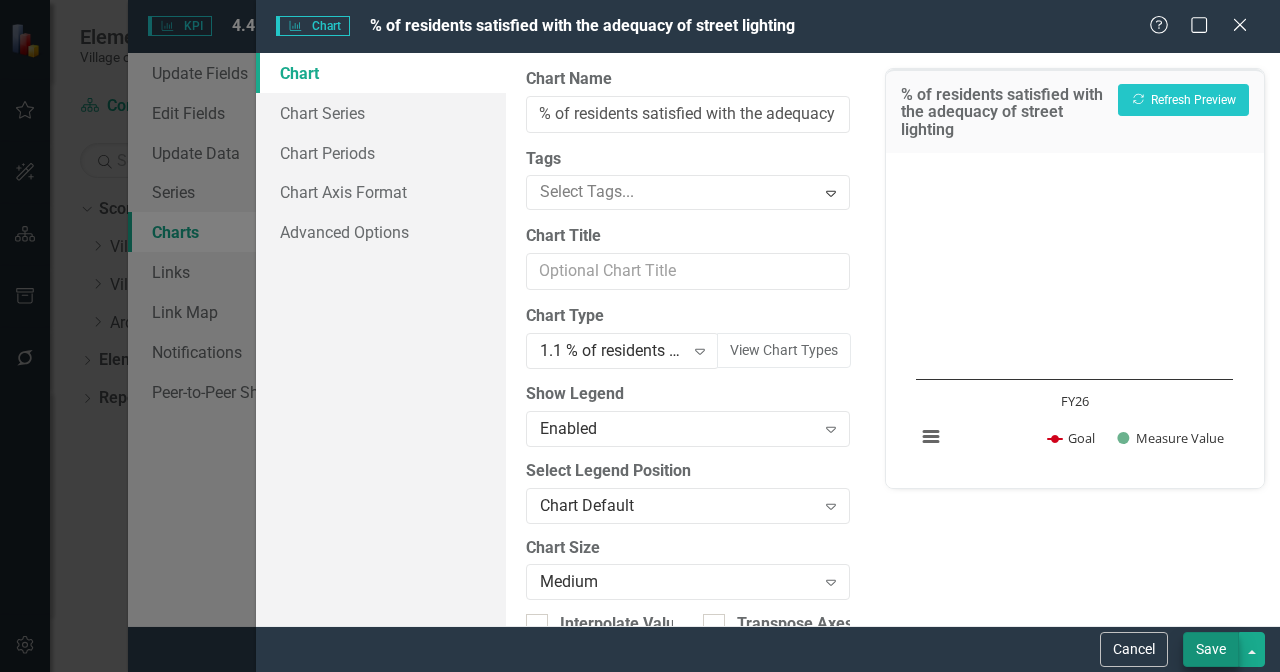 click on "Save" at bounding box center [1211, 649] 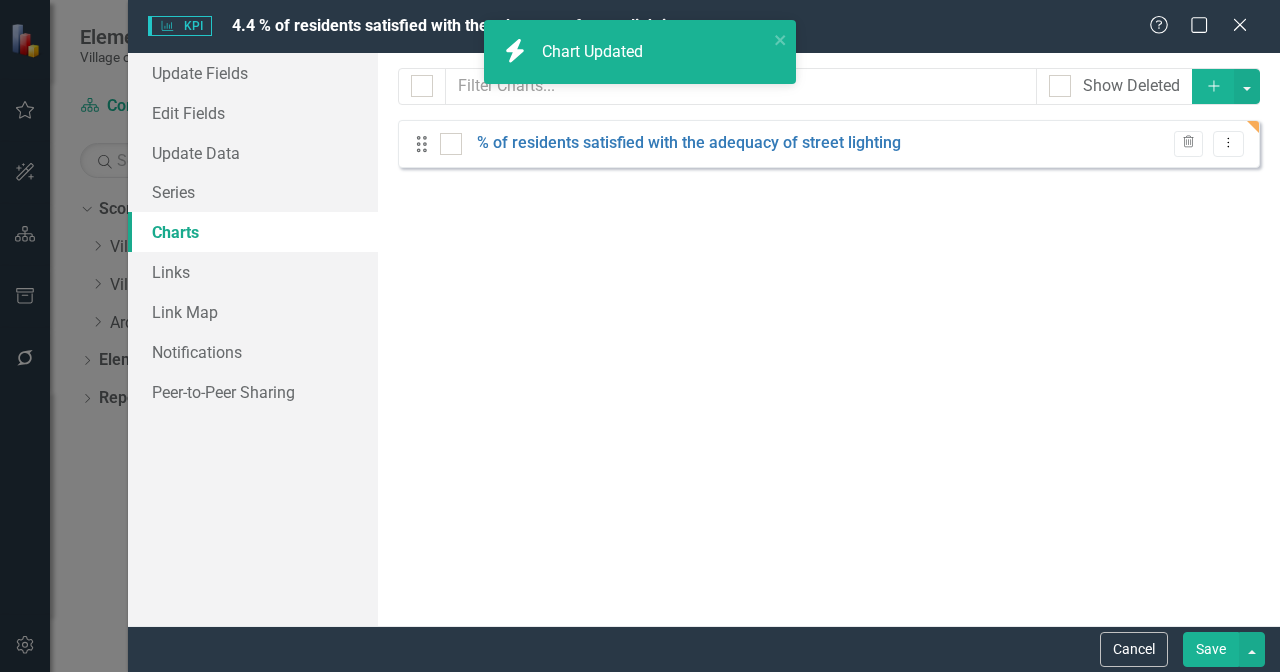 click on "Save" at bounding box center [1211, 649] 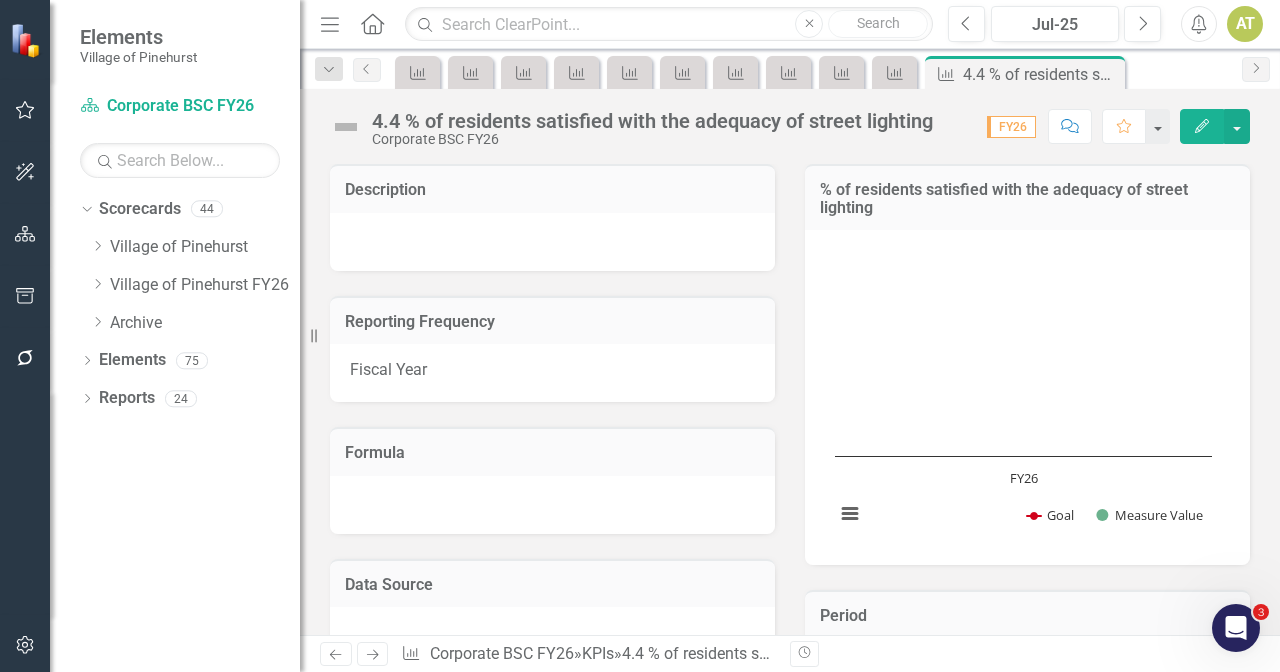 scroll, scrollTop: 496, scrollLeft: 0, axis: vertical 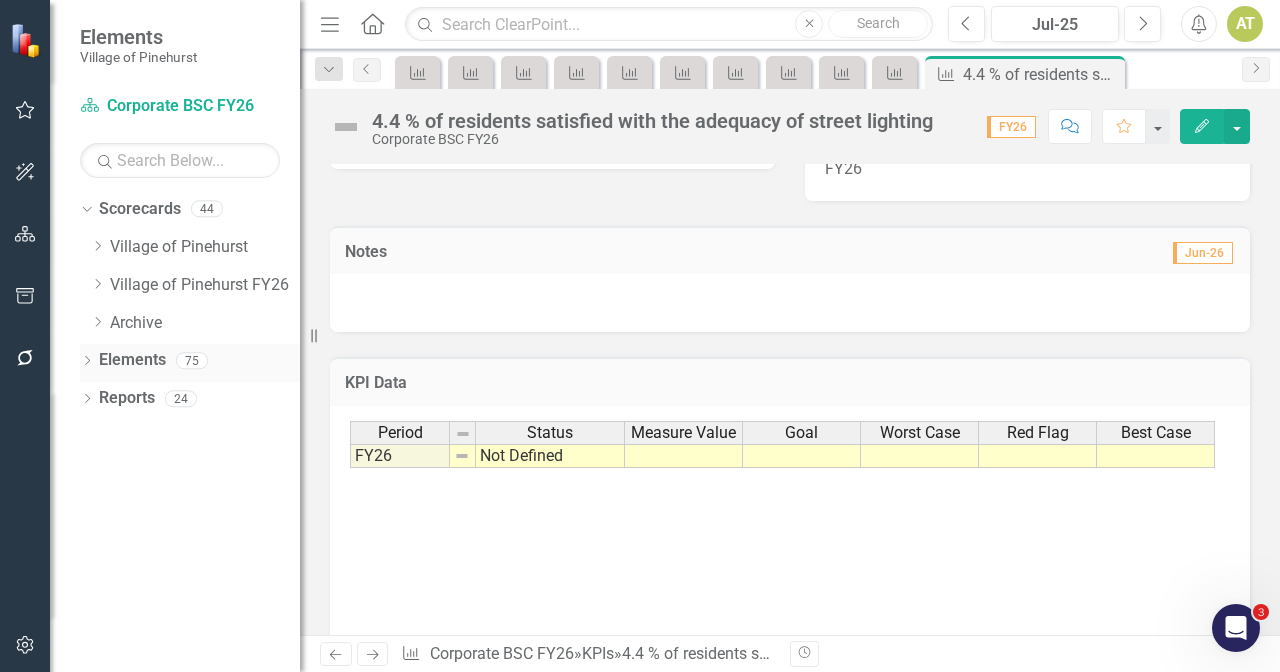 click 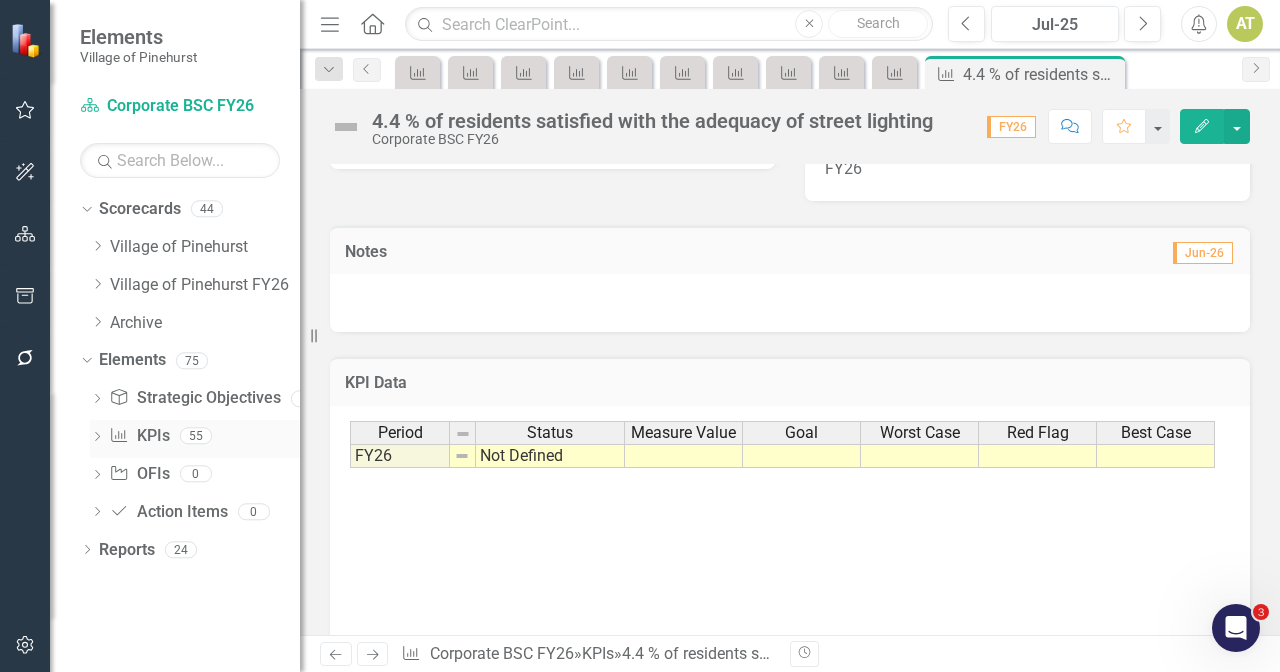 click on "Dropdown" 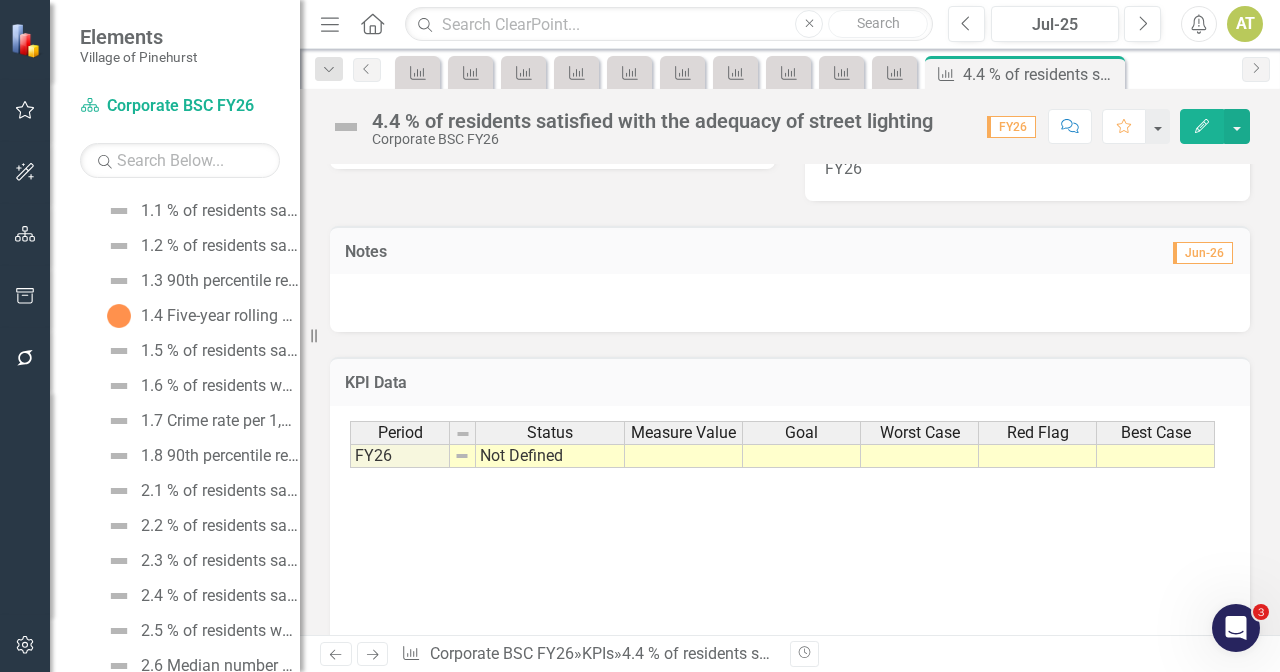 scroll, scrollTop: 243, scrollLeft: 0, axis: vertical 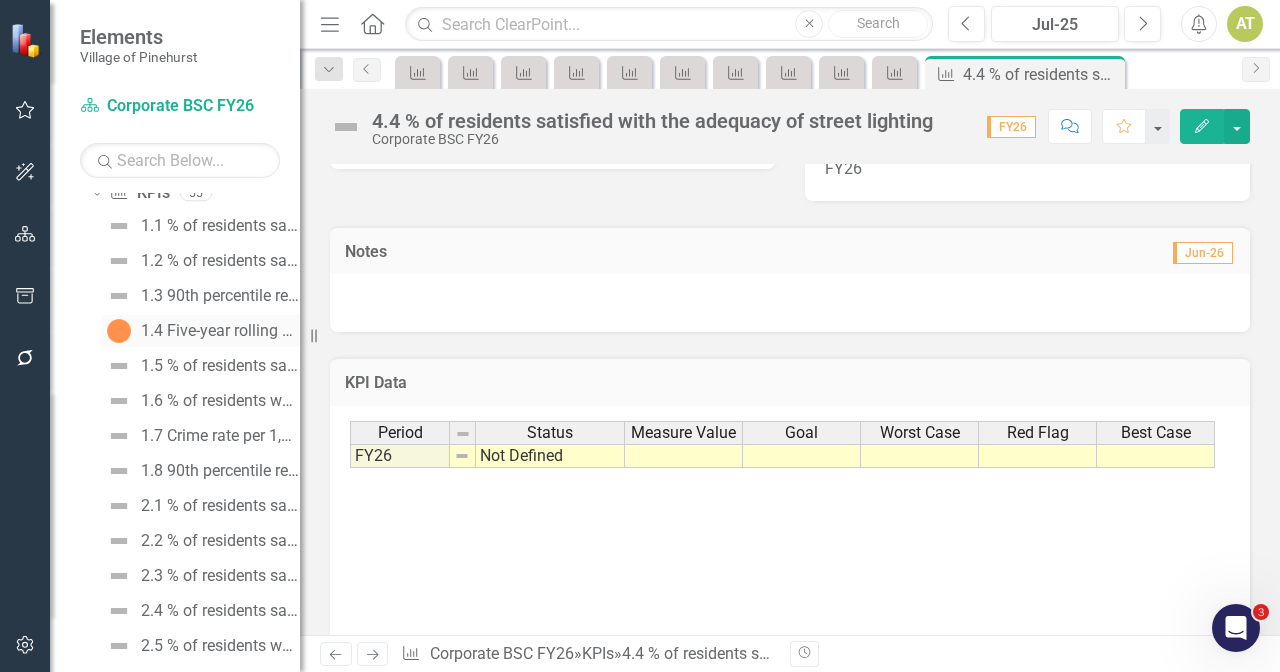 click on "1.4 Five-year rolling average of property value saved, as a percentage of property value at risk in fires" at bounding box center [220, 331] 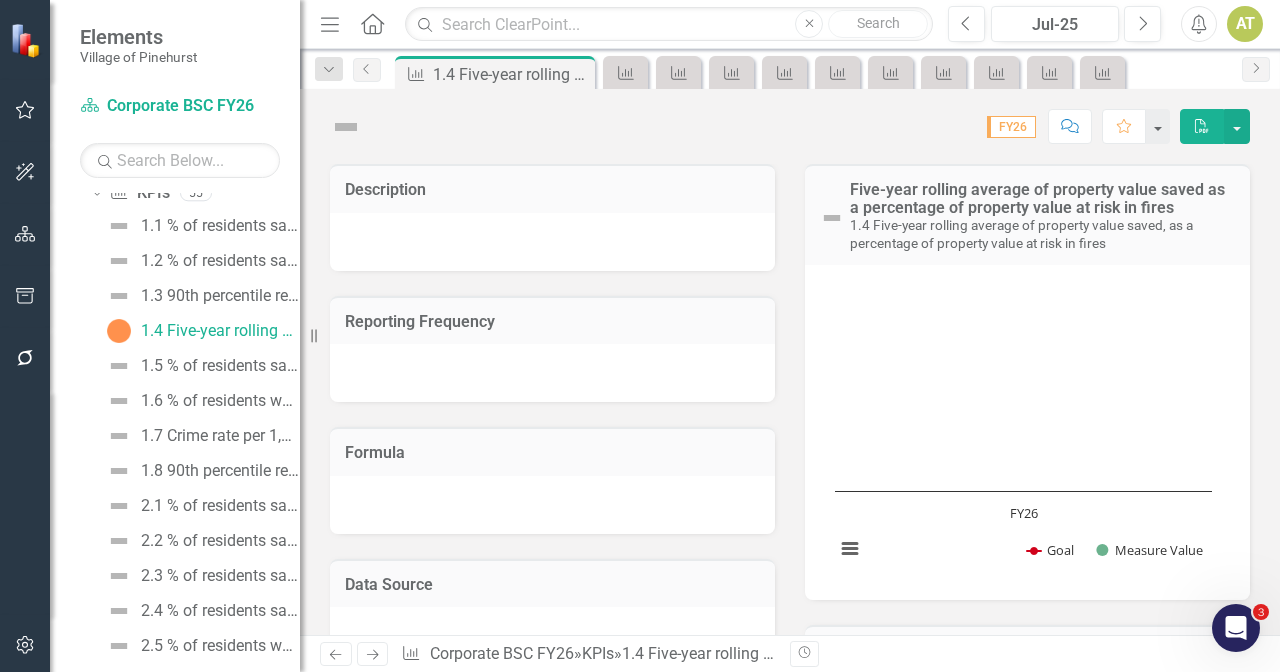 scroll, scrollTop: 0, scrollLeft: 0, axis: both 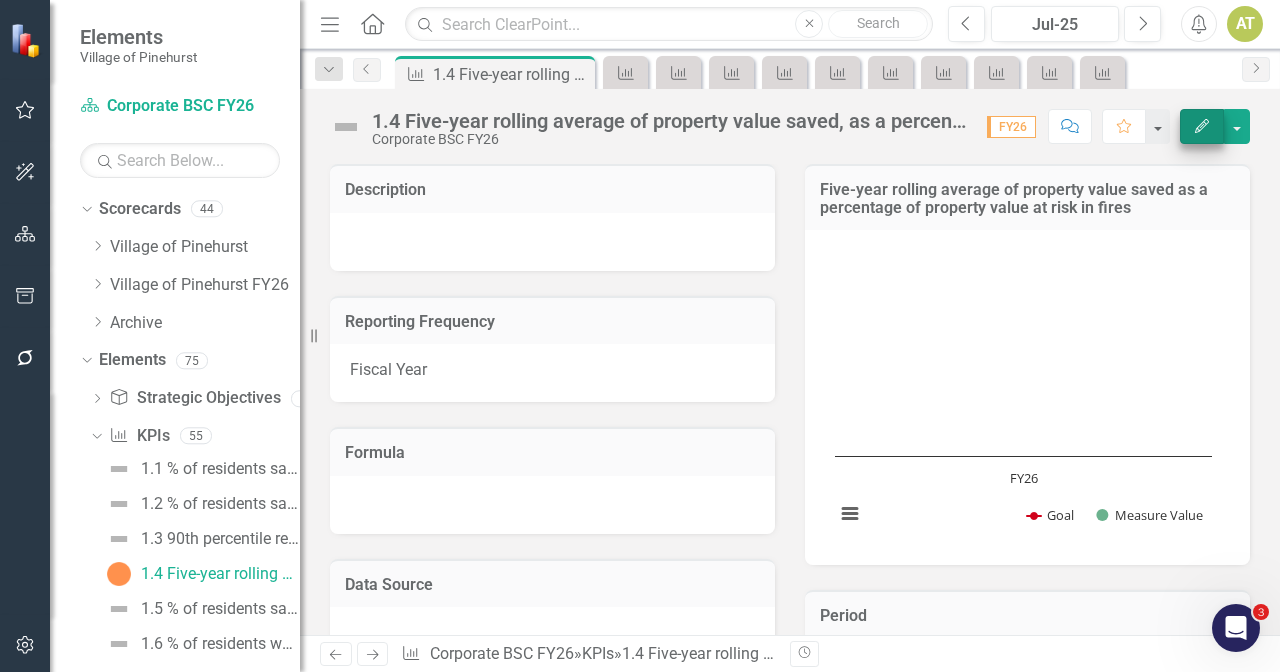 click on "Edit" at bounding box center (1202, 126) 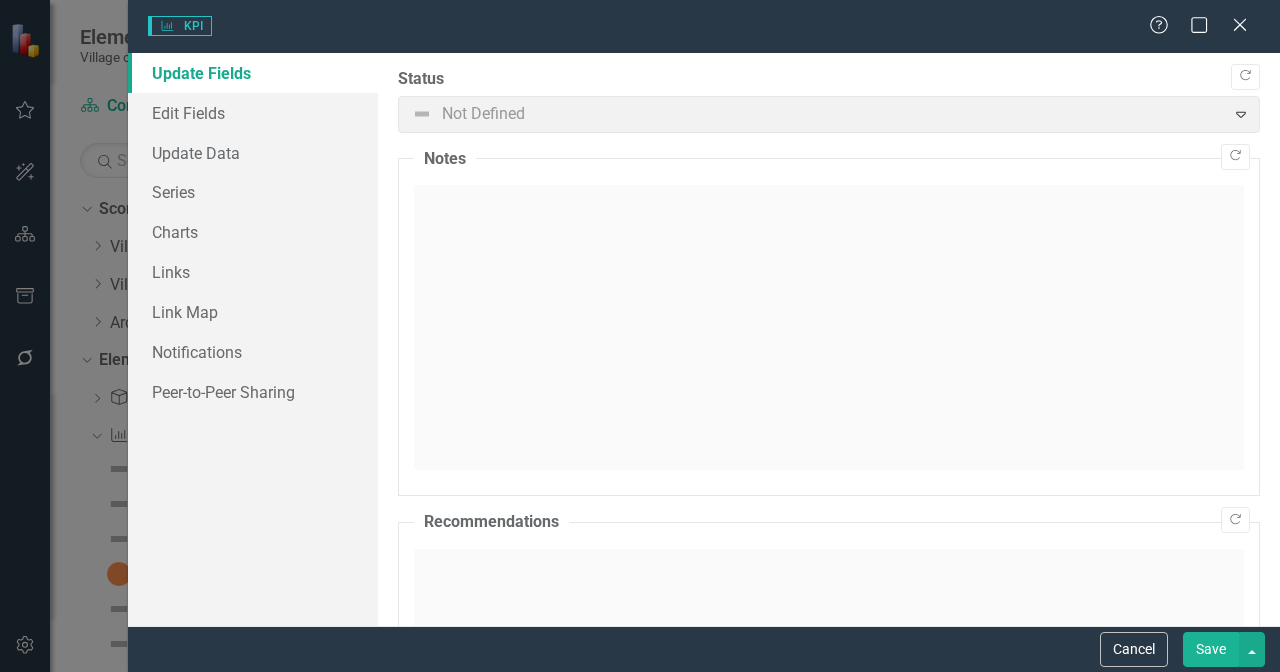 click on "Series" at bounding box center (253, 192) 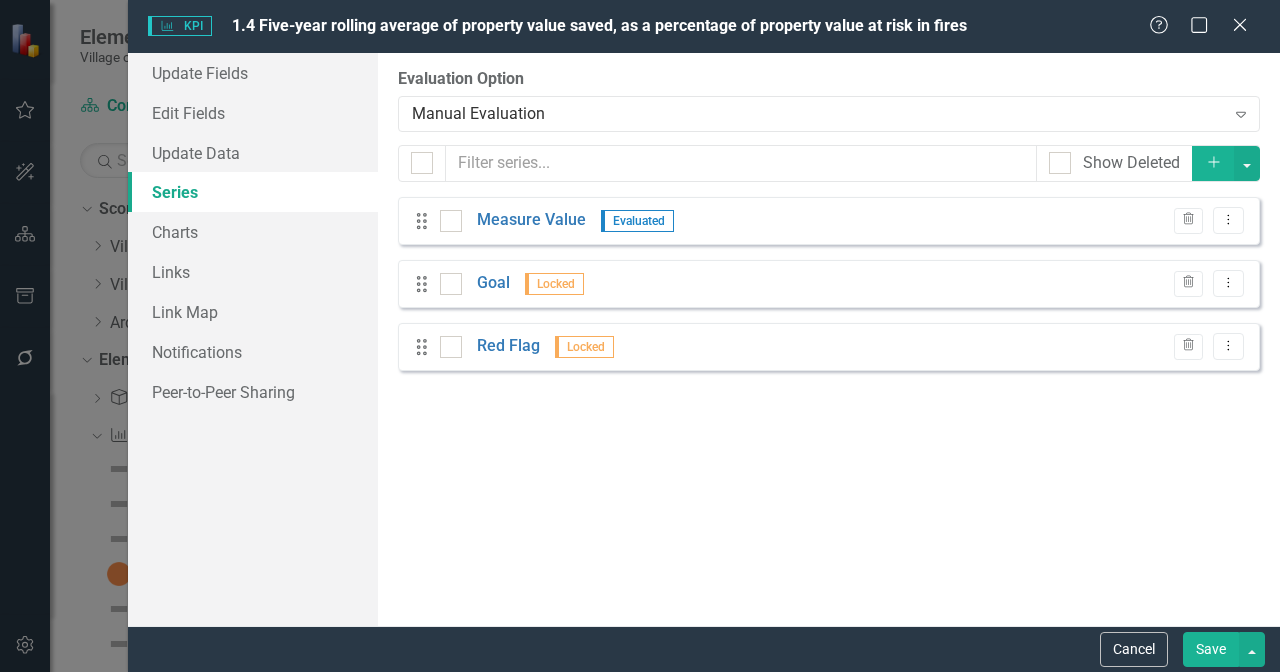 checkbox on "false" 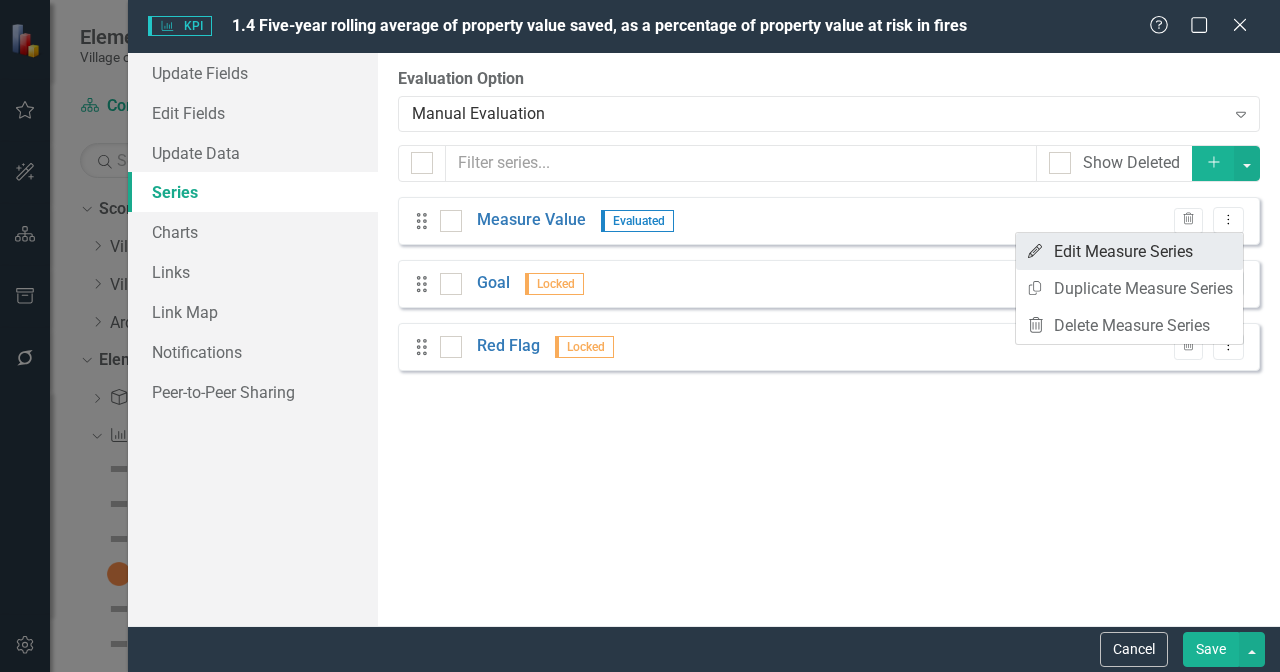 click on "Edit Edit Measure Series" at bounding box center (1129, 251) 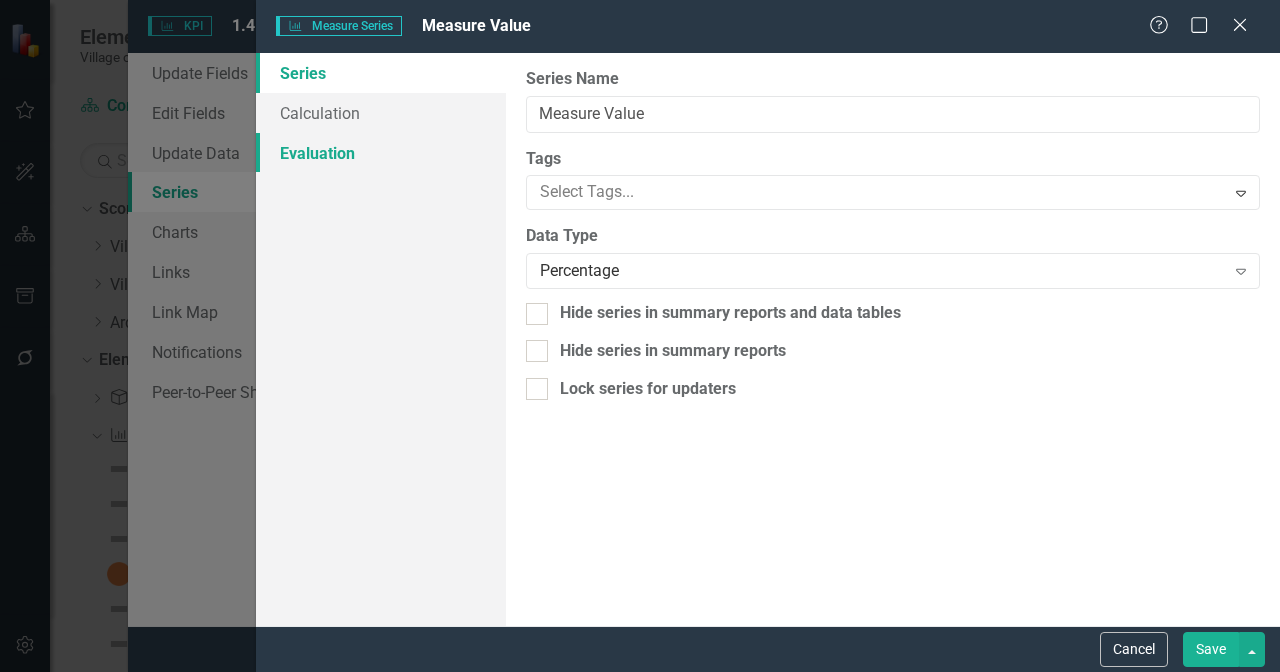 scroll, scrollTop: 0, scrollLeft: 0, axis: both 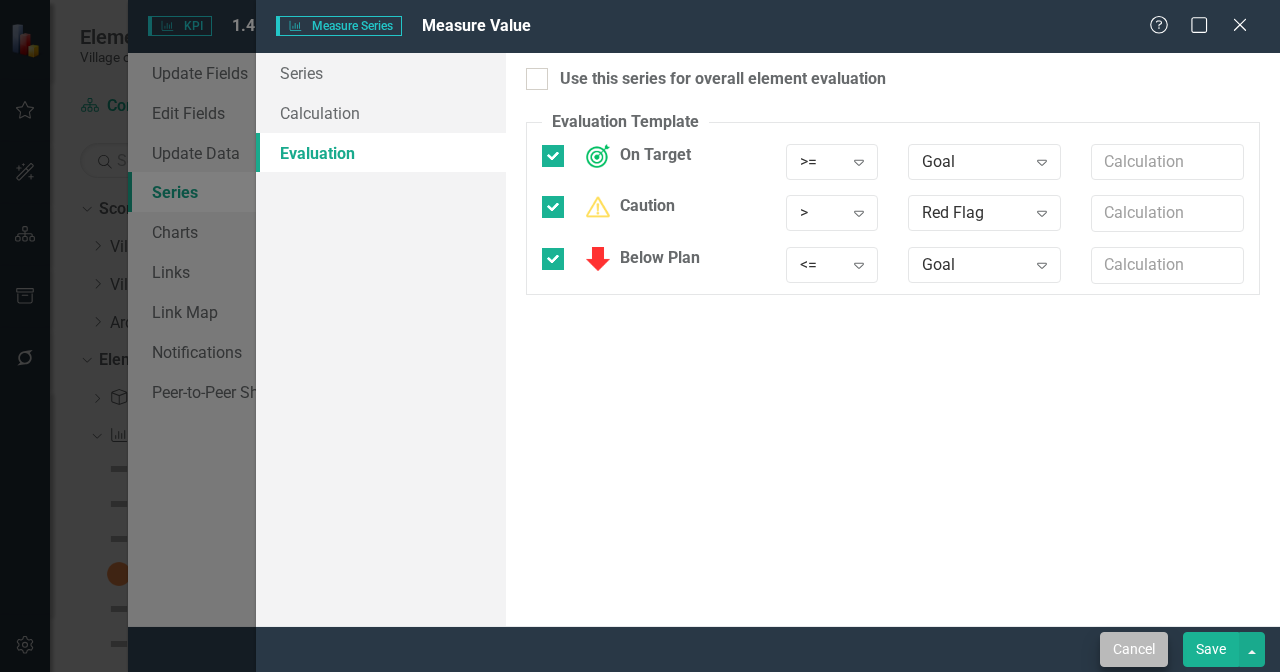 click on "Cancel" at bounding box center (1134, 649) 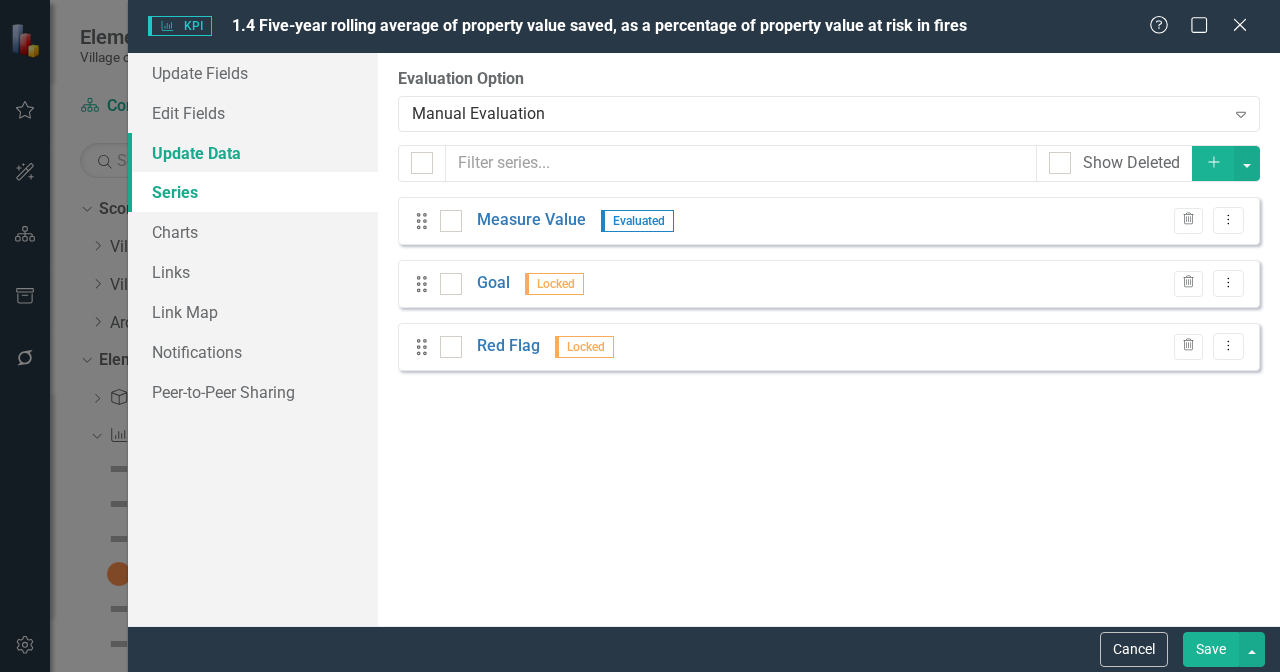 click on "Update  Data" at bounding box center (253, 153) 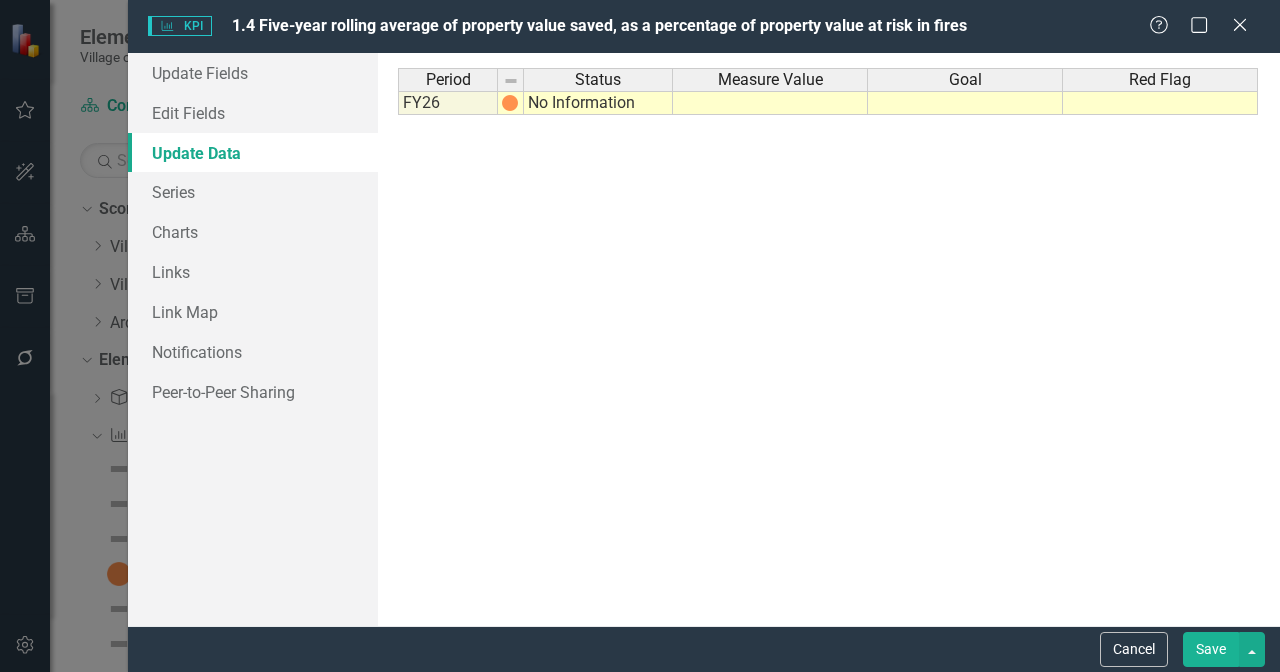 click on "No Information" at bounding box center (598, 103) 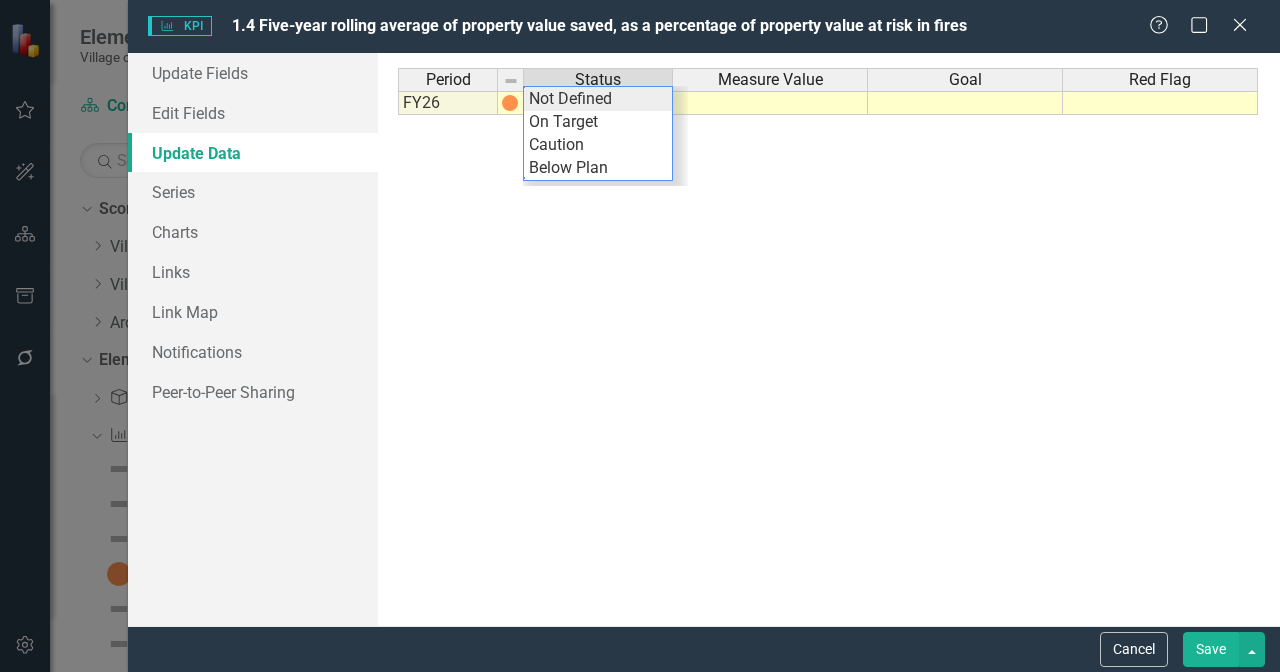 click on "Period Status Measure Value Goal Red Flag FY26 No Information Period Status Measure Value Goal Red Flag Period Status FY26 No Information Period Status No Information Not Defined On Target Caution Below Plan" at bounding box center [829, 339] 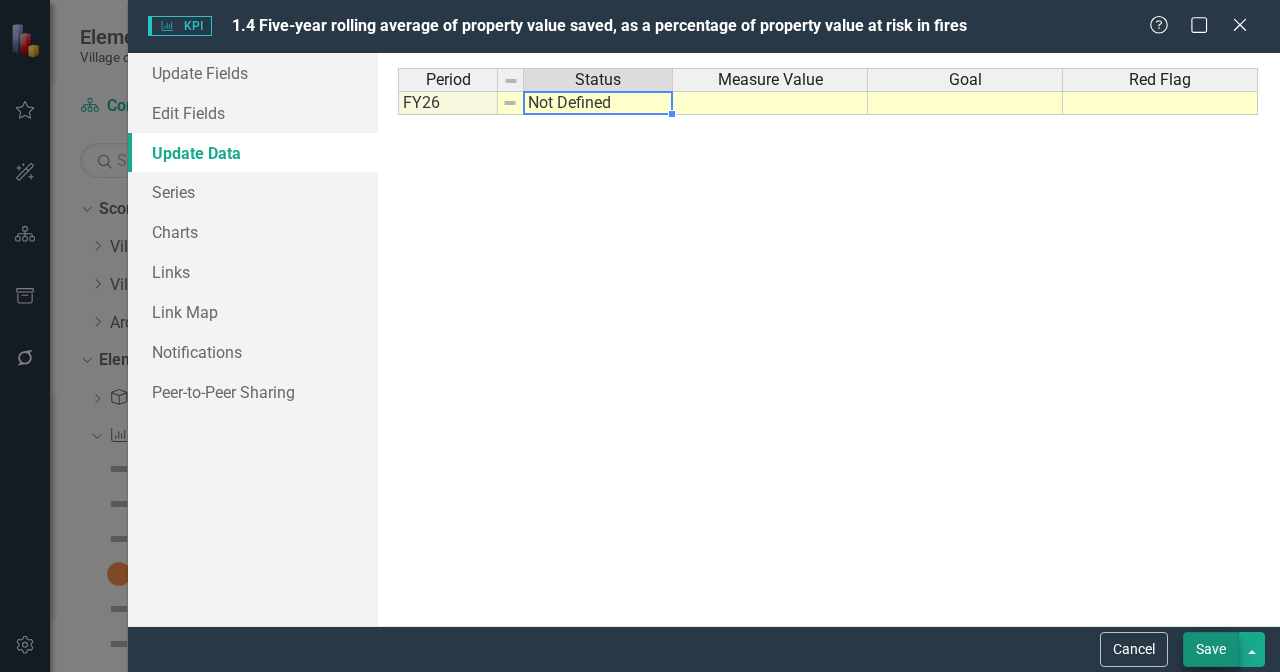 click on "Save" at bounding box center [1211, 649] 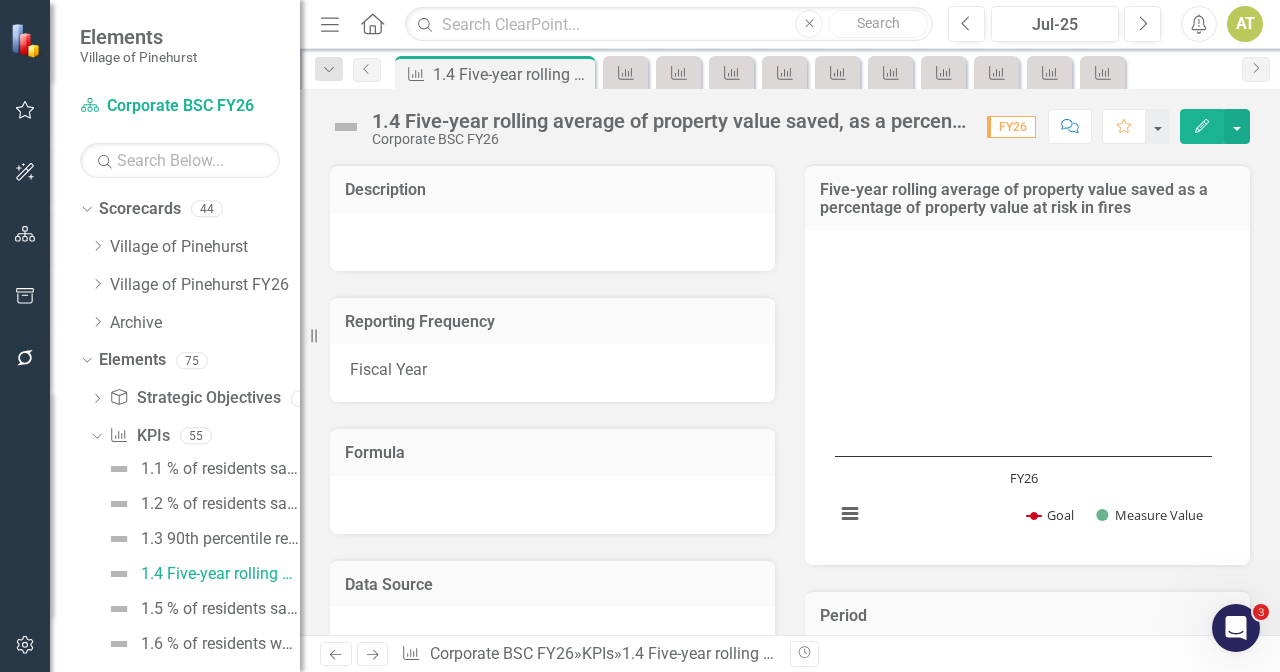 scroll, scrollTop: 568, scrollLeft: 0, axis: vertical 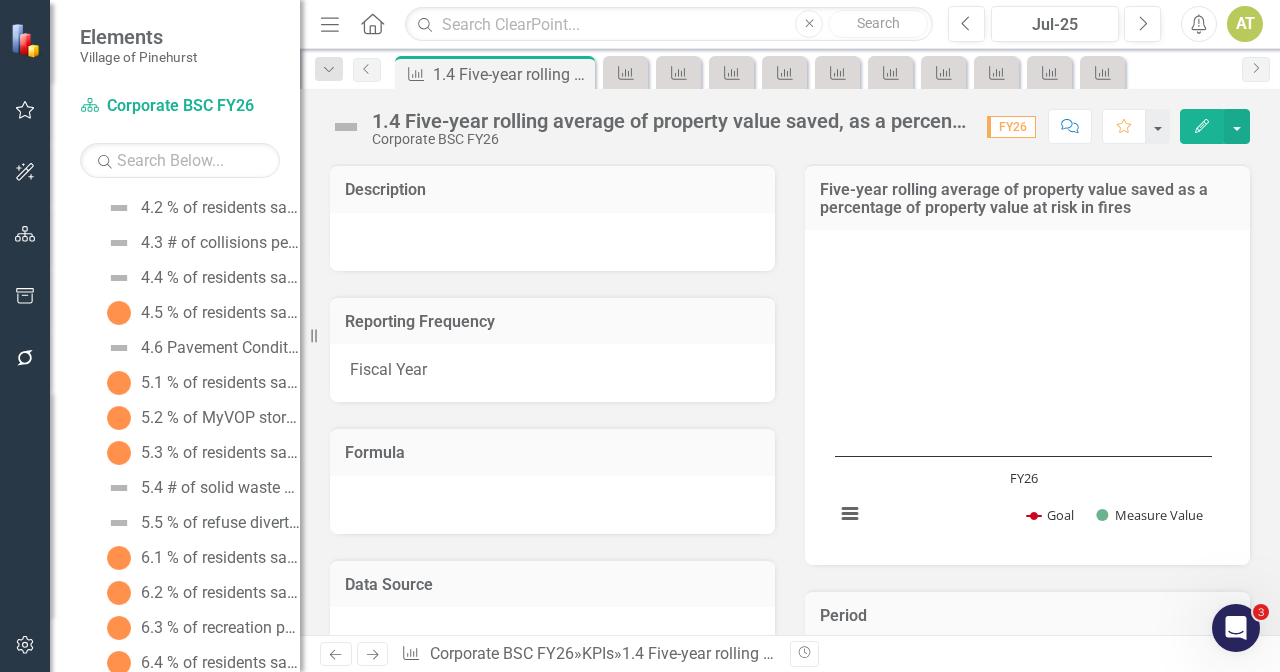 click on "4.5 % of residents satisfied with street and right of way maintenance" at bounding box center (220, 313) 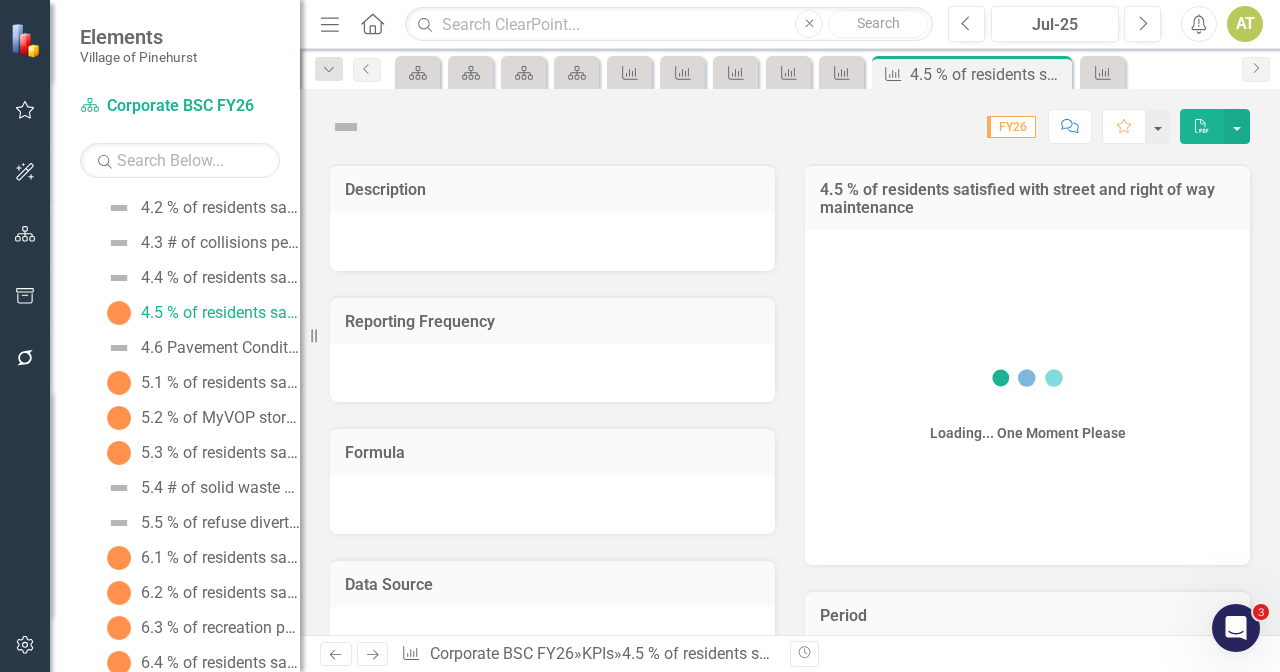 scroll, scrollTop: 575, scrollLeft: 0, axis: vertical 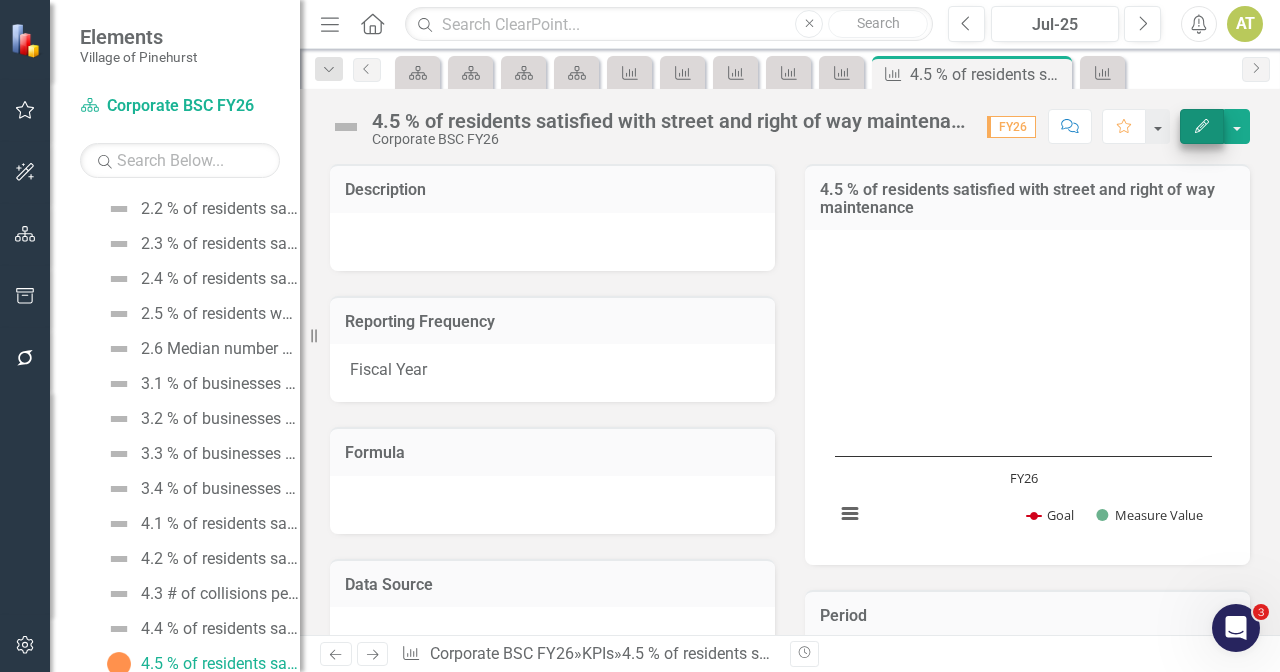 click 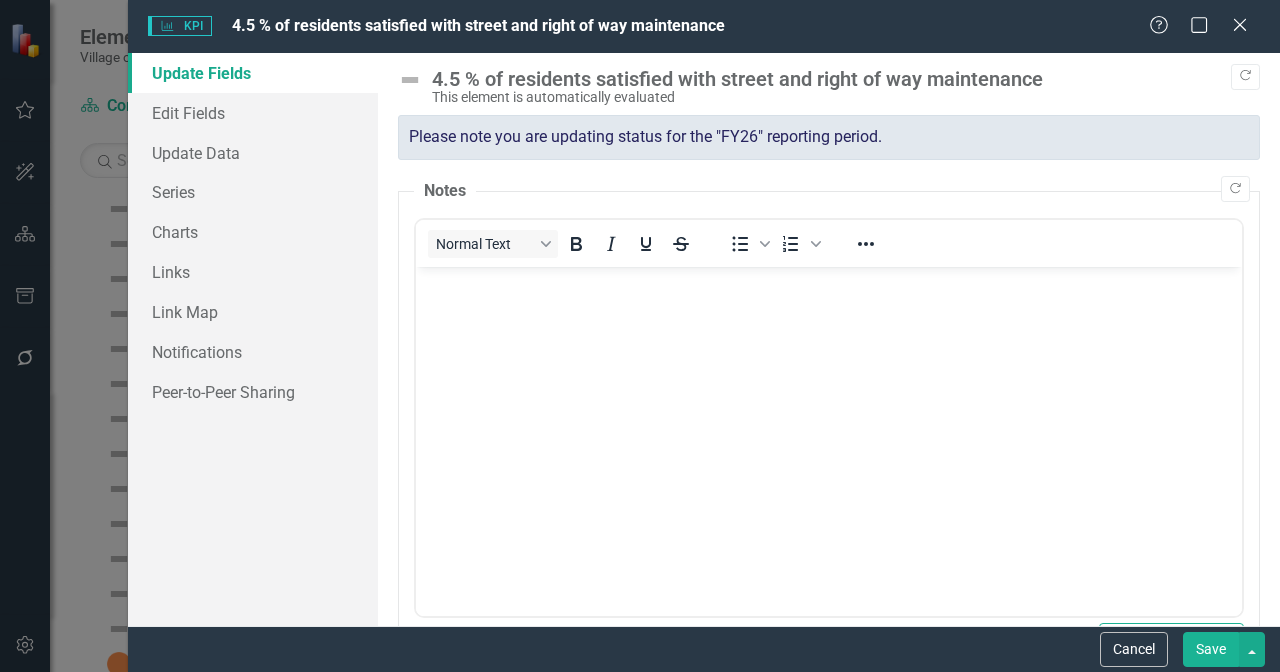 scroll, scrollTop: 0, scrollLeft: 0, axis: both 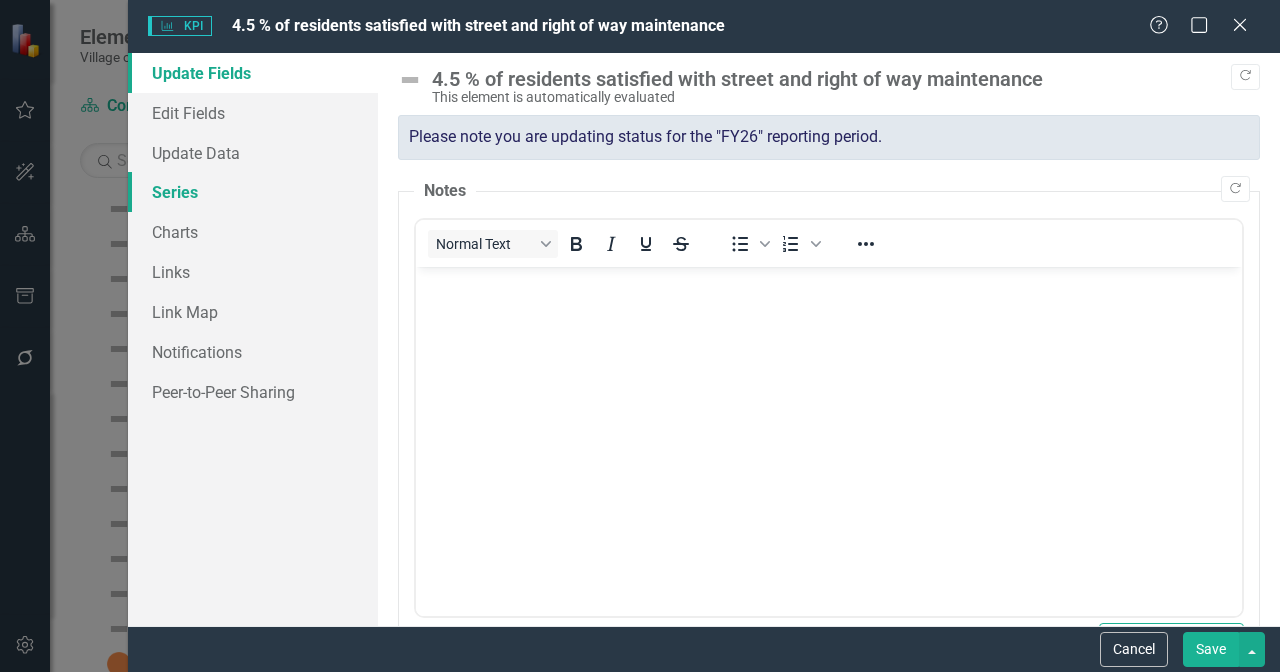 click on "Series" at bounding box center [253, 192] 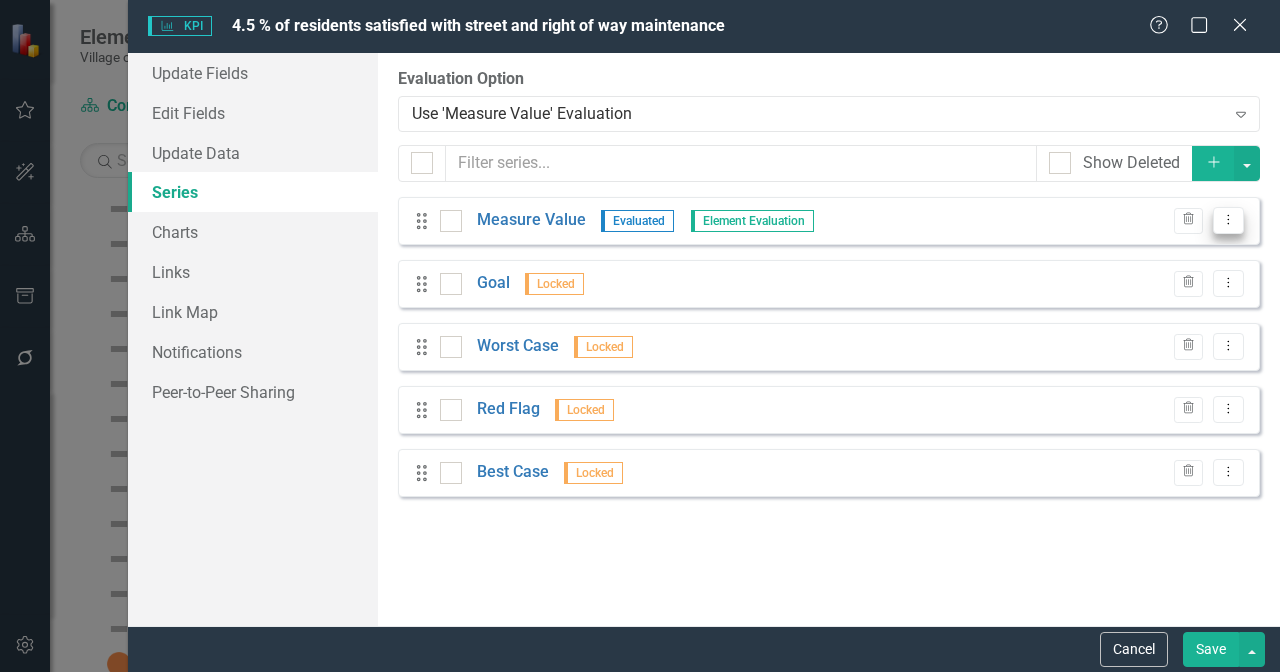 click on "Dropdown Menu" at bounding box center (1228, 220) 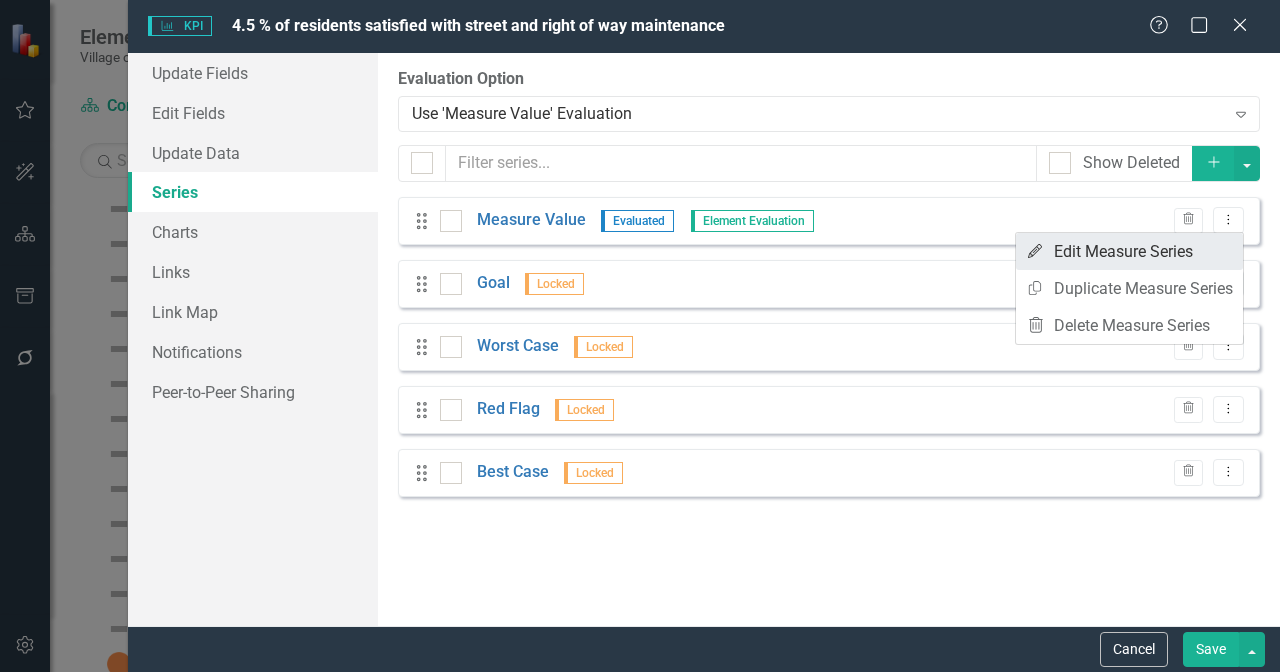 click on "Edit Edit Measure Series" at bounding box center (1129, 251) 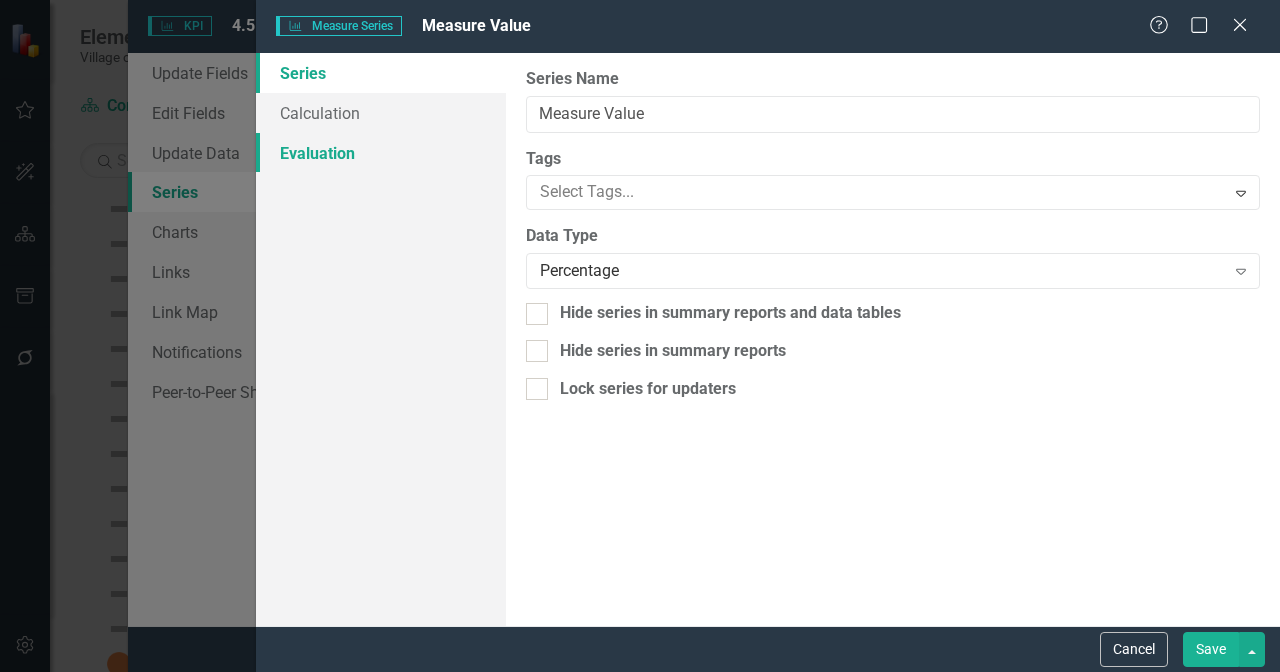 click on "Evaluation" at bounding box center (381, 153) 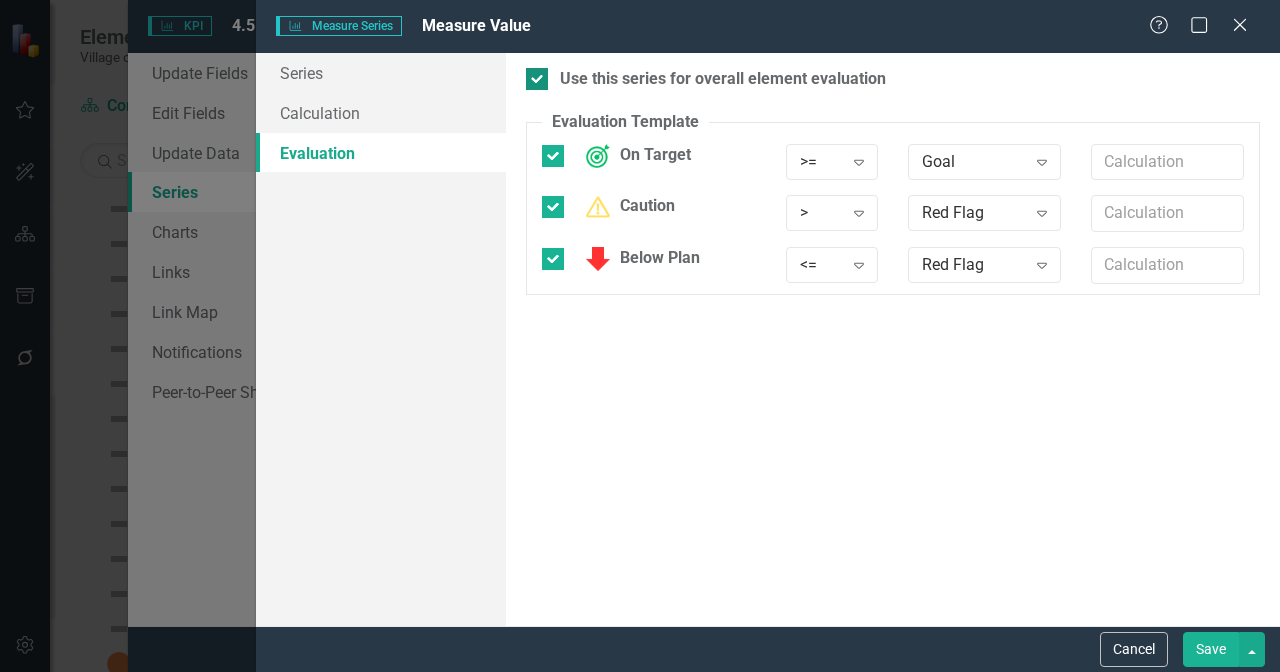 click on "Use this series for overall element evaluation" at bounding box center [723, 79] 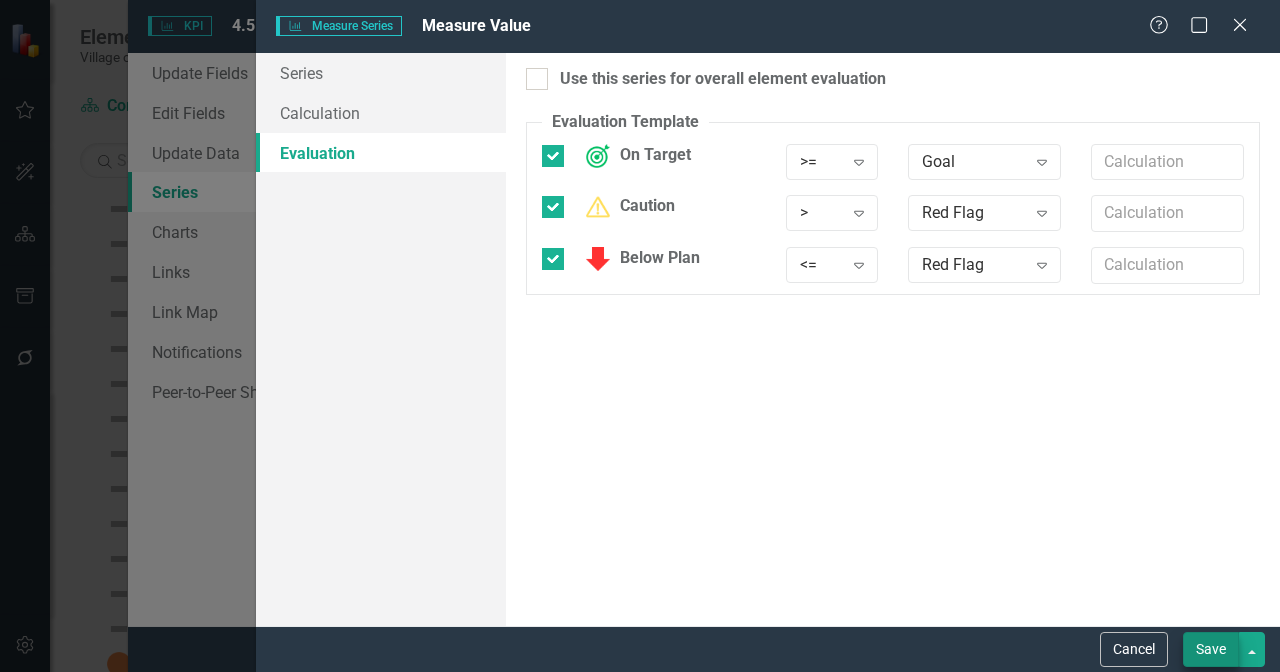 click on "Save" at bounding box center [1211, 649] 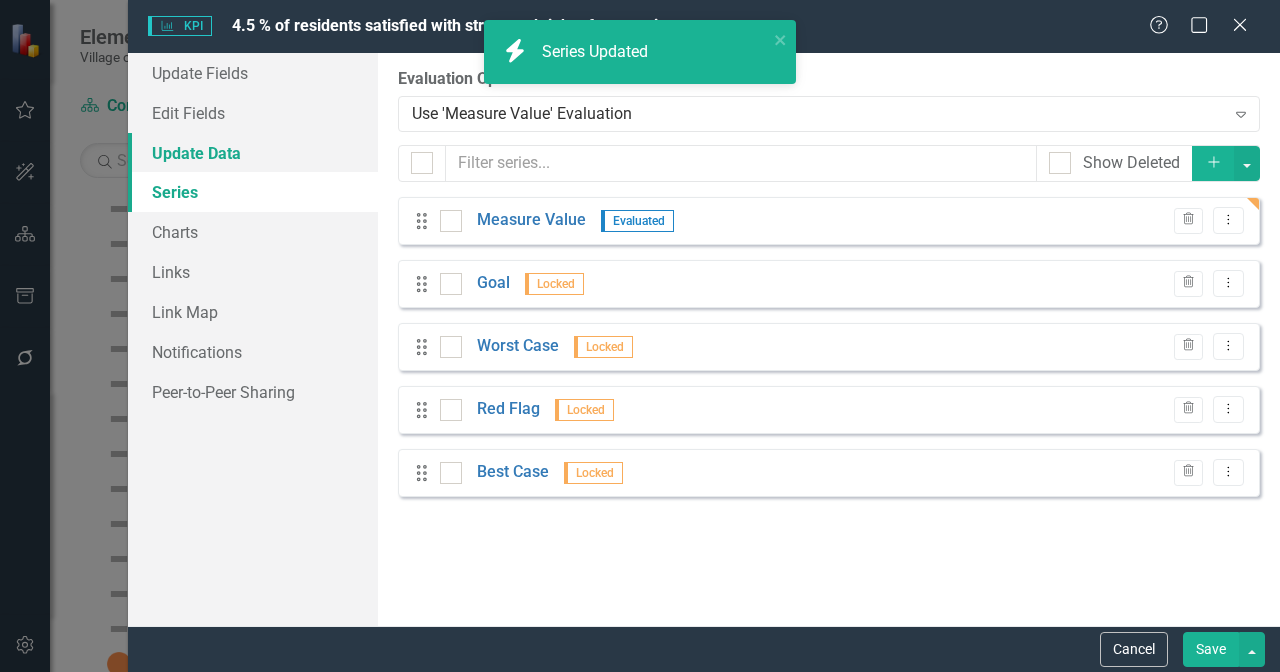 click on "Update  Data" at bounding box center (253, 153) 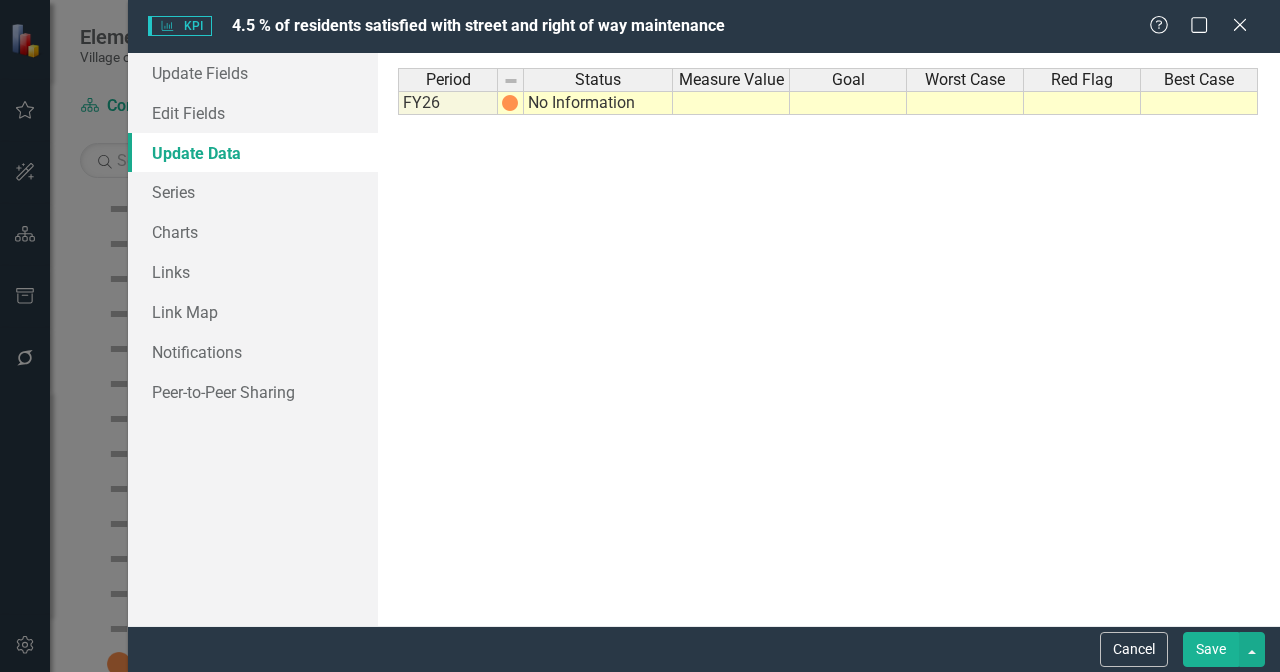 click on "No Information" at bounding box center (598, 103) 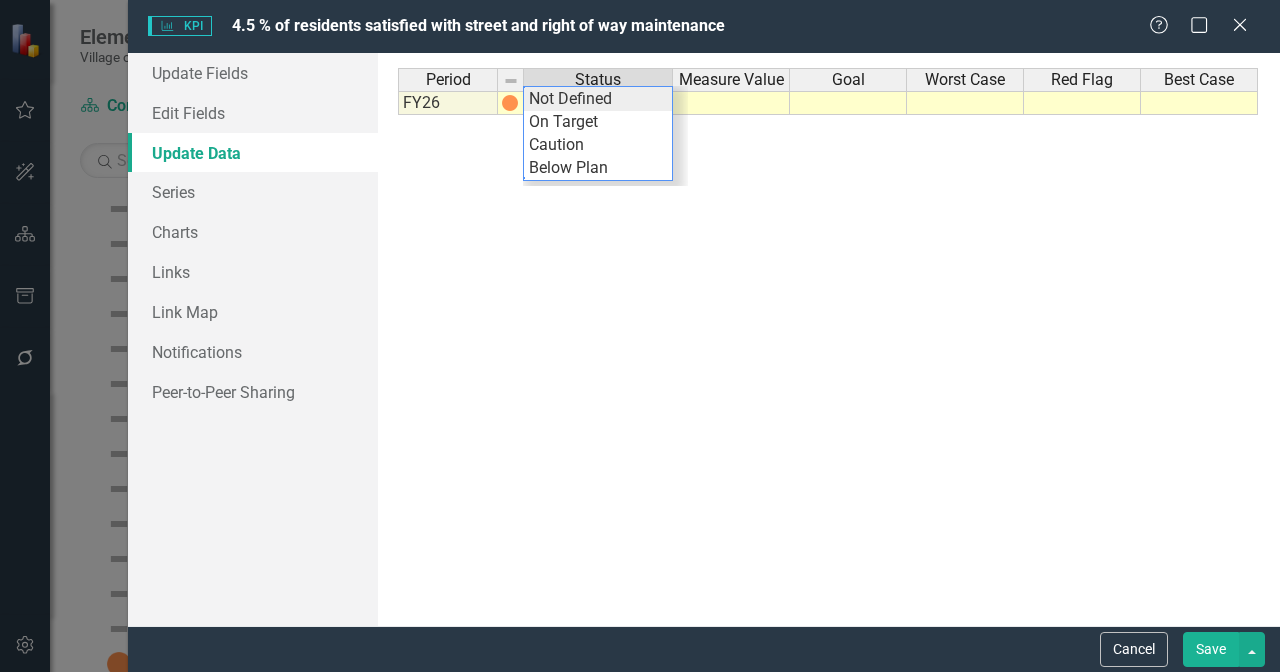 click on "Not Defined" at bounding box center [598, 99] 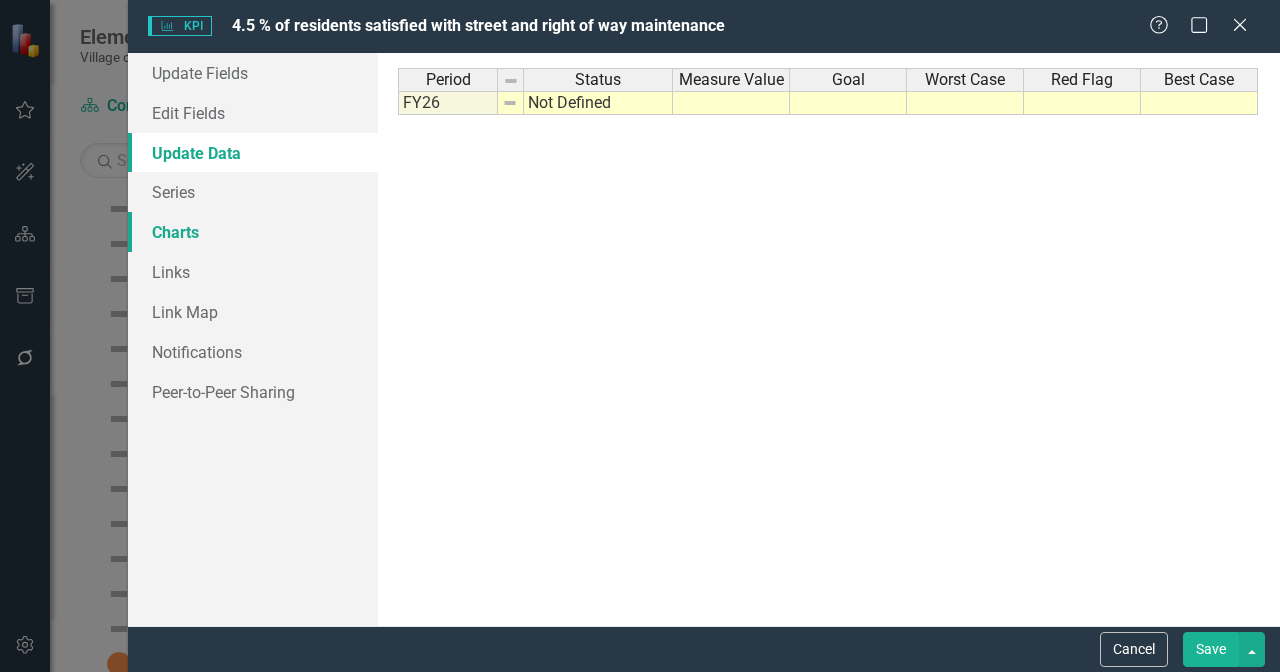 click on "Charts" at bounding box center [253, 232] 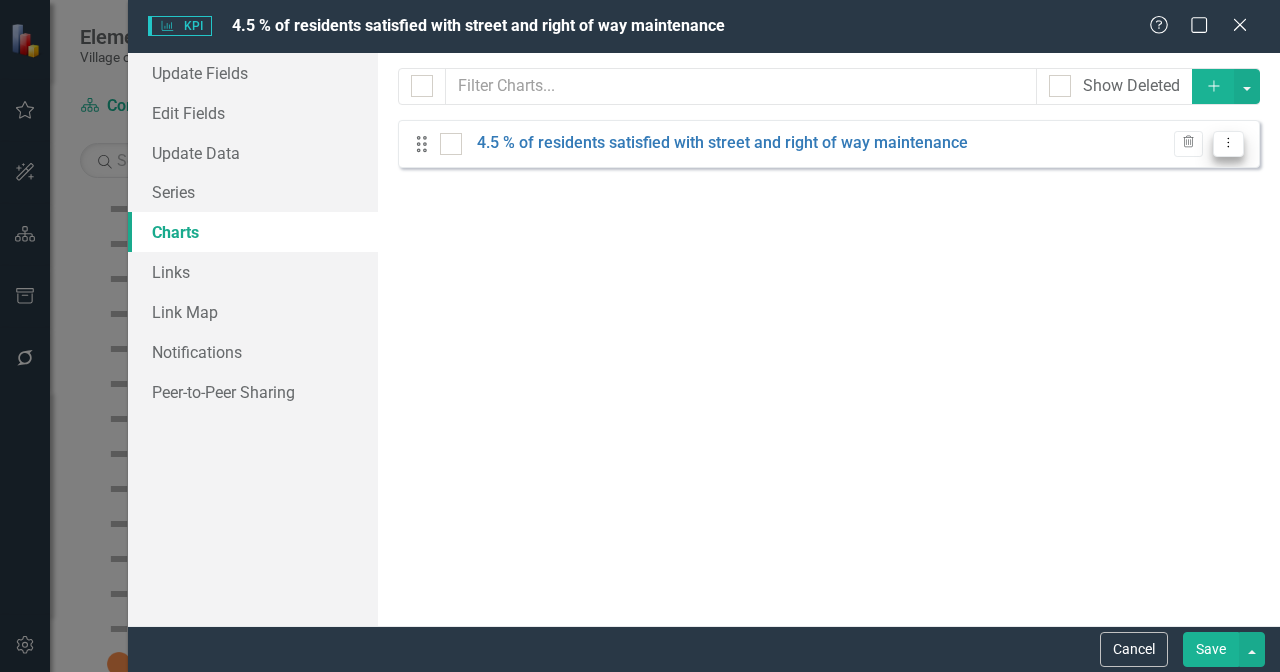 click on "Dropdown Menu" 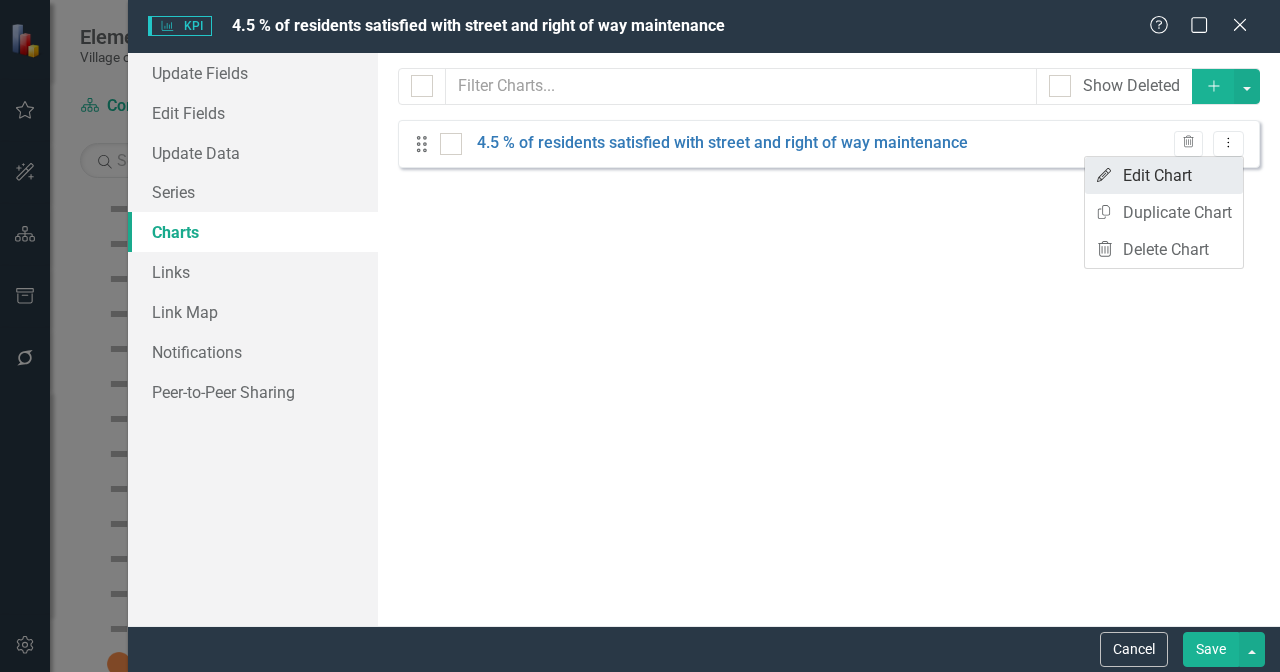 click on "Edit Edit Chart" at bounding box center [1164, 175] 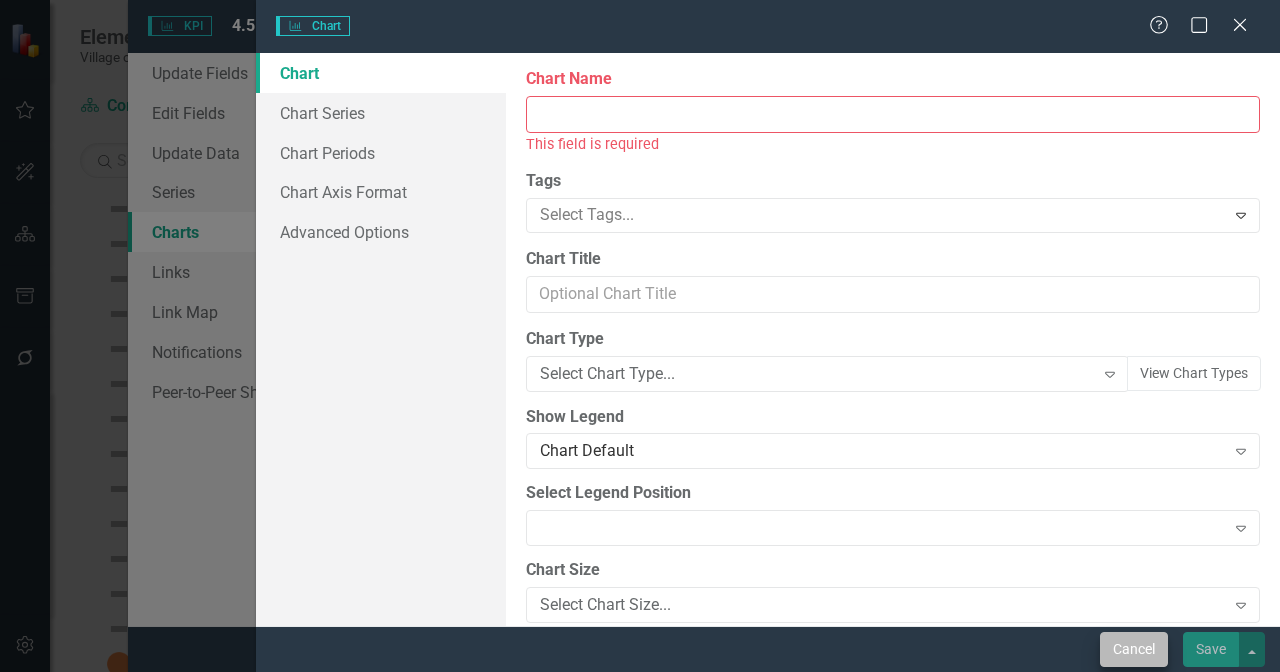 click on "Cancel" at bounding box center (1134, 649) 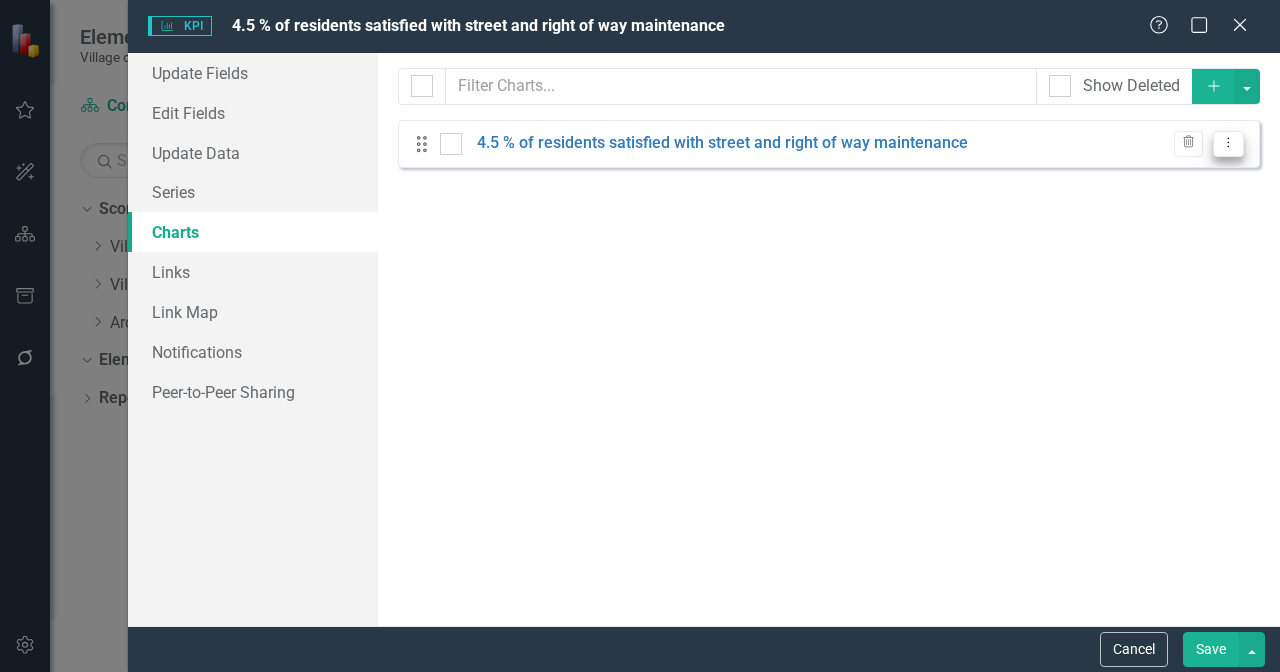 click on "Dropdown Menu" 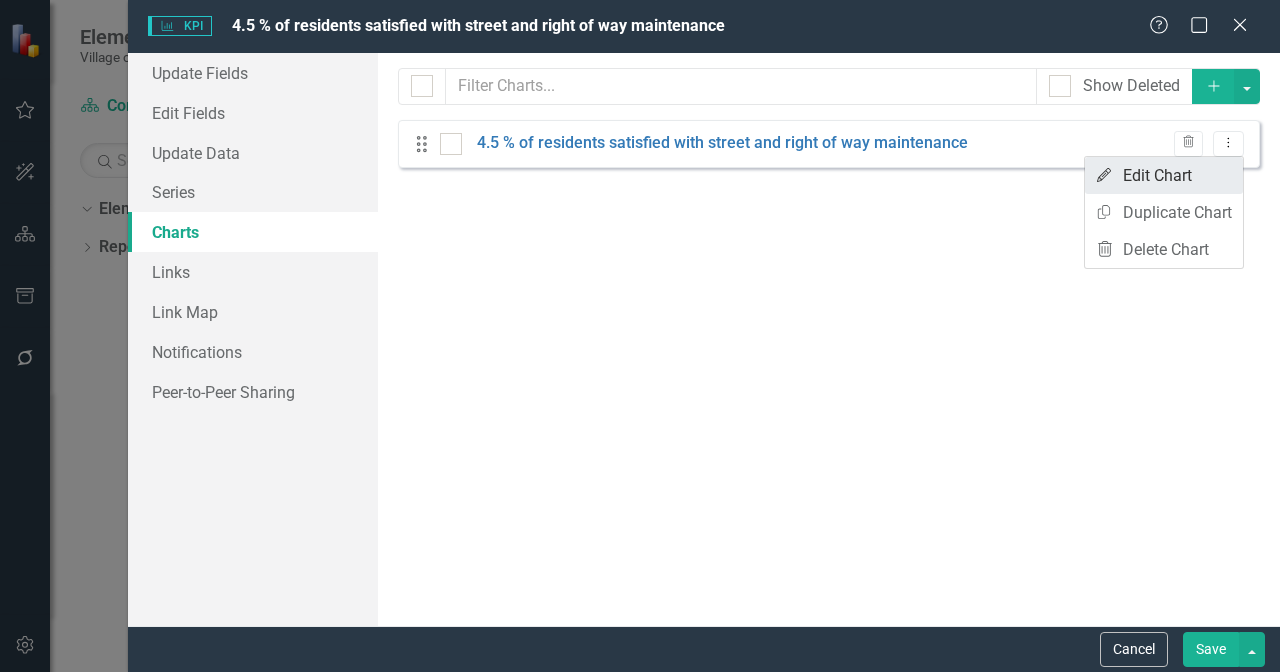 click on "Edit Edit Chart" at bounding box center (1164, 175) 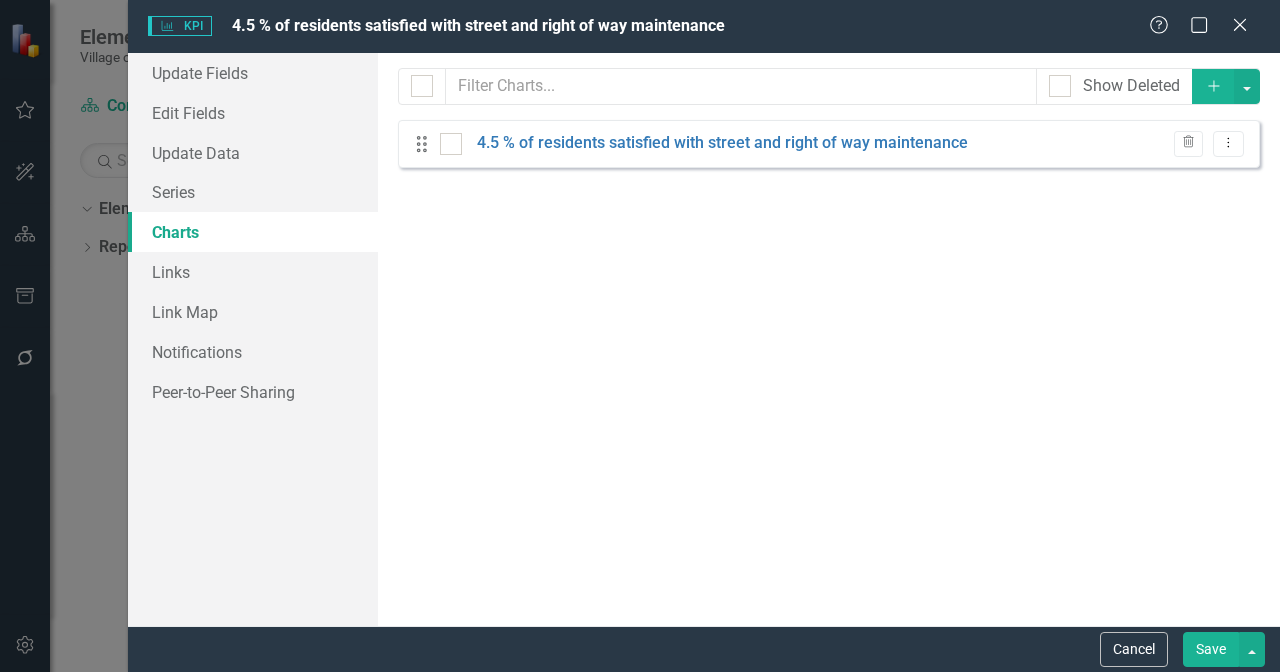 scroll, scrollTop: 0, scrollLeft: 0, axis: both 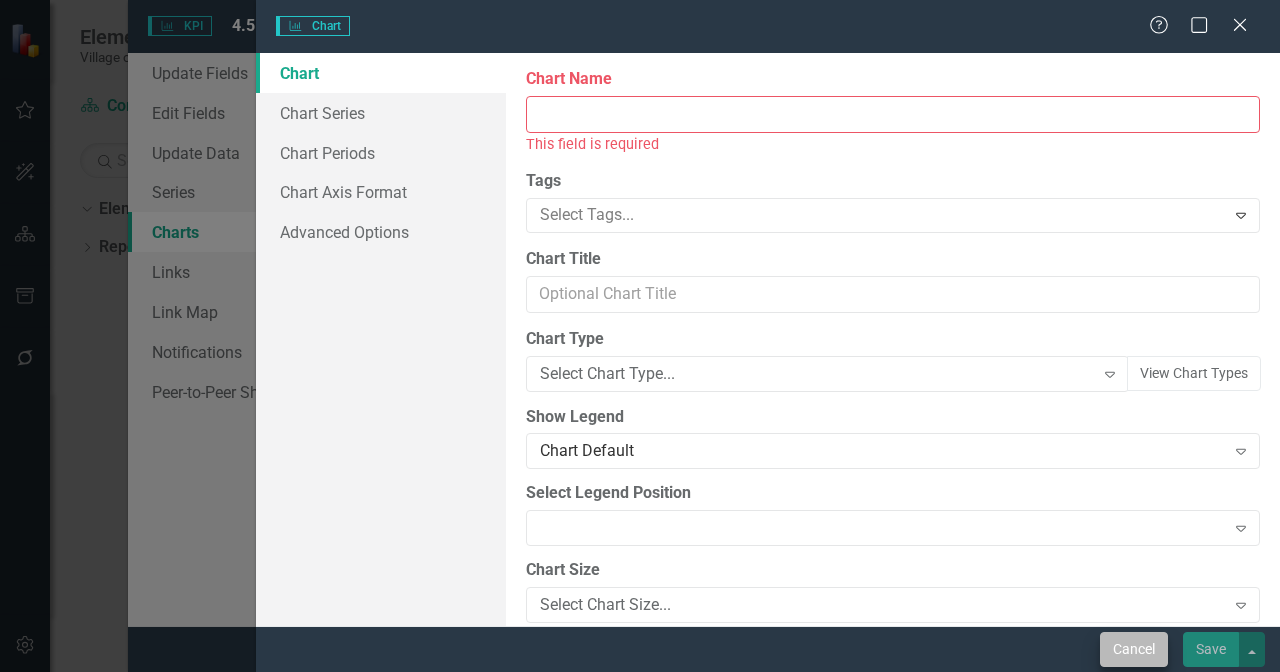 click on "Cancel" at bounding box center [1134, 649] 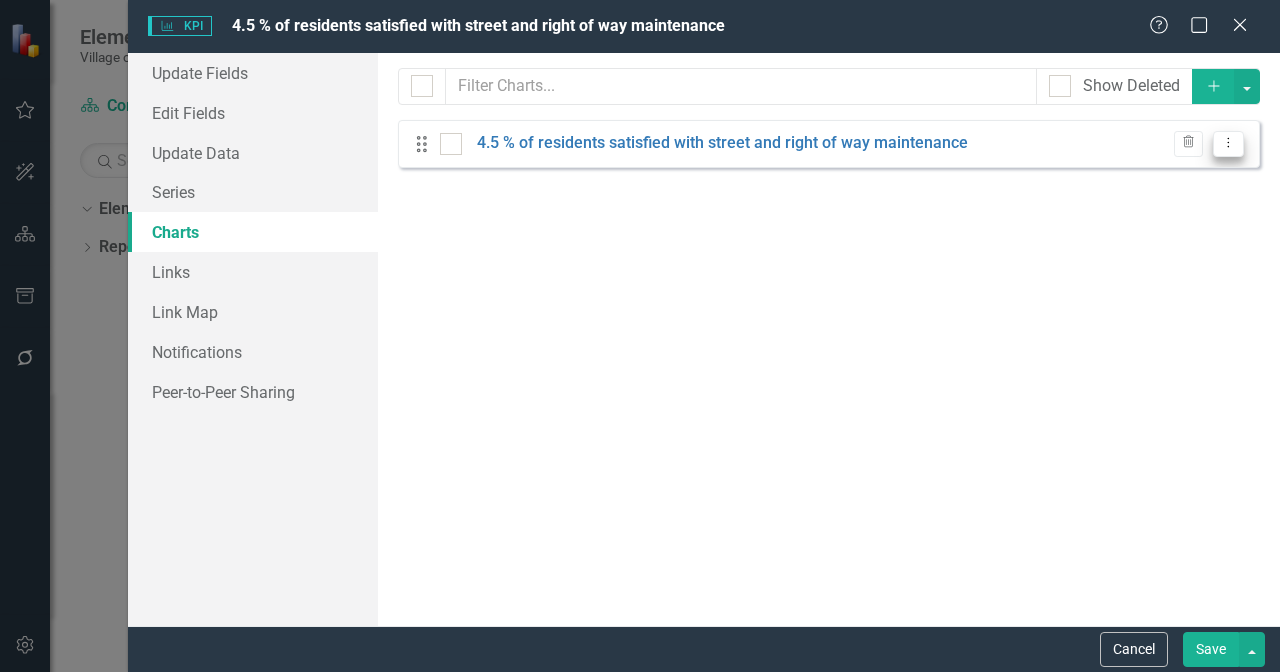 click on "Dropdown Menu" 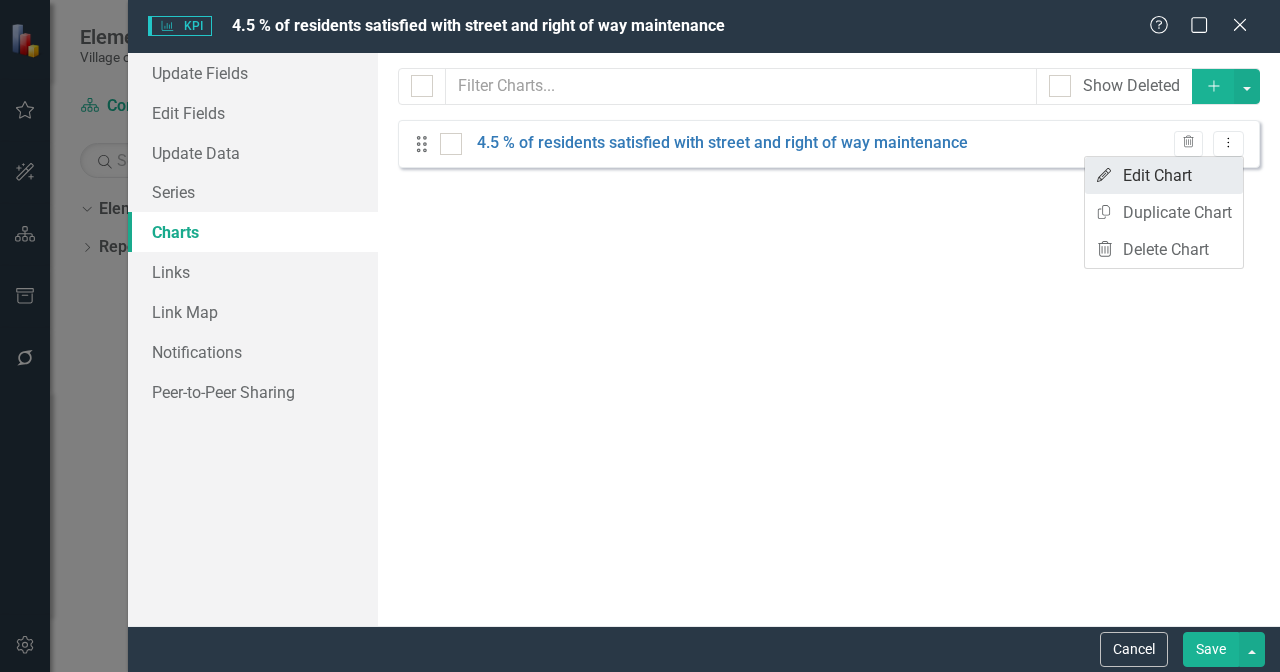 click on "Edit Edit Chart" at bounding box center (1164, 175) 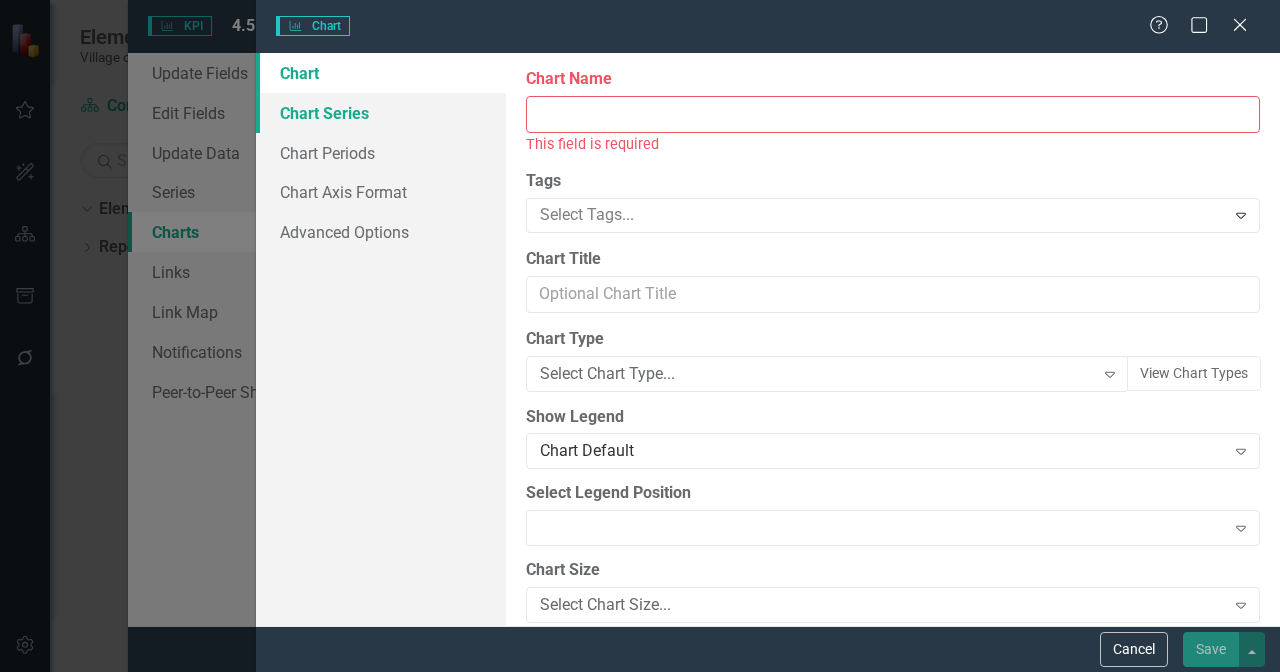 click on "Chart Series" at bounding box center [381, 113] 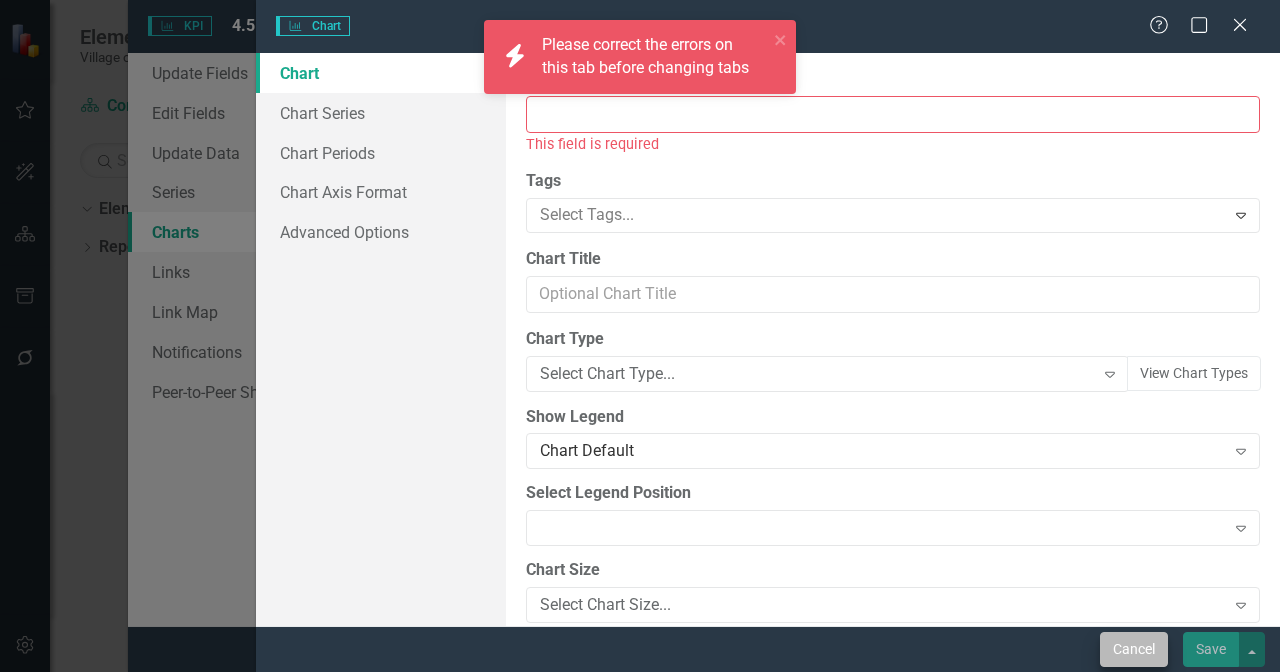 click on "Cancel" at bounding box center (1134, 649) 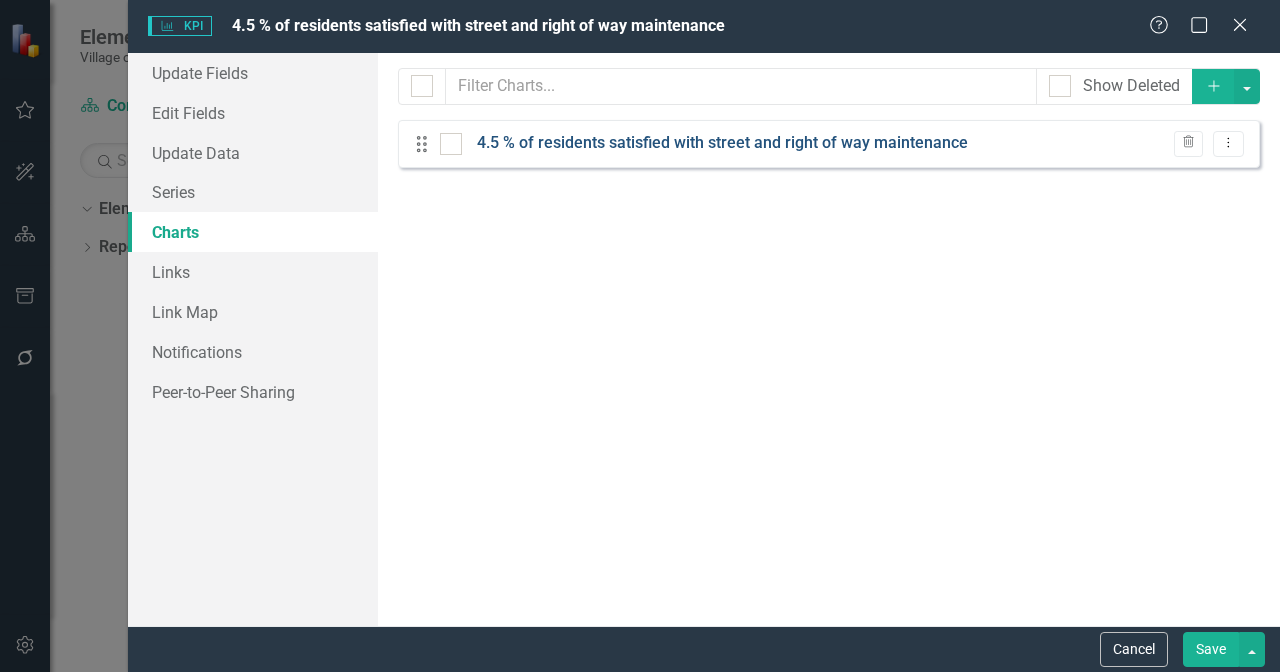 click on "4.5 % of residents satisfied with street and right of way maintenance" at bounding box center (722, 143) 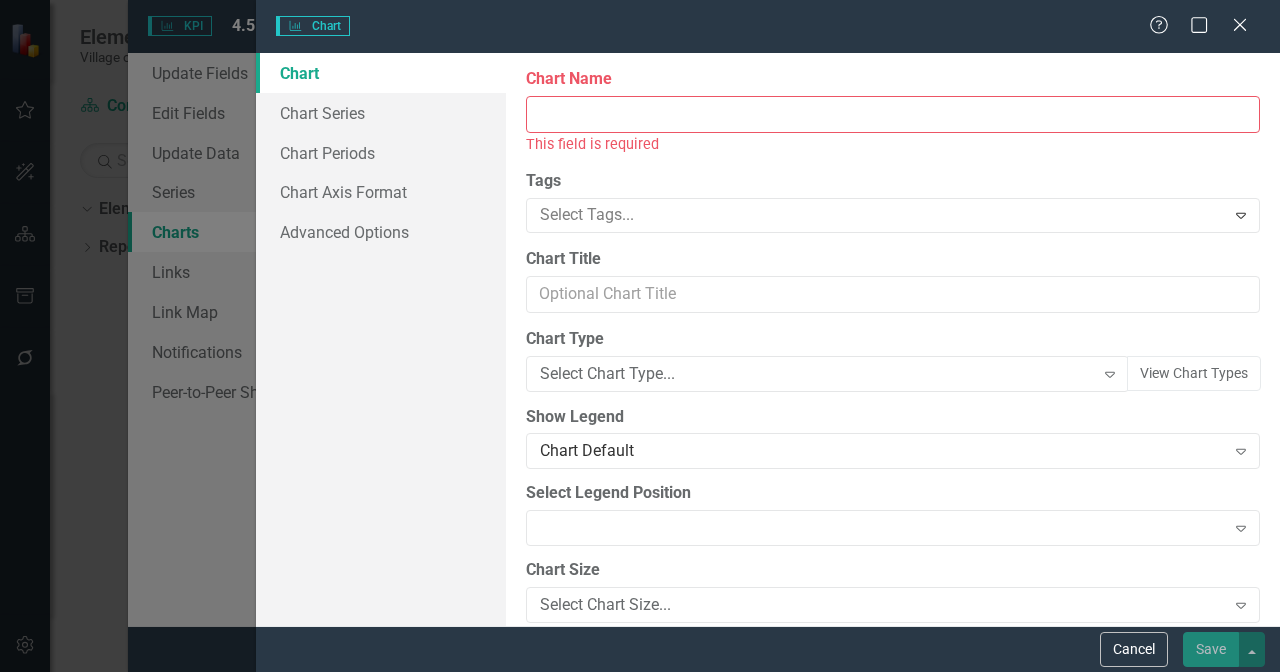 scroll, scrollTop: 0, scrollLeft: 0, axis: both 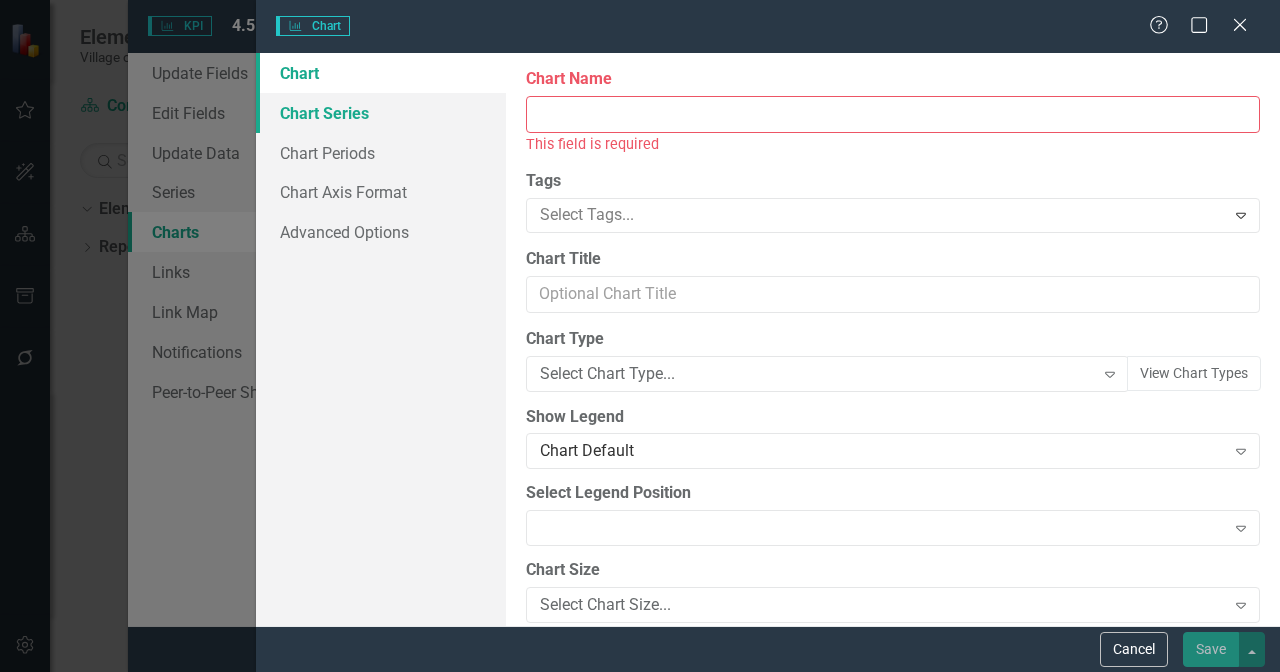 click on "Chart Series" at bounding box center (381, 113) 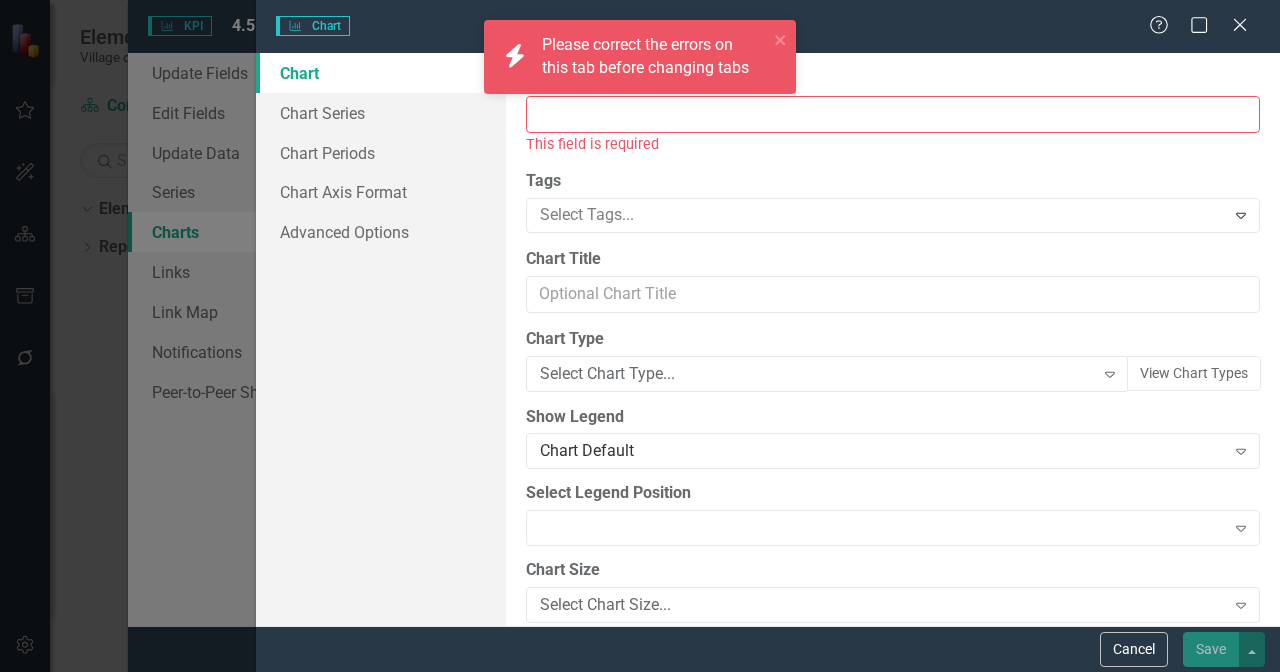 click on "Chart Name" at bounding box center (893, 114) 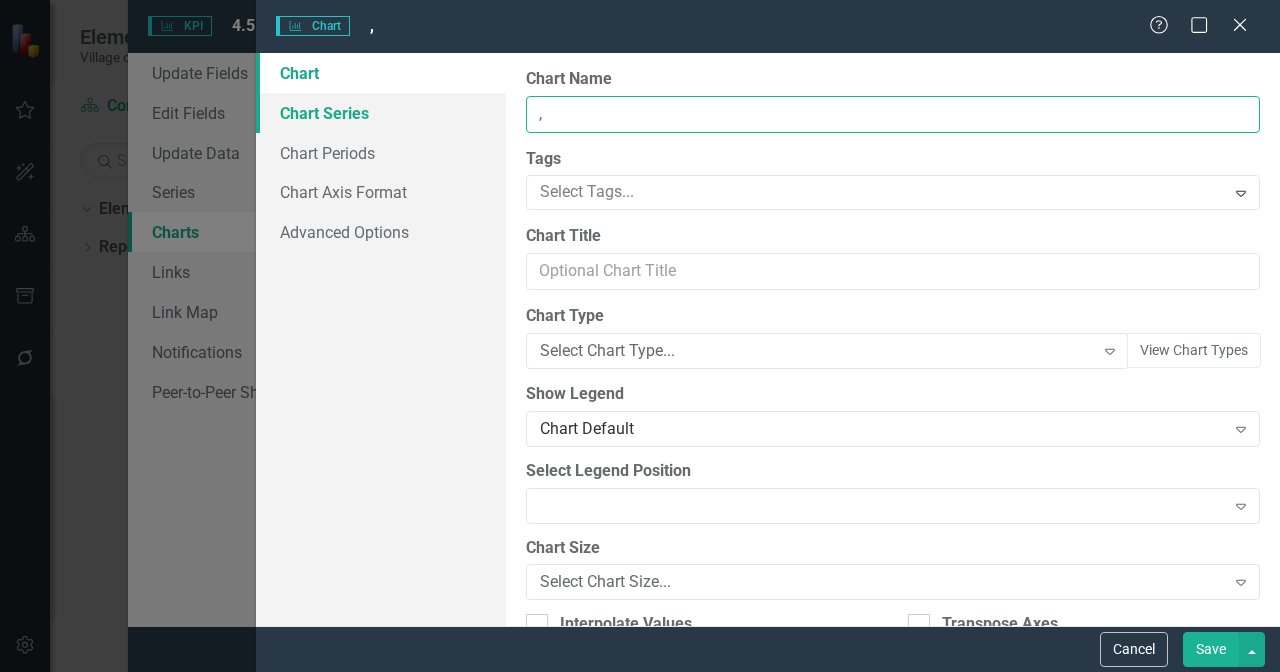 type on "," 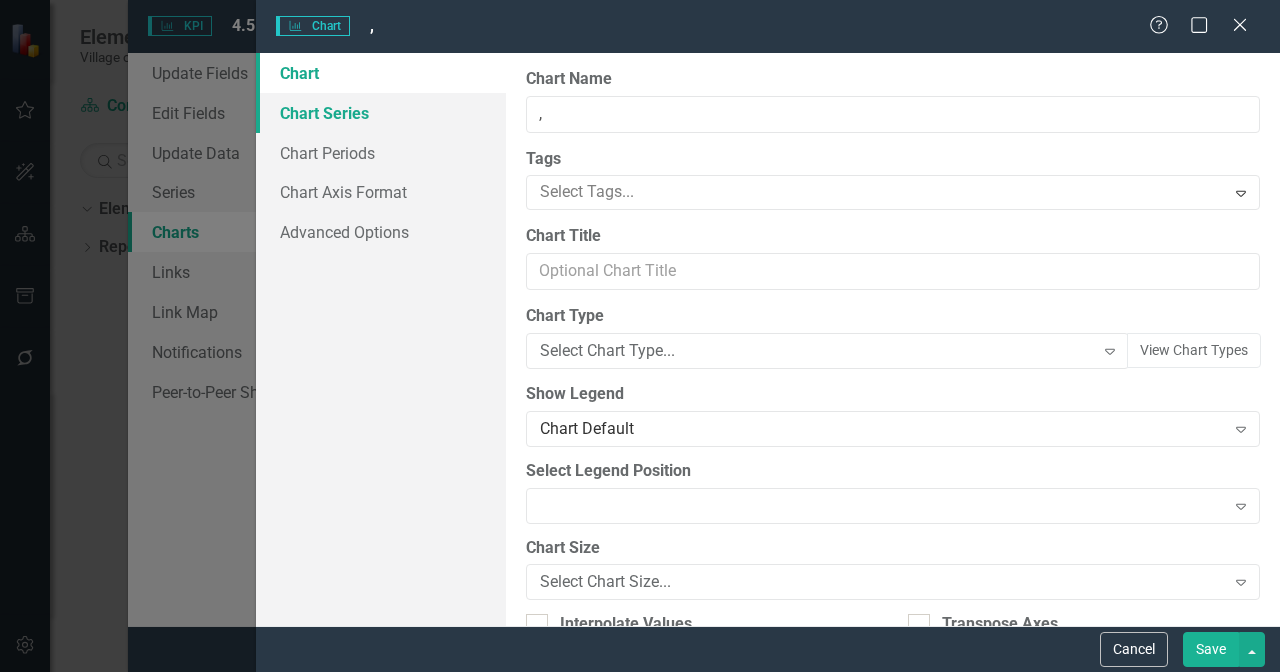 click on "Chart Series" at bounding box center [381, 113] 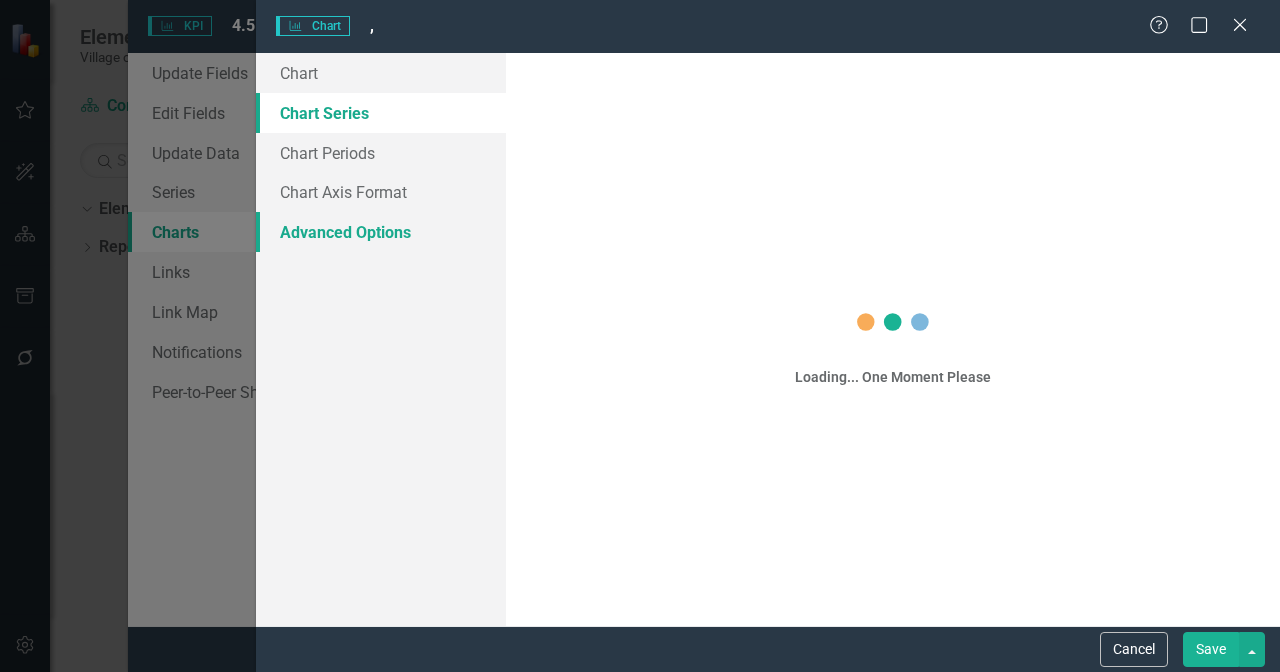 click on "Advanced Options" at bounding box center [381, 232] 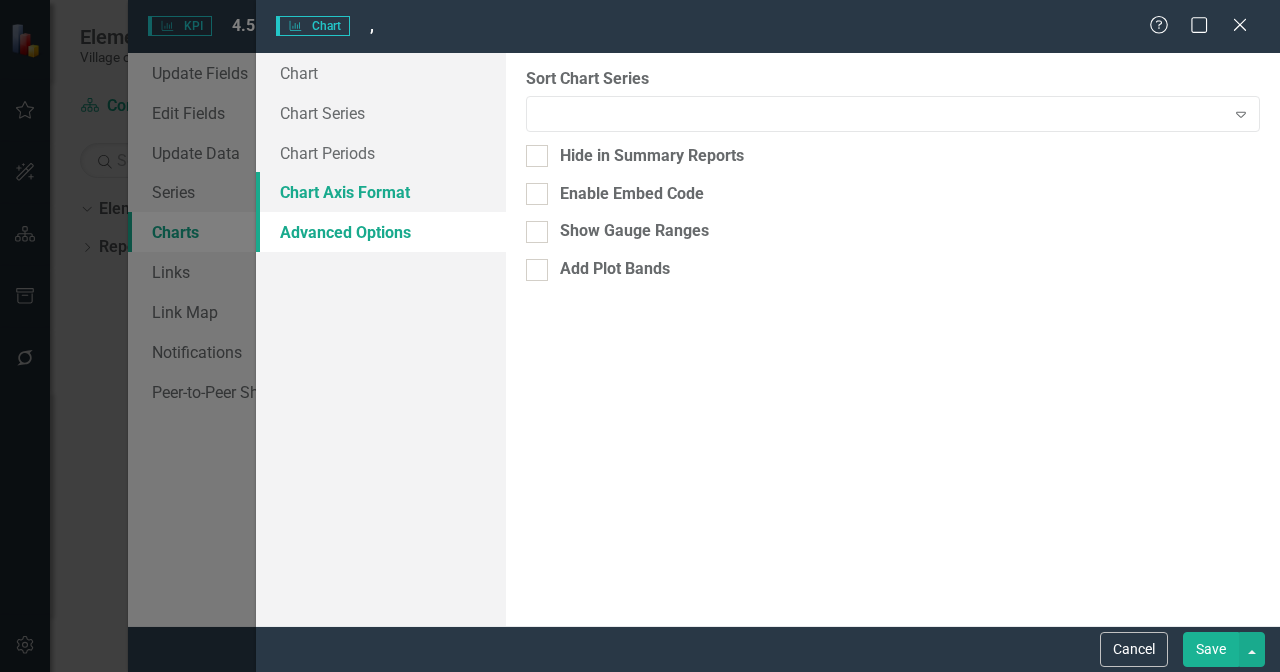 click on "Chart Axis Format" at bounding box center (381, 192) 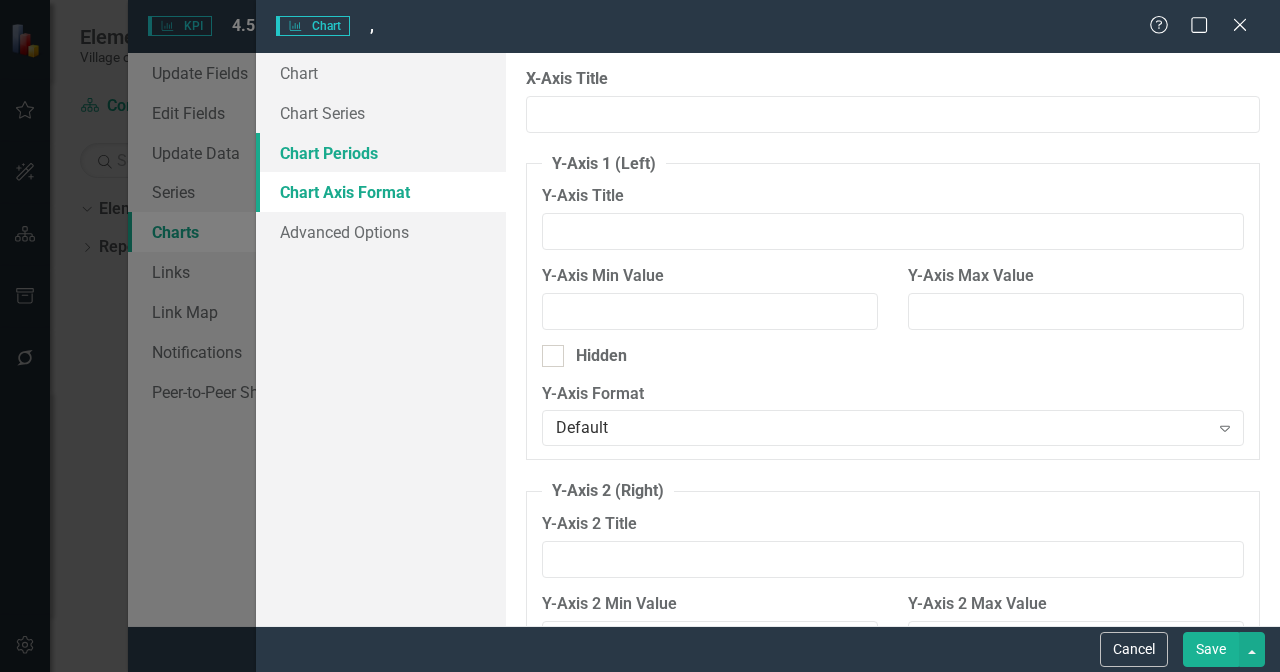 click on "Chart Periods" at bounding box center (381, 153) 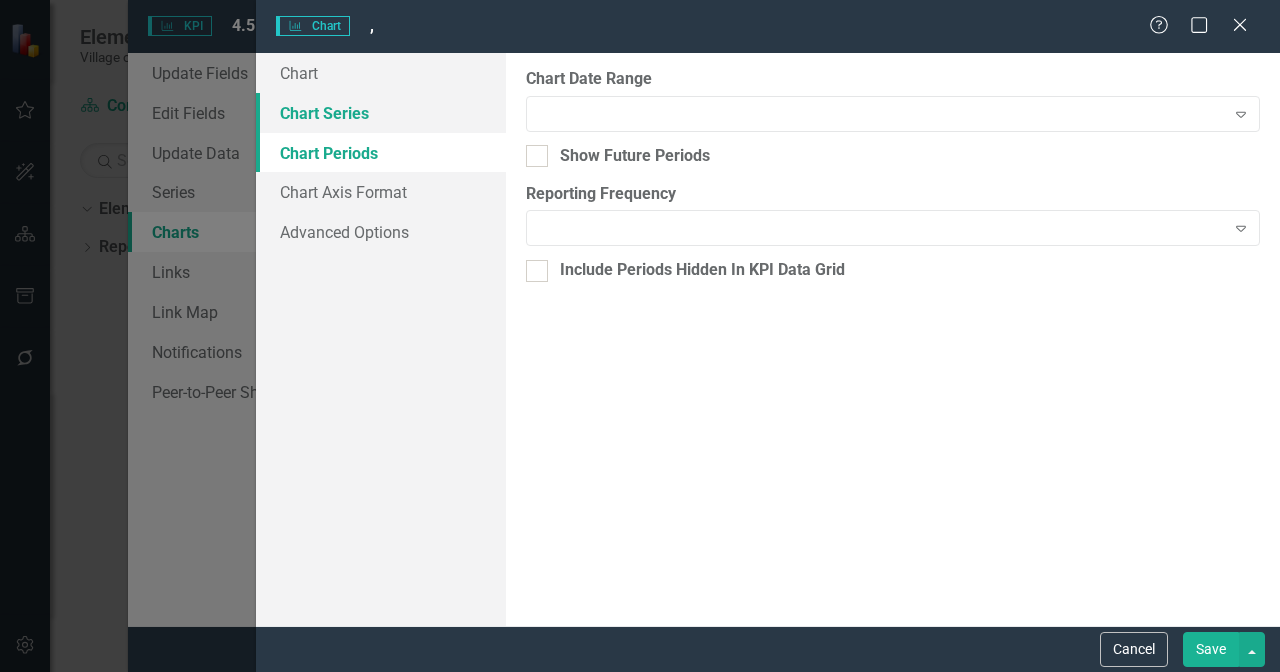 click on "Chart Series" at bounding box center (381, 113) 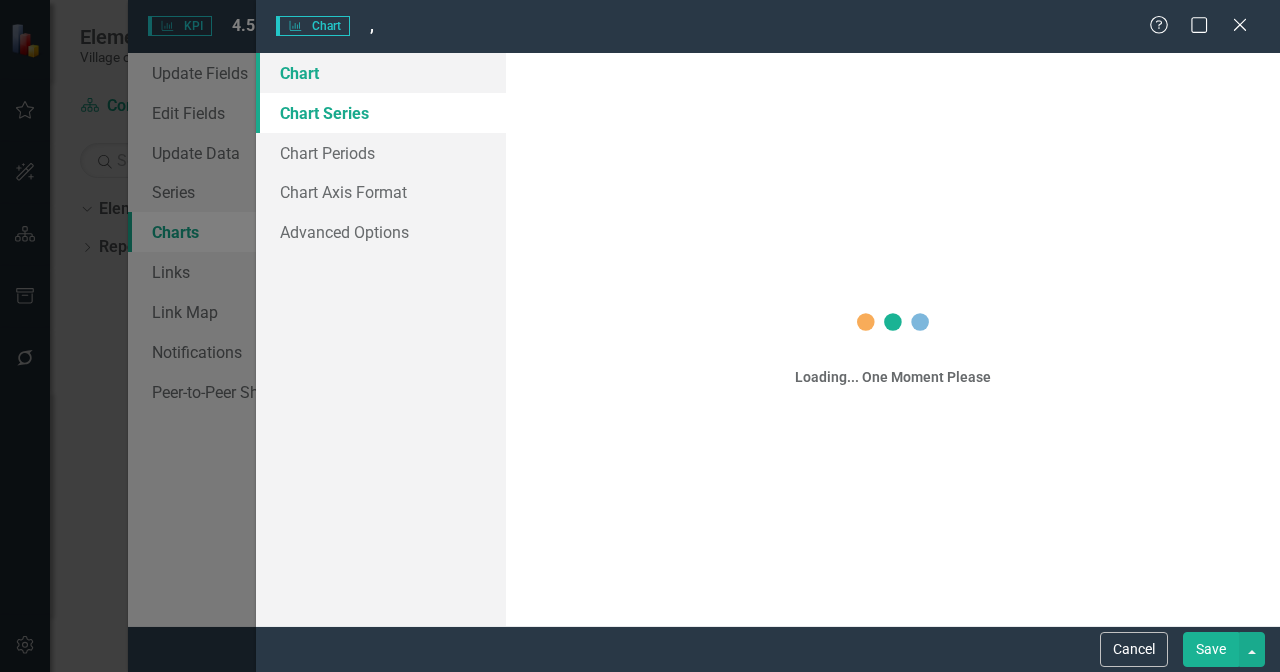 click on "Chart" at bounding box center (381, 73) 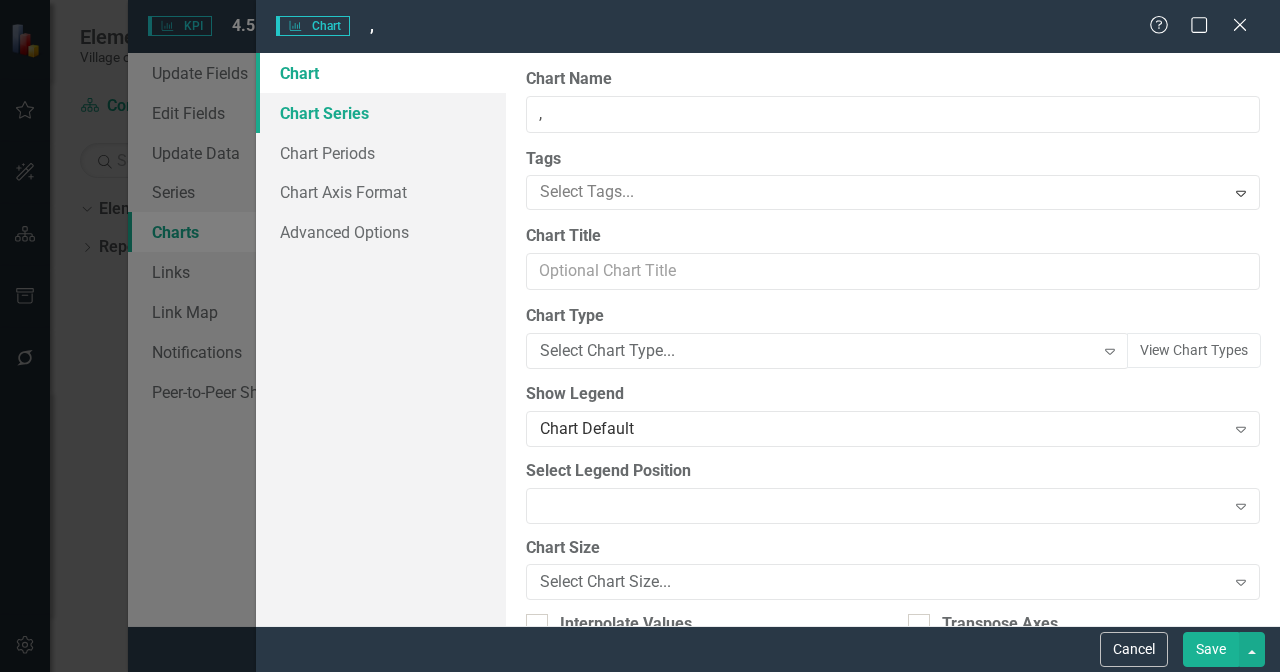 click on "Chart Series" at bounding box center (381, 113) 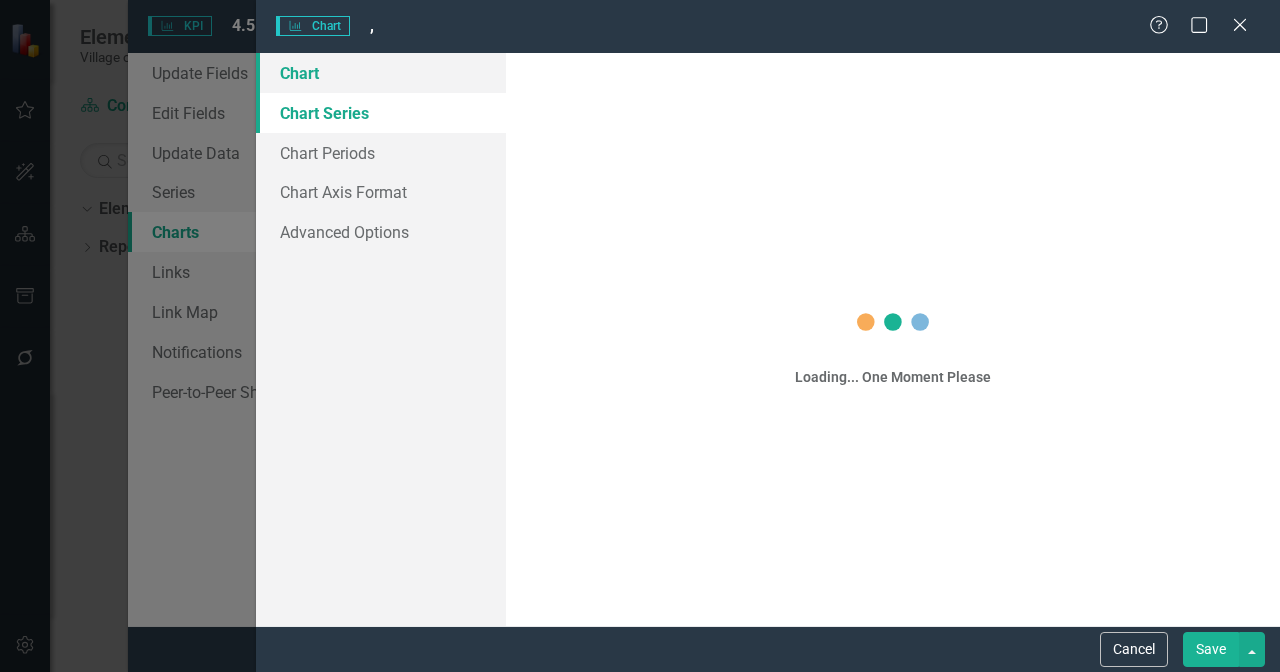 click on "Chart" at bounding box center [381, 73] 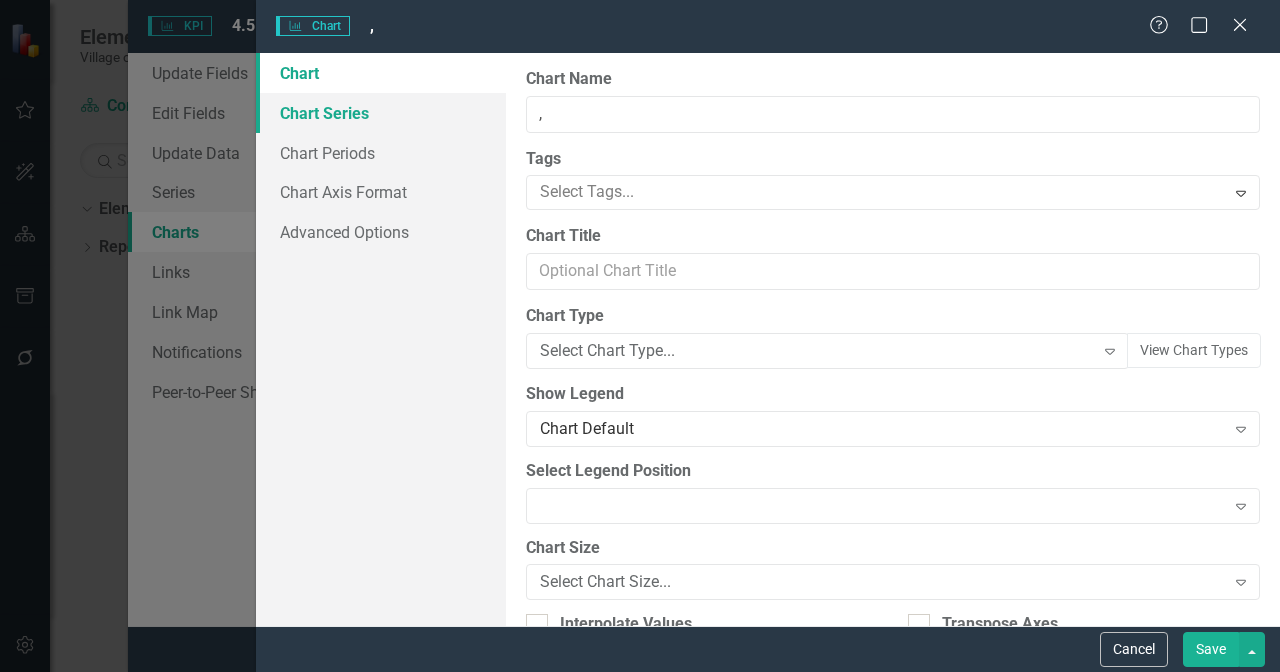 click on "Chart Series" at bounding box center (381, 113) 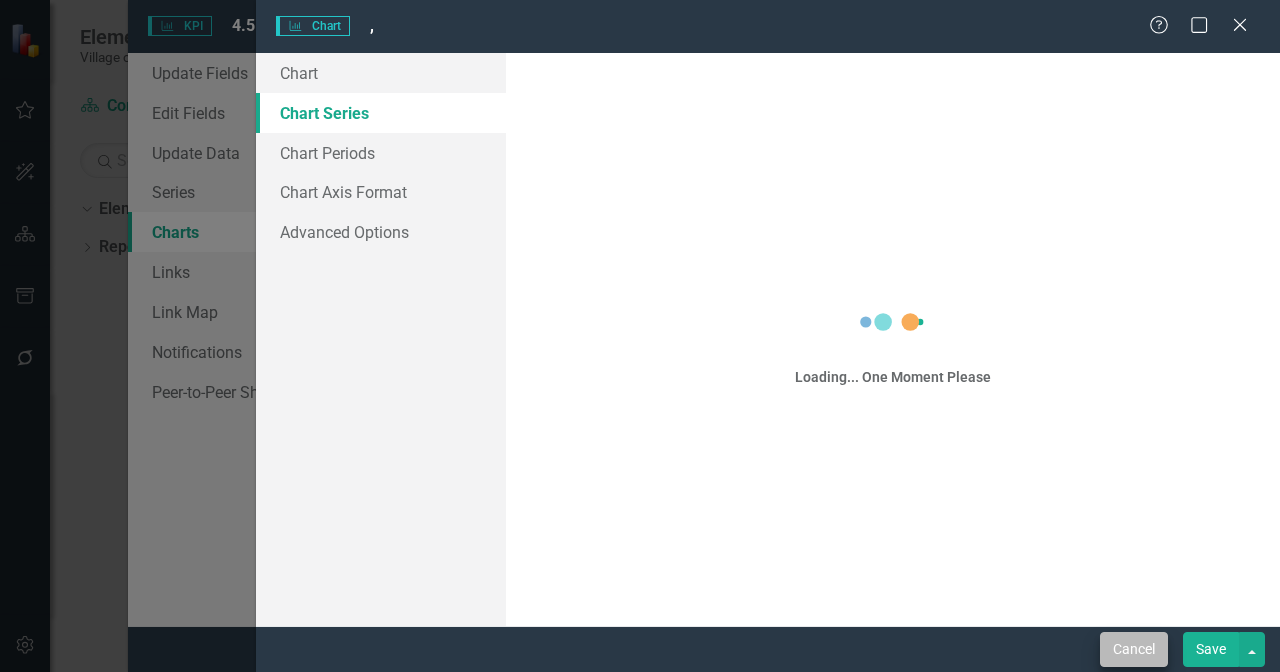click on "Cancel" at bounding box center [1134, 649] 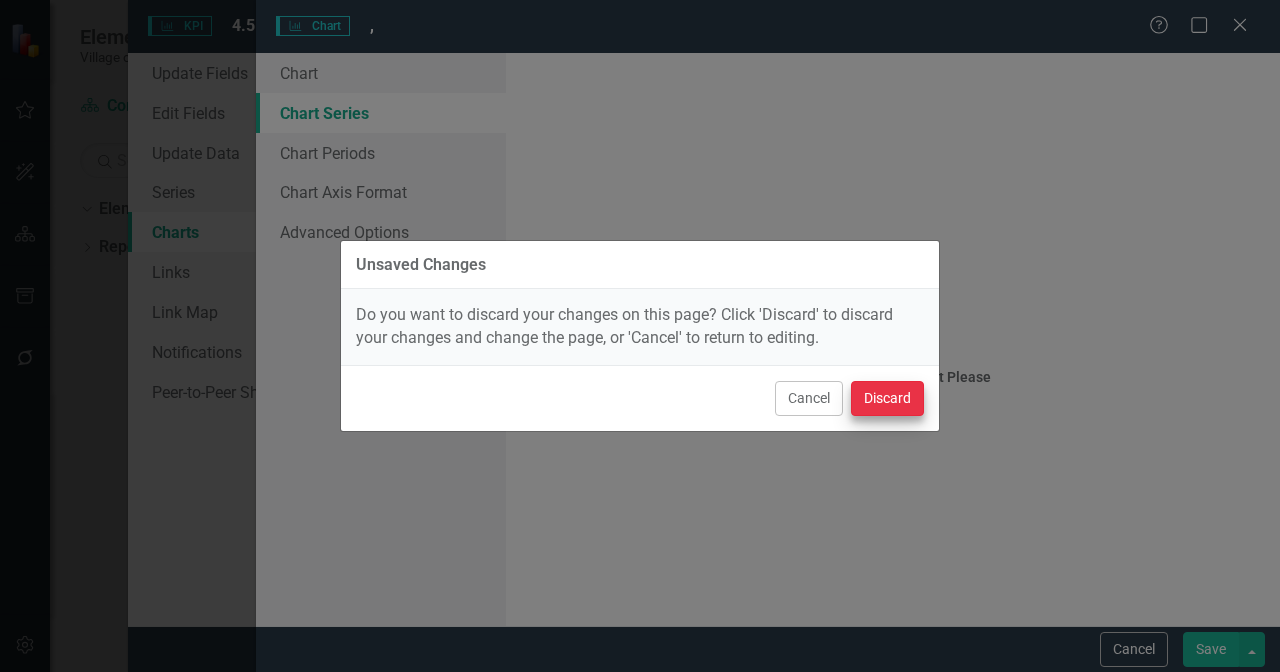 click on "Discard" at bounding box center [887, 398] 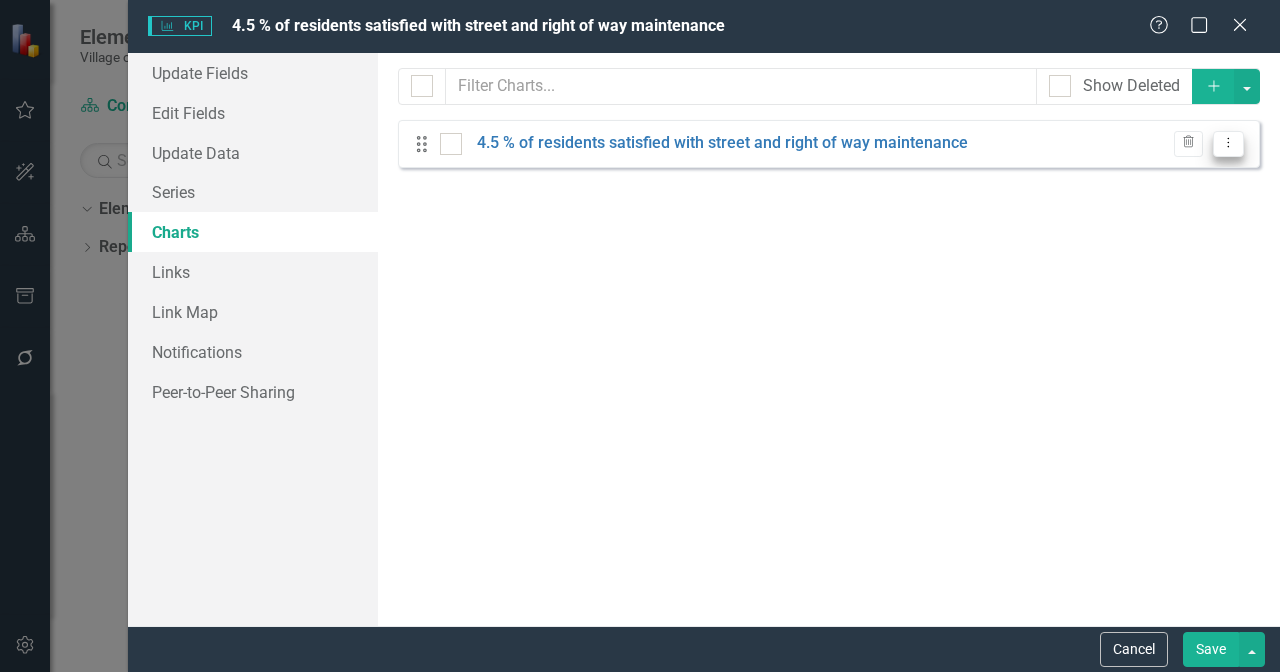 click 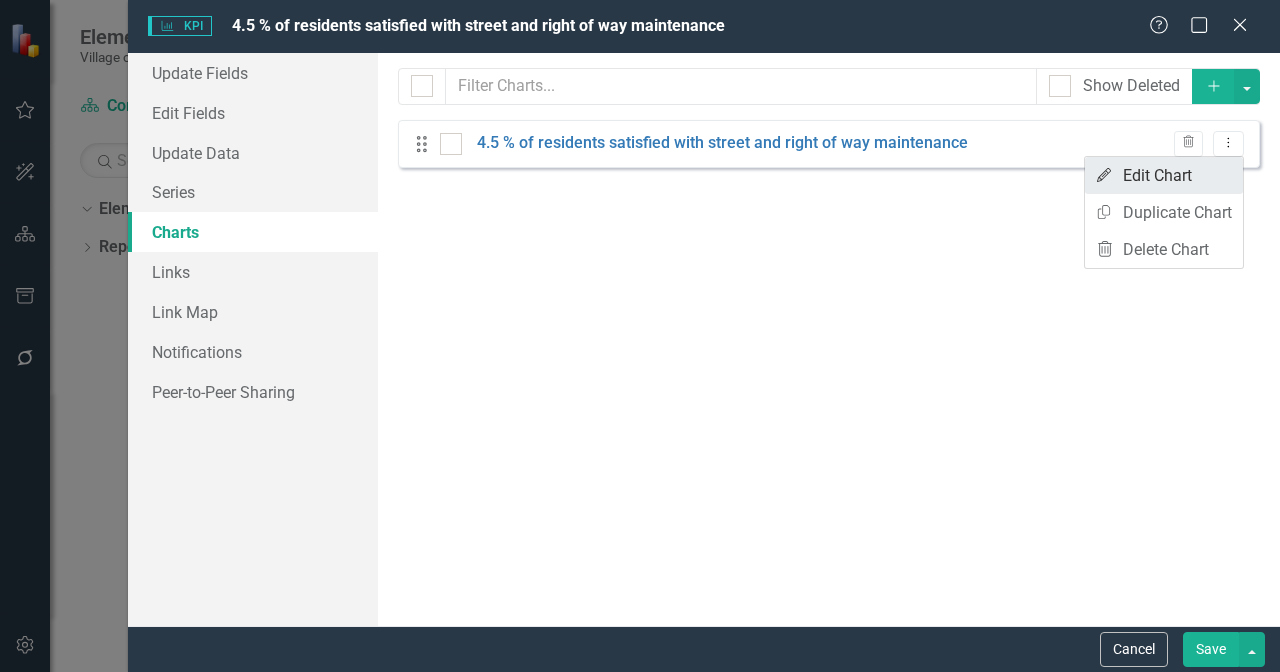 click on "Edit Edit Chart" at bounding box center (1164, 175) 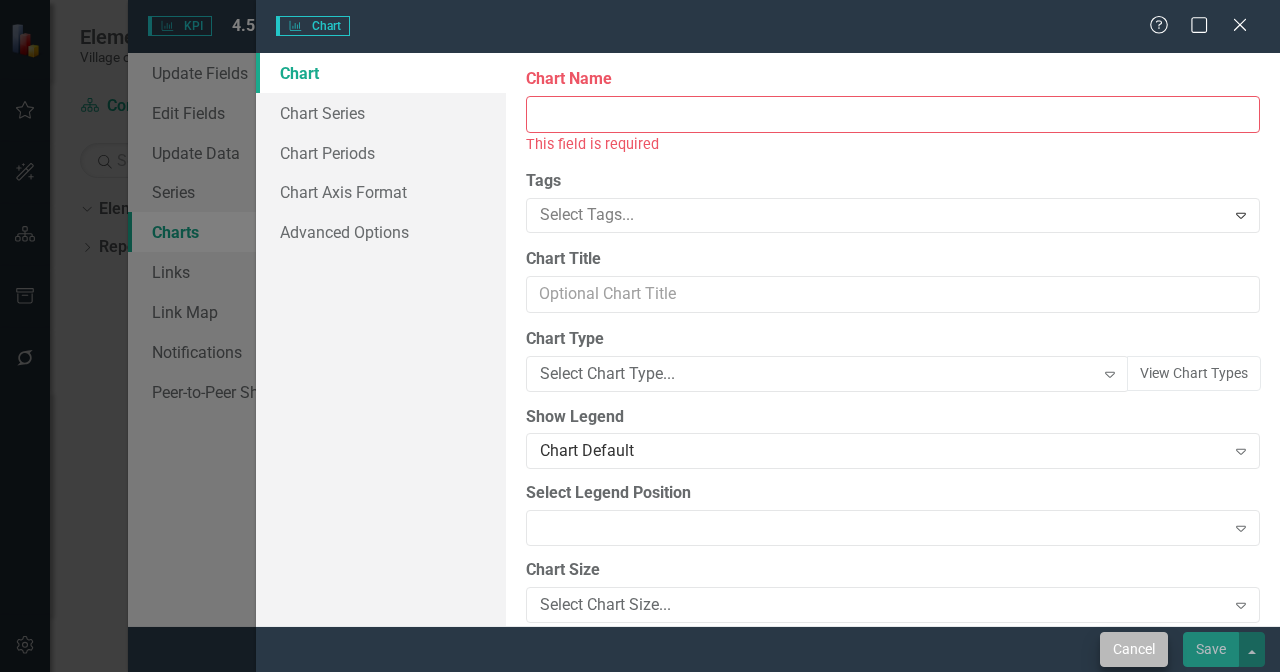 click on "Cancel" at bounding box center [1134, 649] 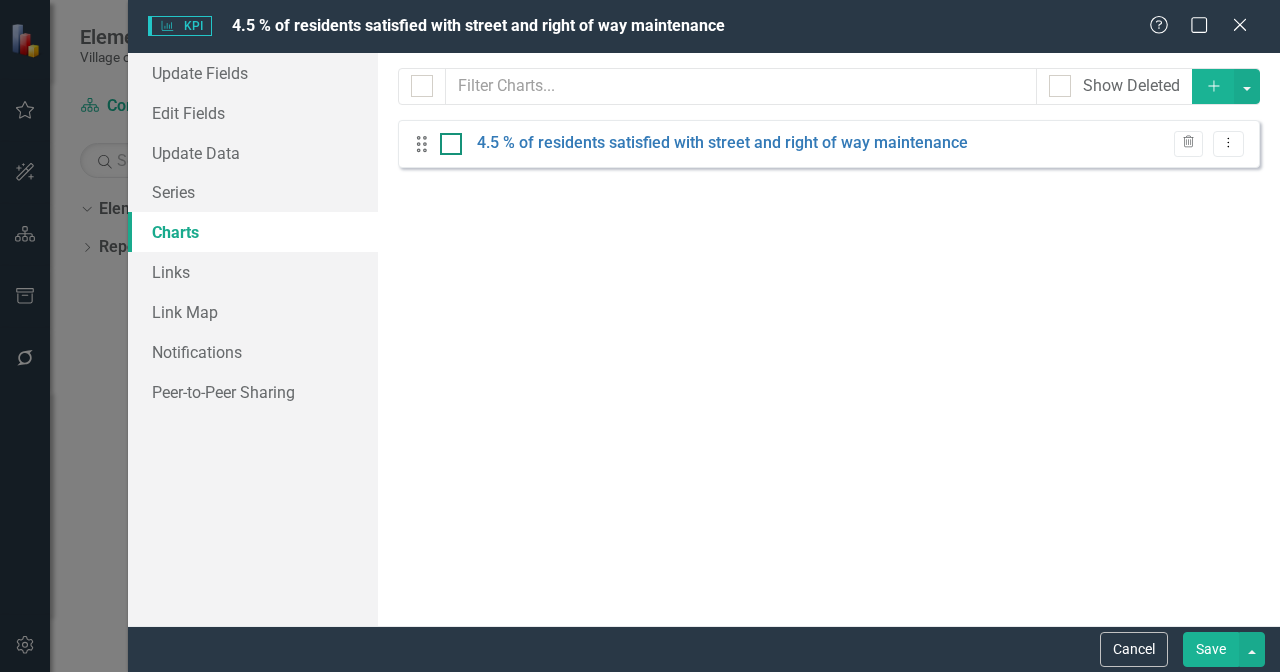 click at bounding box center [446, 139] 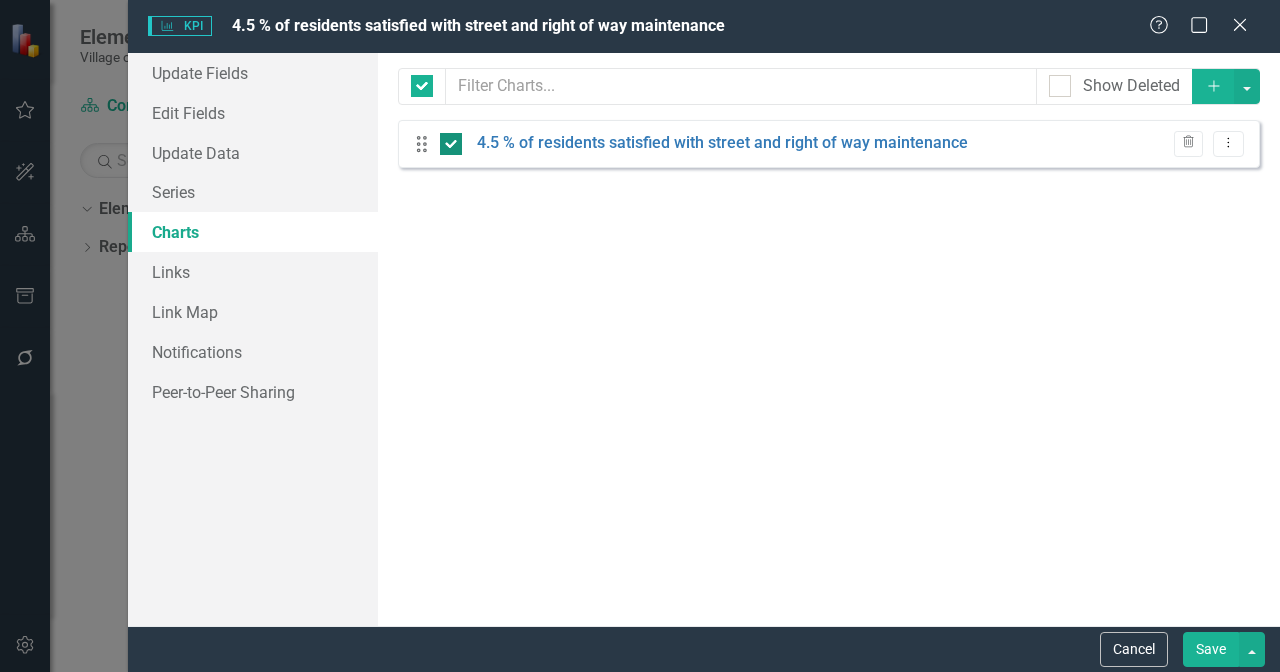 checkbox on "true" 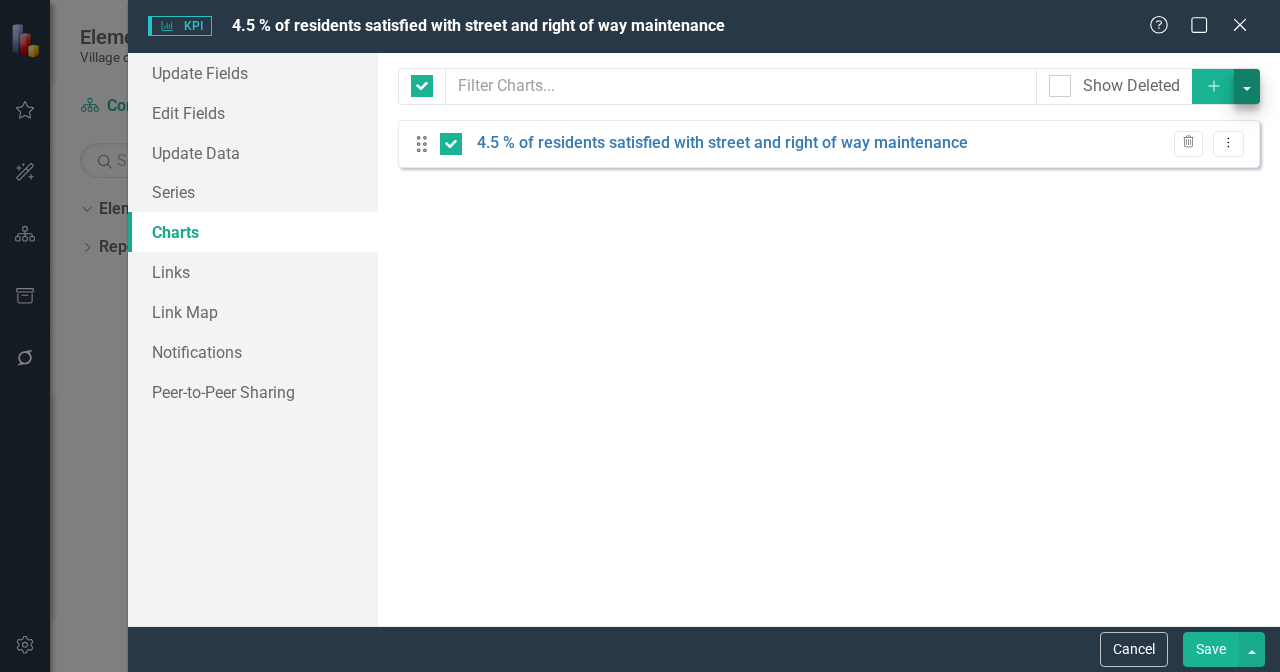 click at bounding box center (1247, 86) 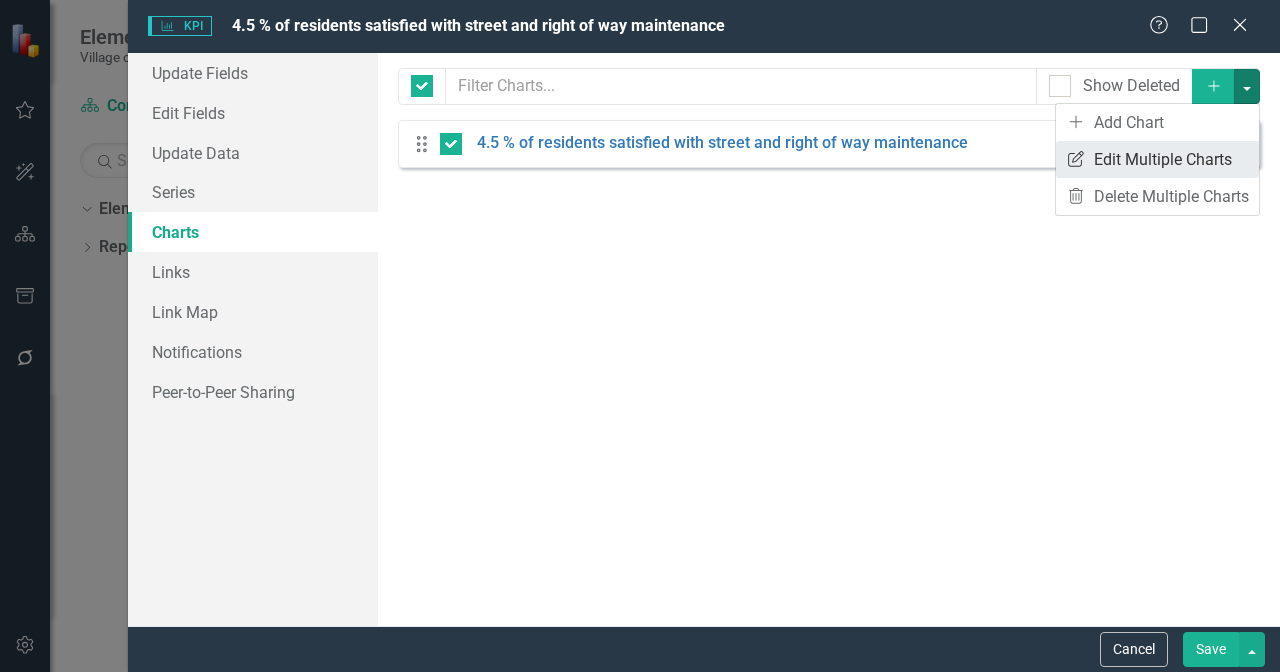 click on "Edit Multiple Edit Multiple Charts" at bounding box center [1157, 159] 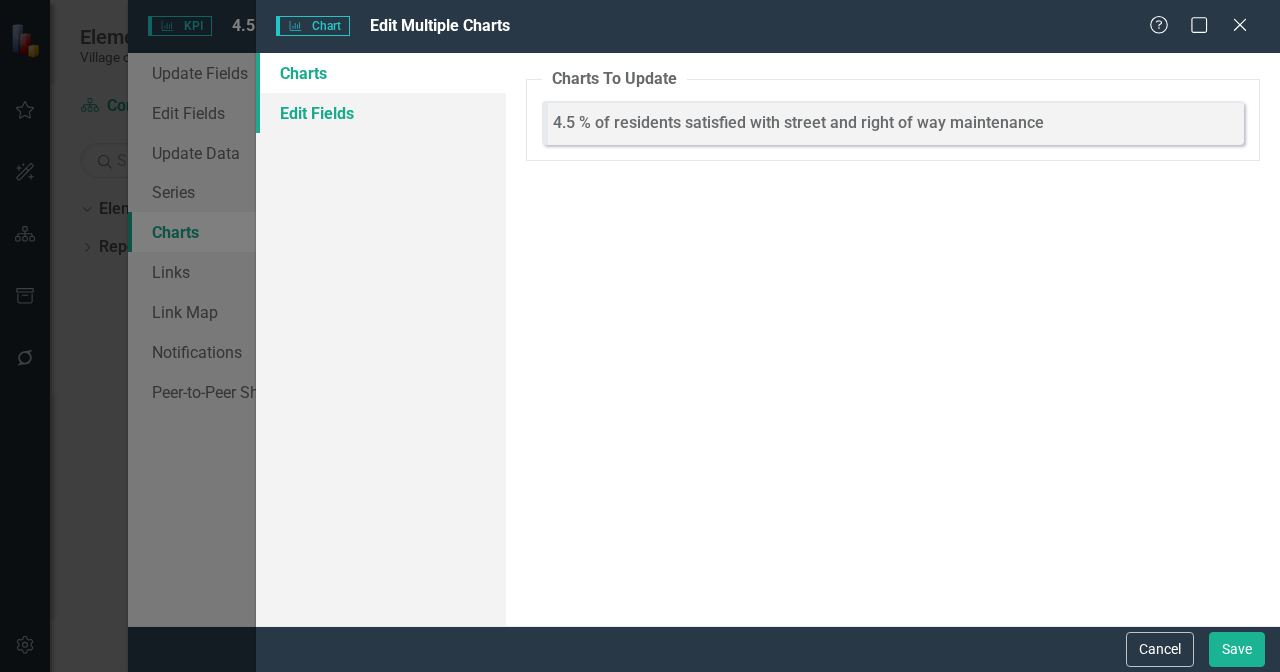 click on "Edit Fields" at bounding box center (381, 113) 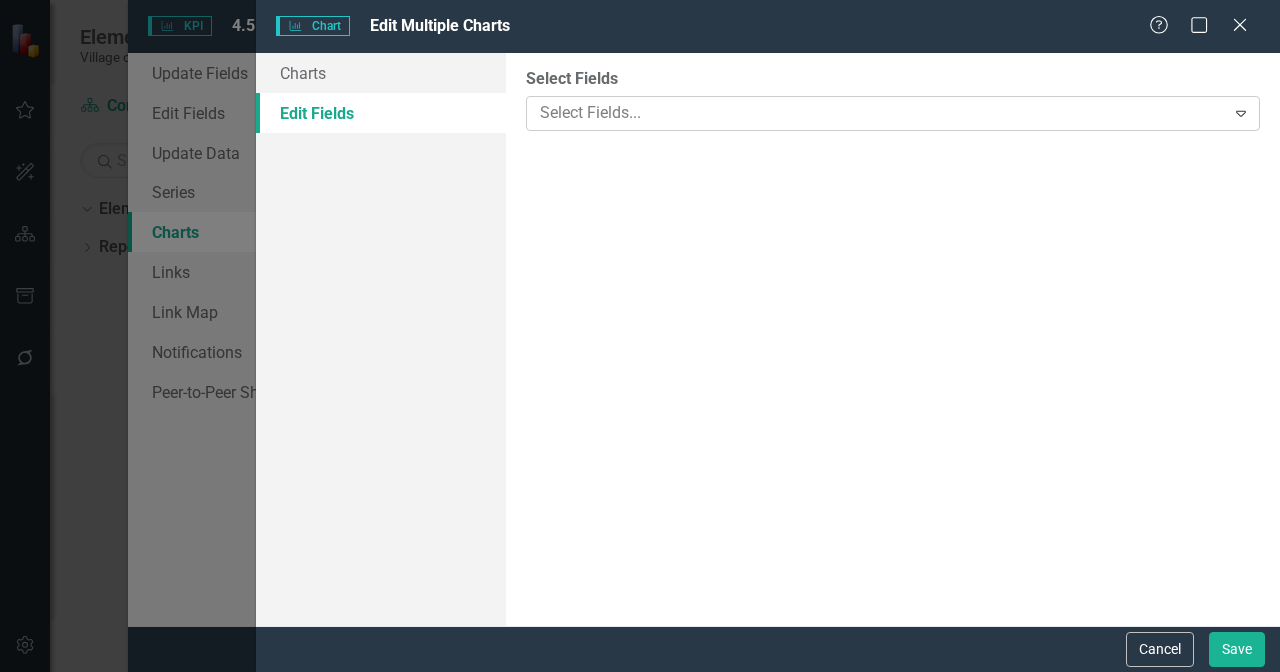 click at bounding box center [878, 113] 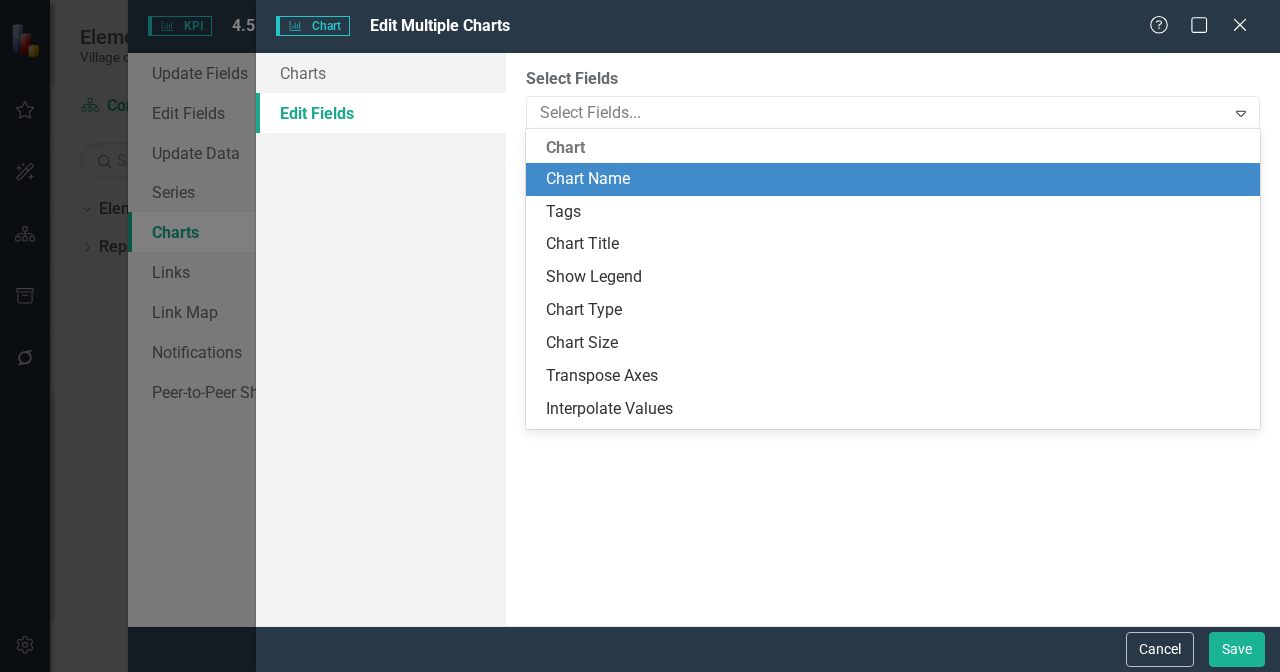 click on "Chart Name" at bounding box center [897, 179] 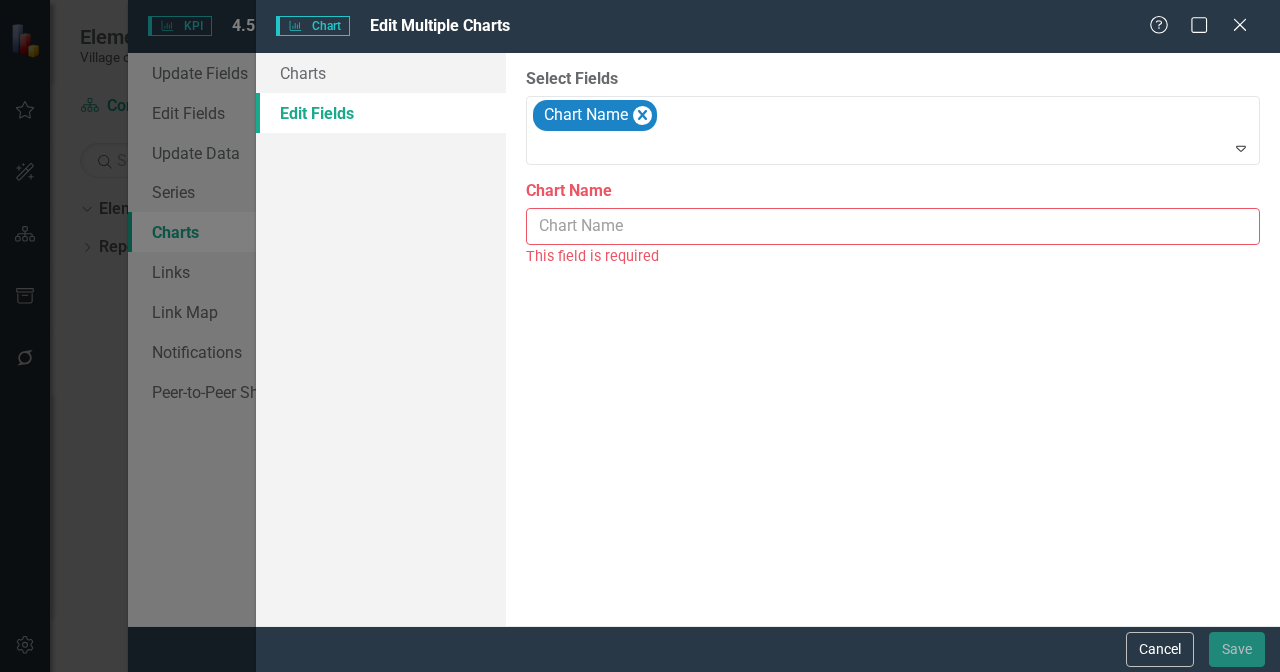 click on "Chart Name" at bounding box center [893, 226] 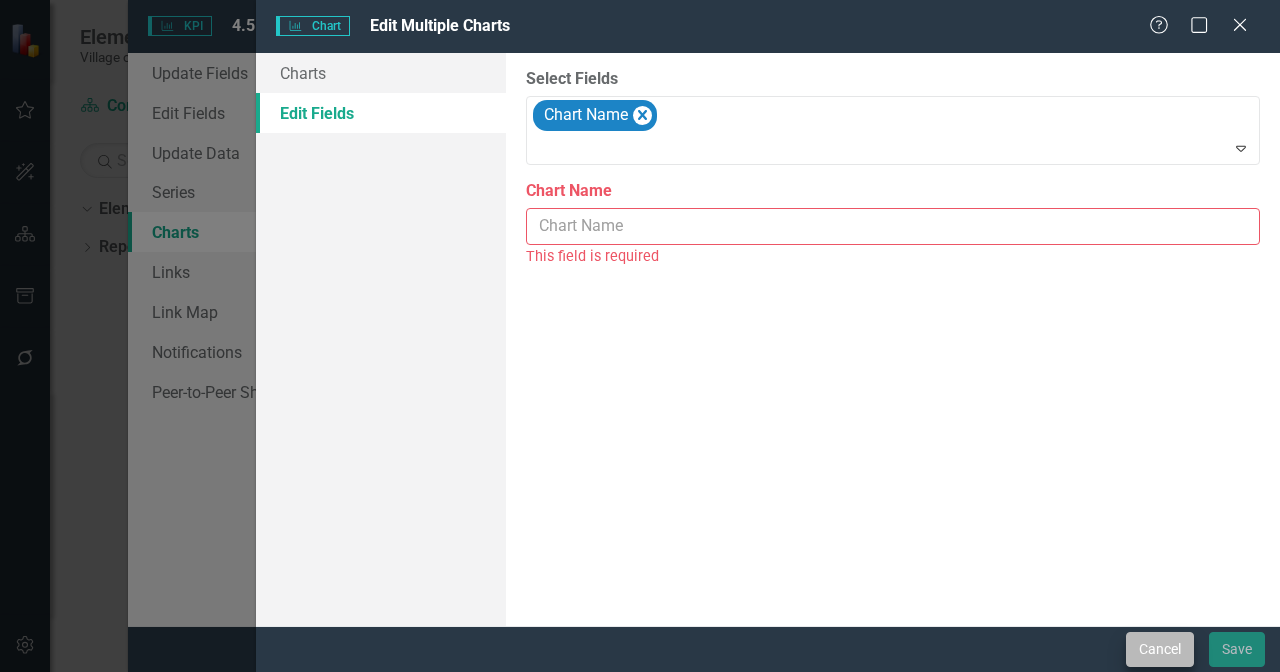 click on "Cancel" at bounding box center [1160, 649] 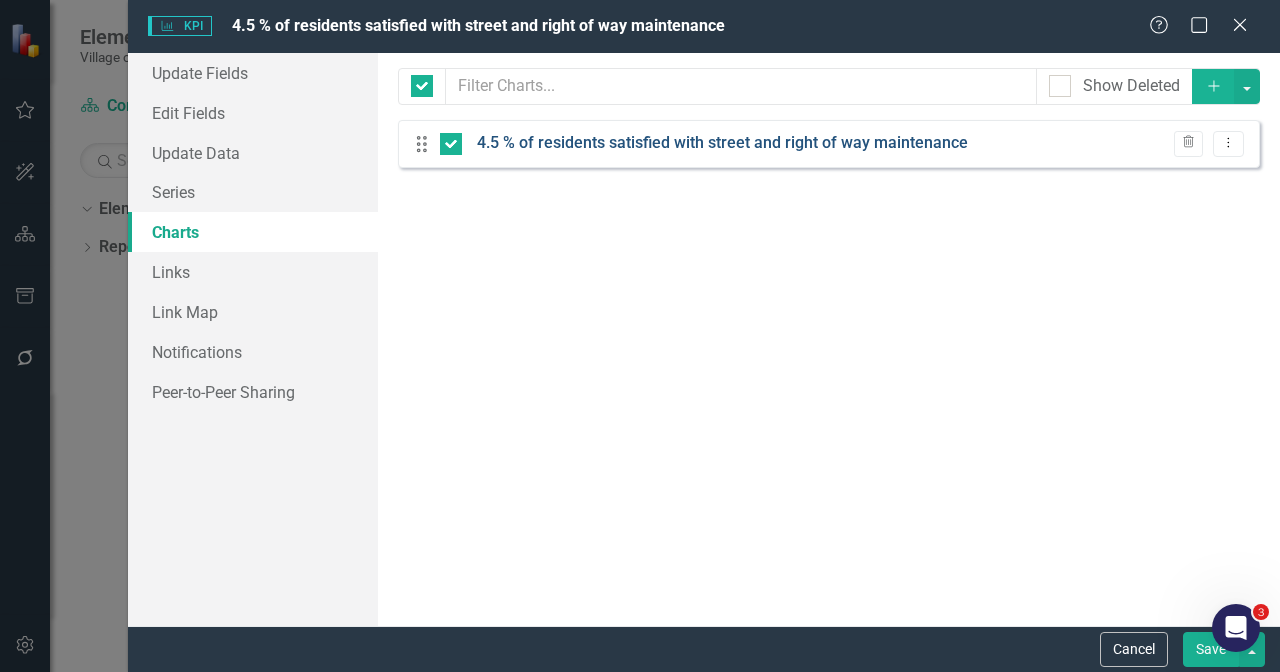 drag, startPoint x: 968, startPoint y: 147, endPoint x: 700, endPoint y: 144, distance: 268.01678 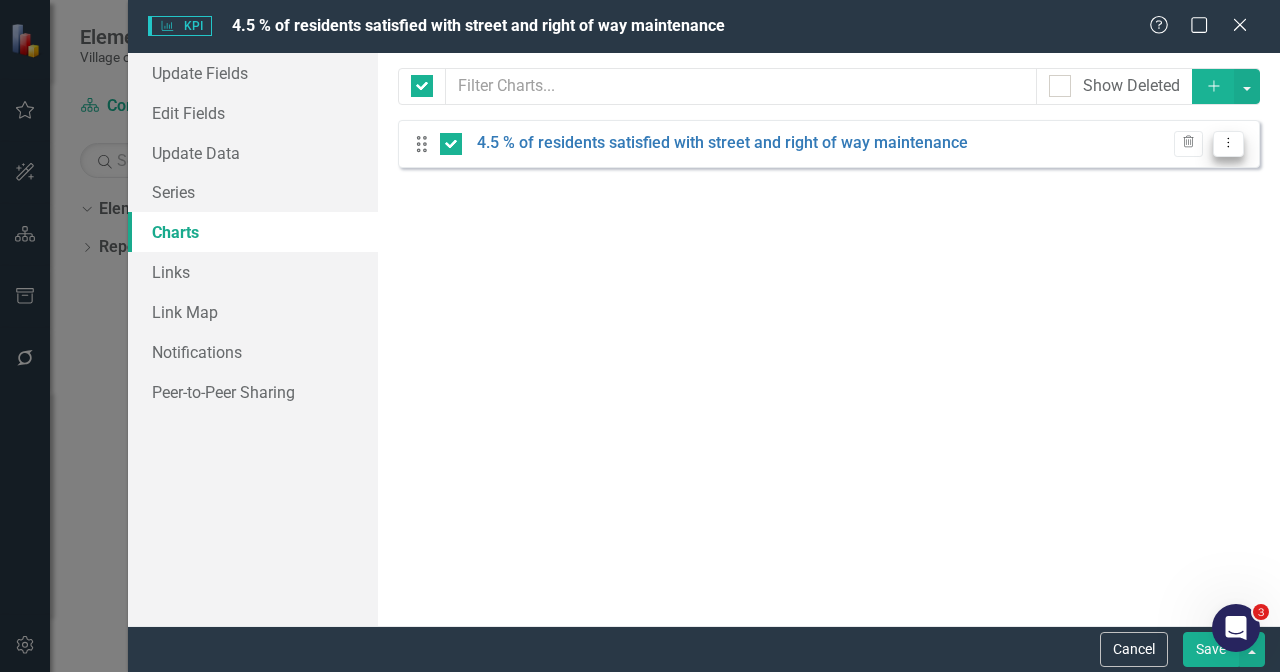 click on "Dropdown Menu" 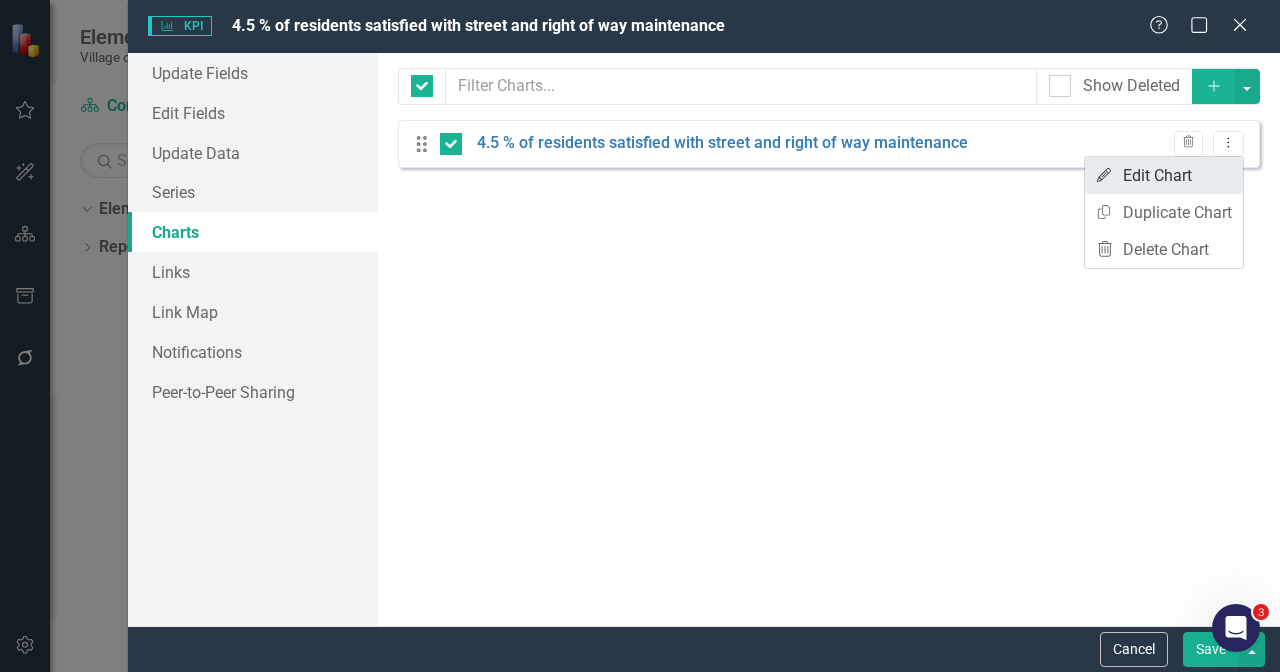 click on "Edit Edit Chart" at bounding box center (1164, 175) 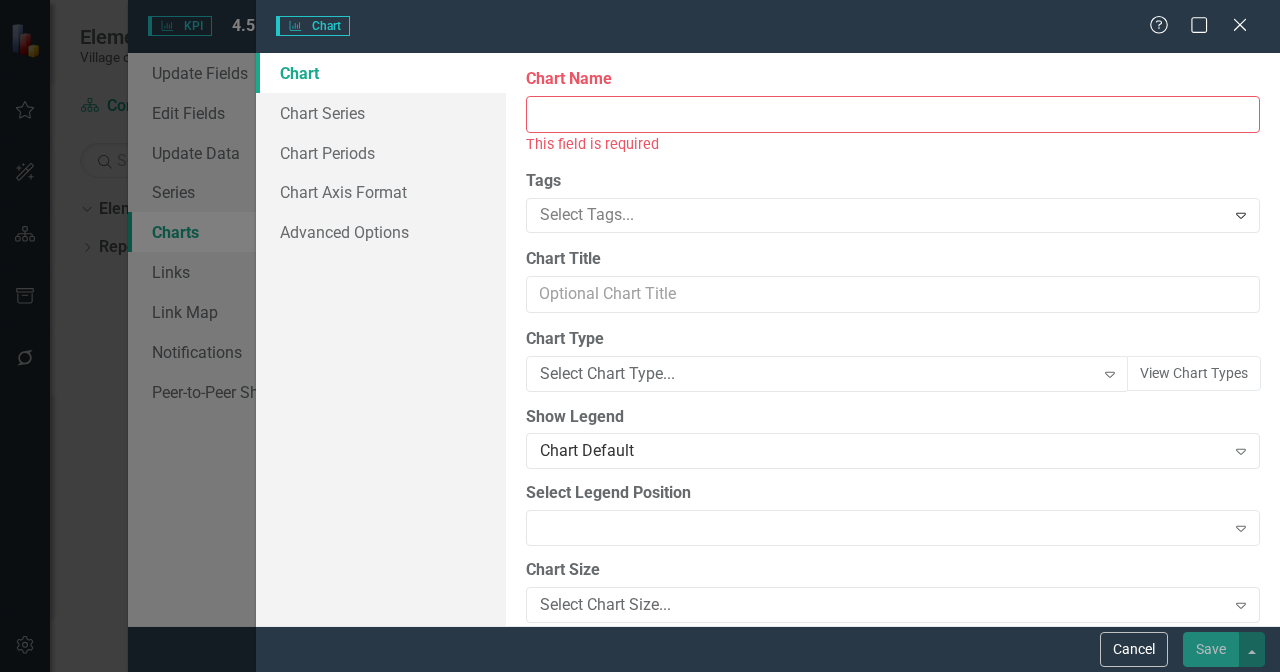 scroll, scrollTop: 219, scrollLeft: 0, axis: vertical 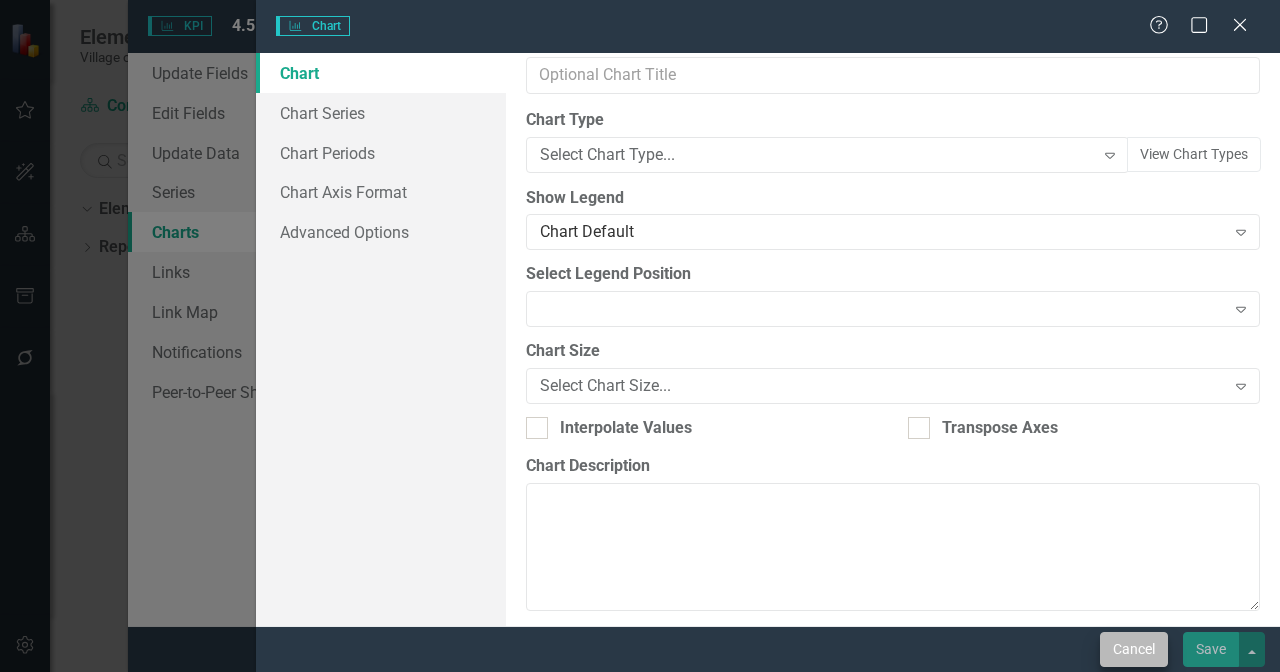 click on "Cancel" at bounding box center (1134, 649) 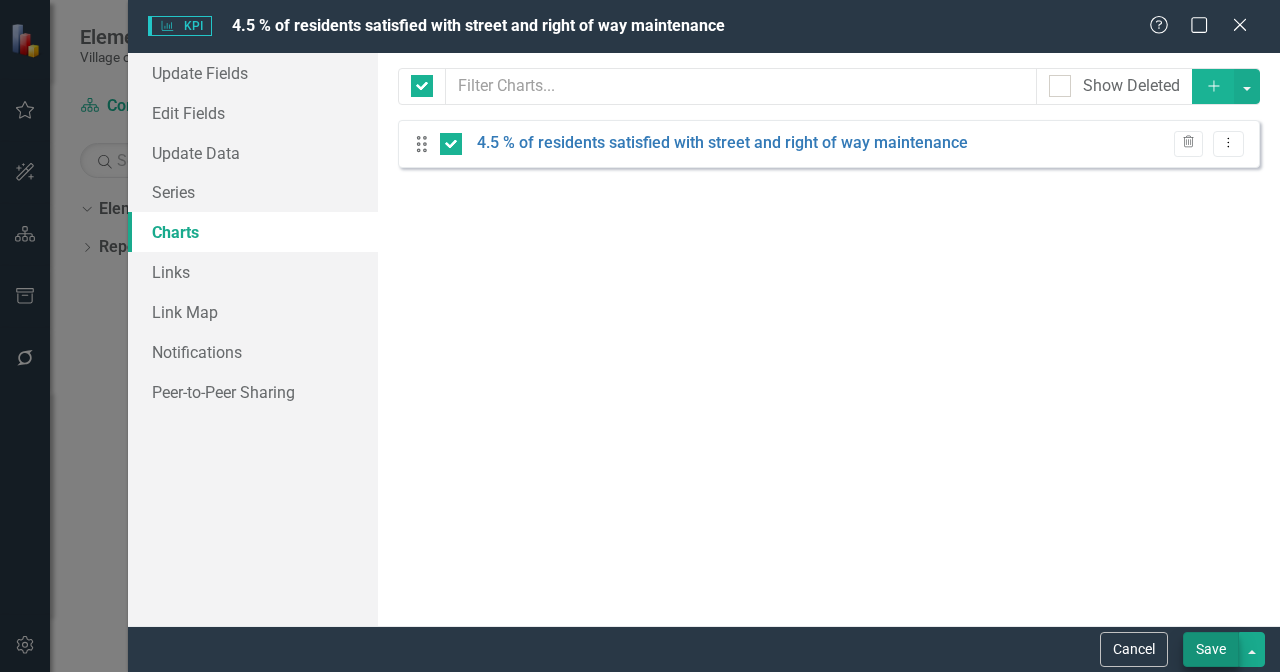 click on "Save" at bounding box center (1211, 649) 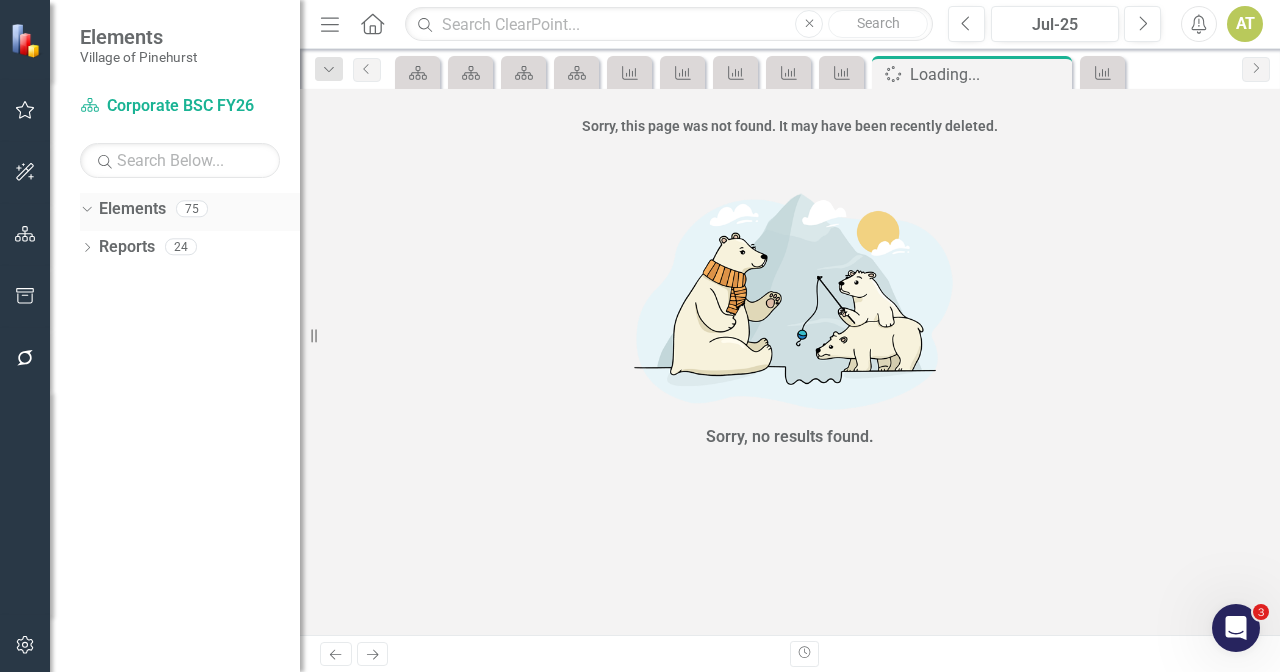 click on "Dropdown" 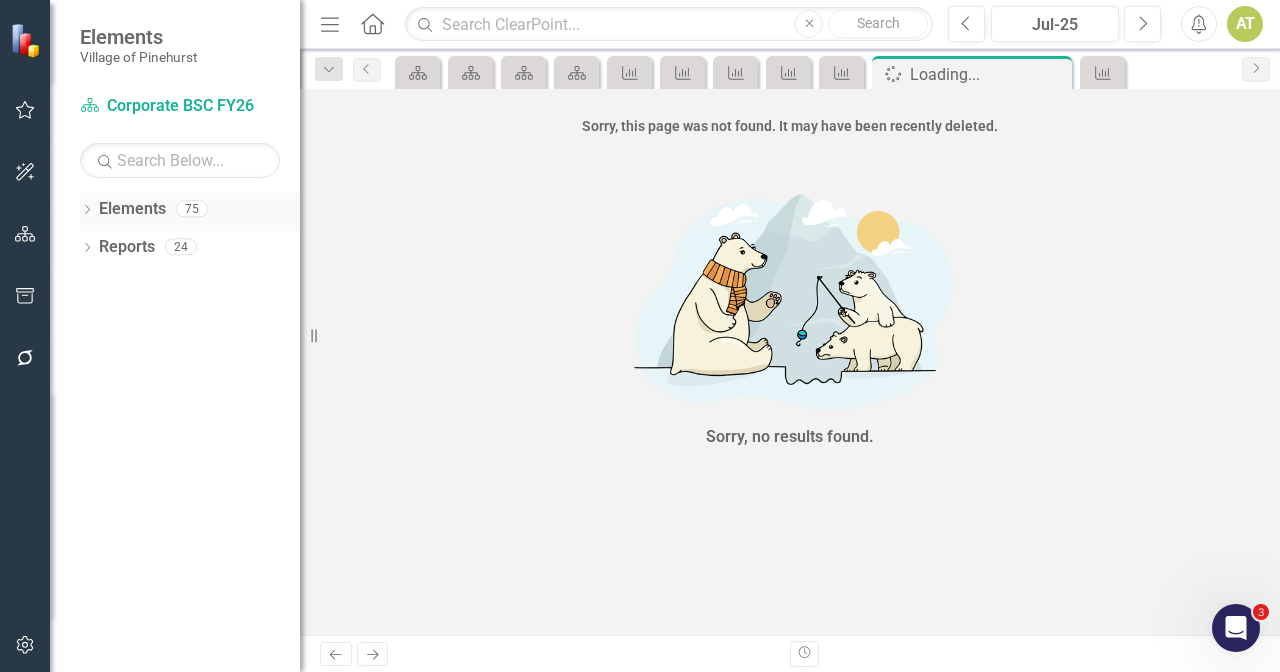 click 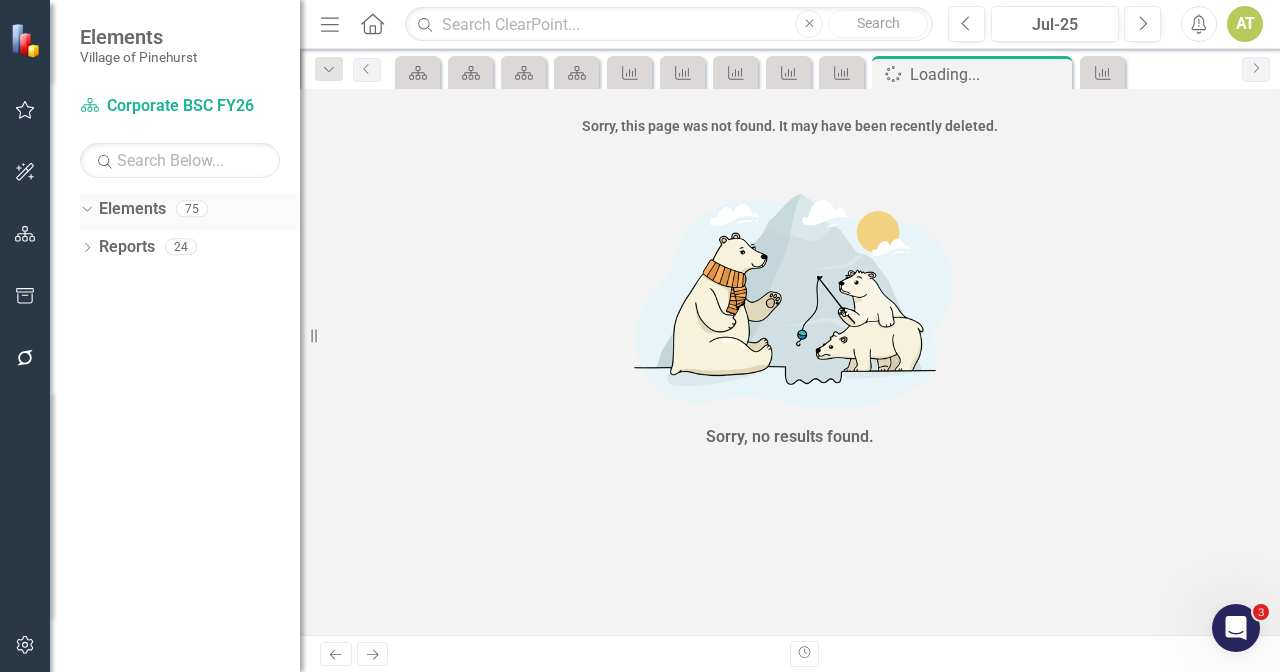 click on "Elements" at bounding box center (132, 209) 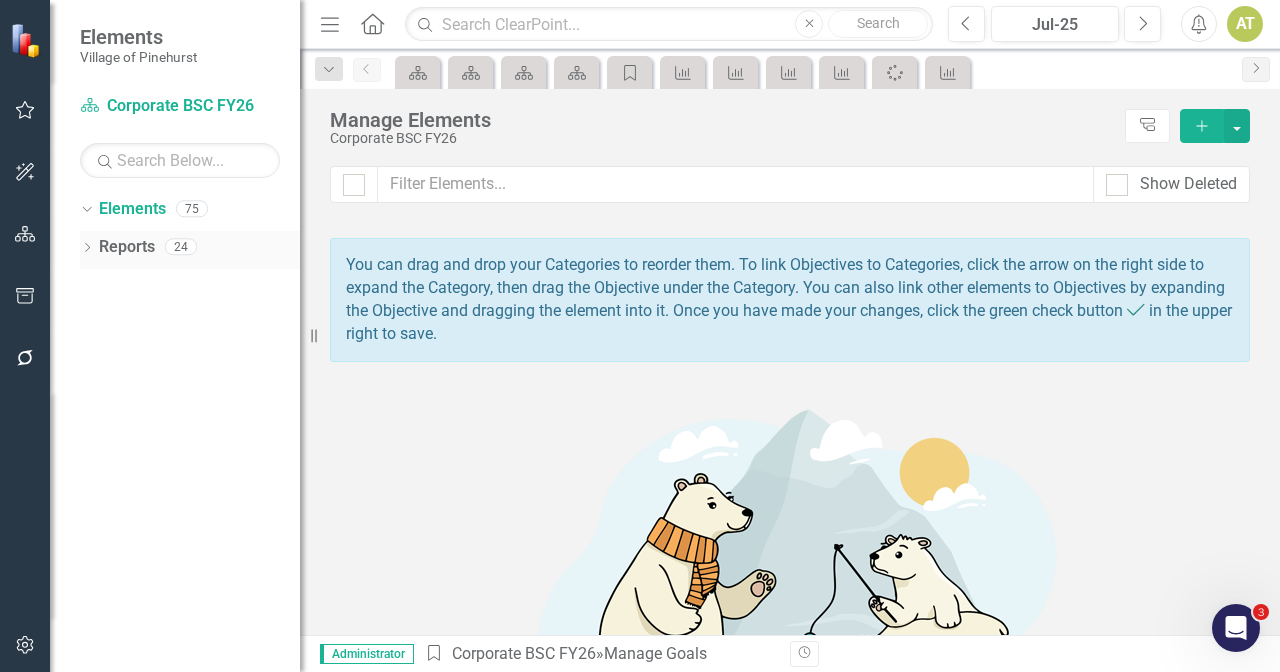 click on "Reports" at bounding box center (127, 247) 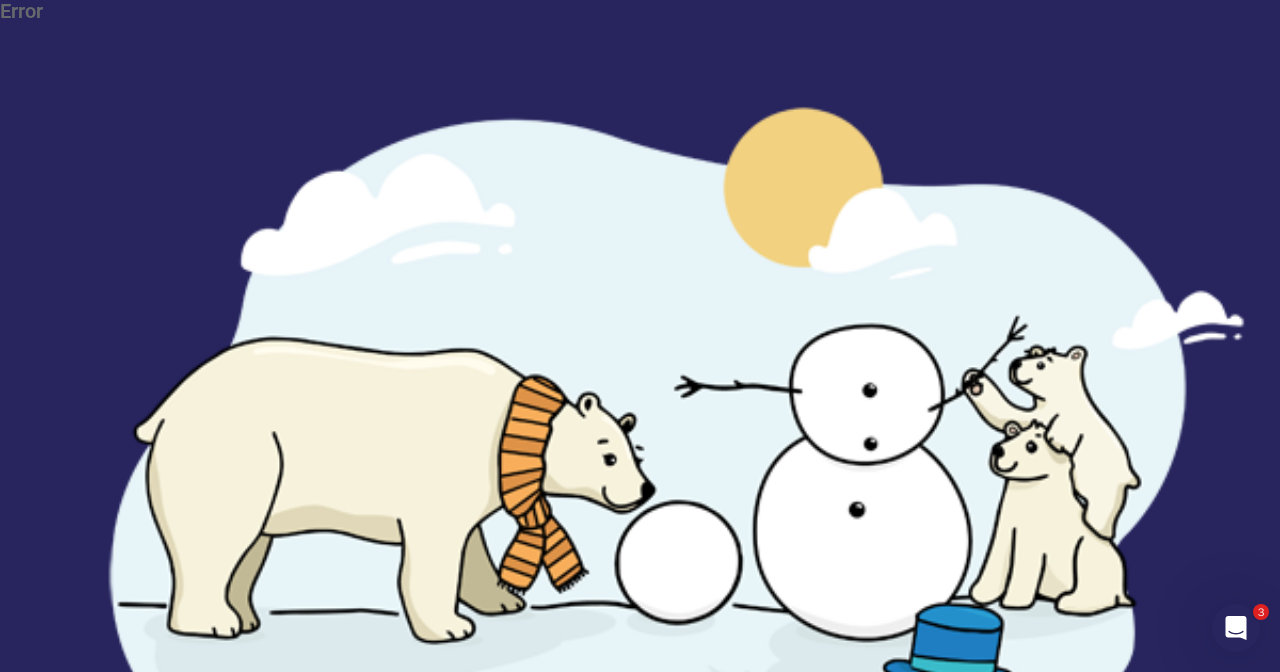 click on "Refresh the Page" at bounding box center [562, 938] 